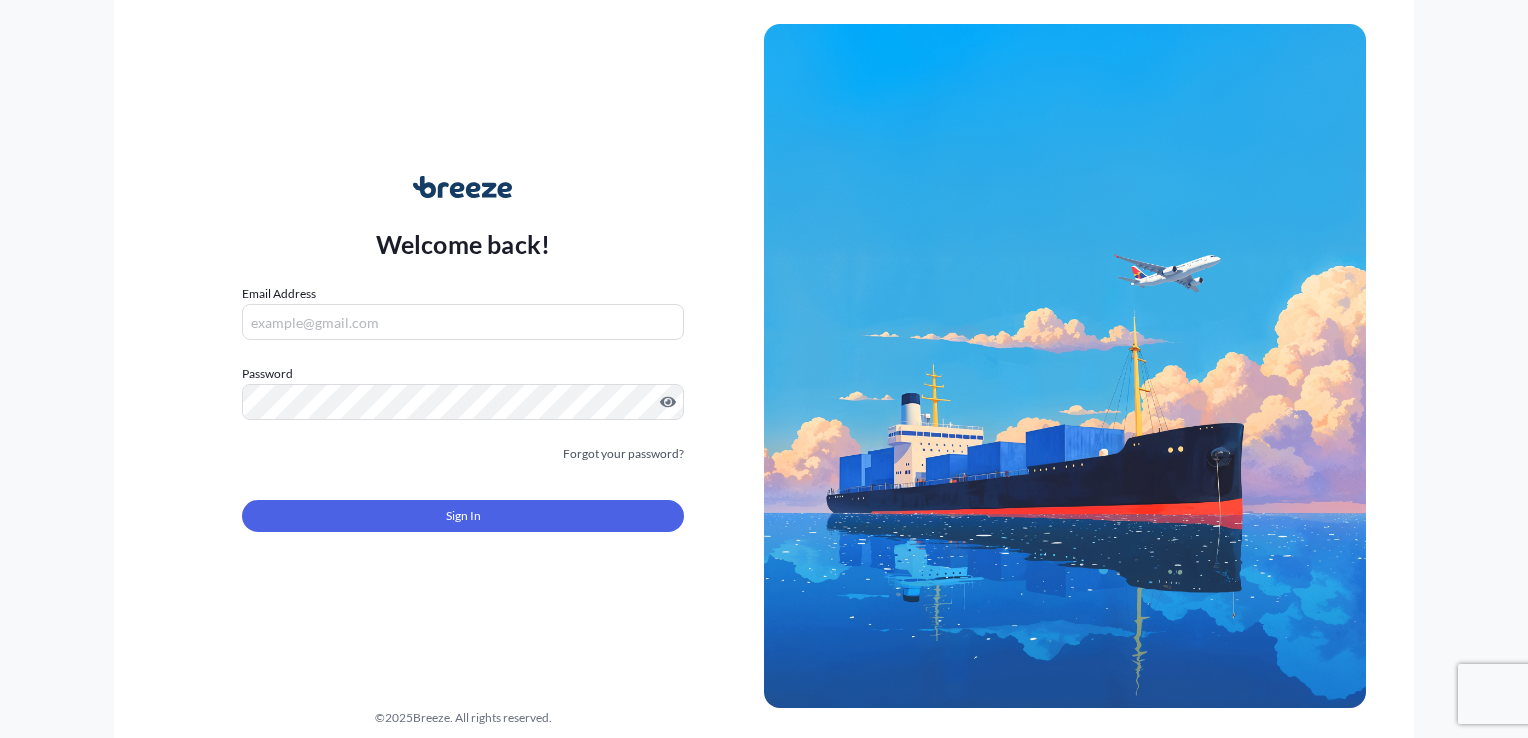 scroll, scrollTop: 0, scrollLeft: 0, axis: both 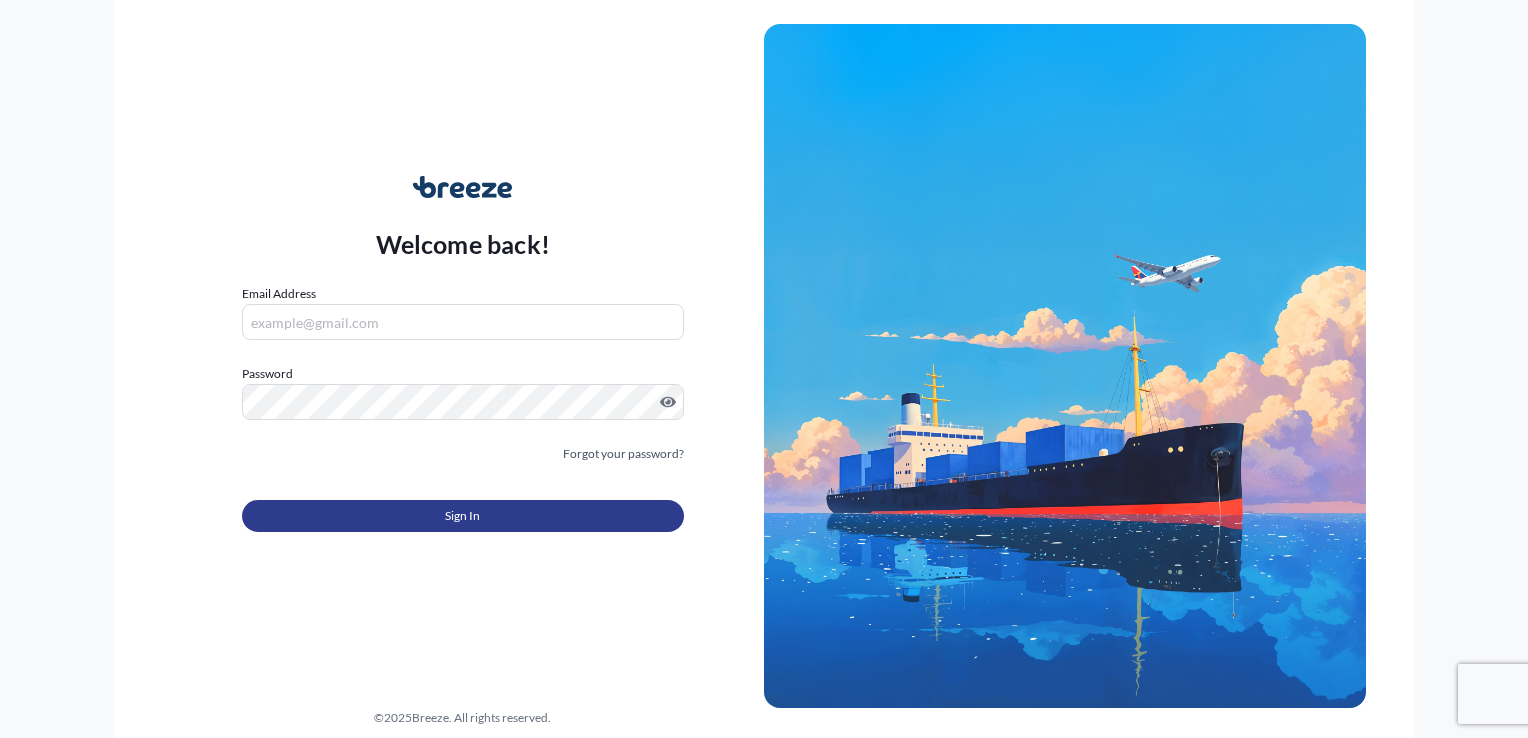 type on "jo@example.com" 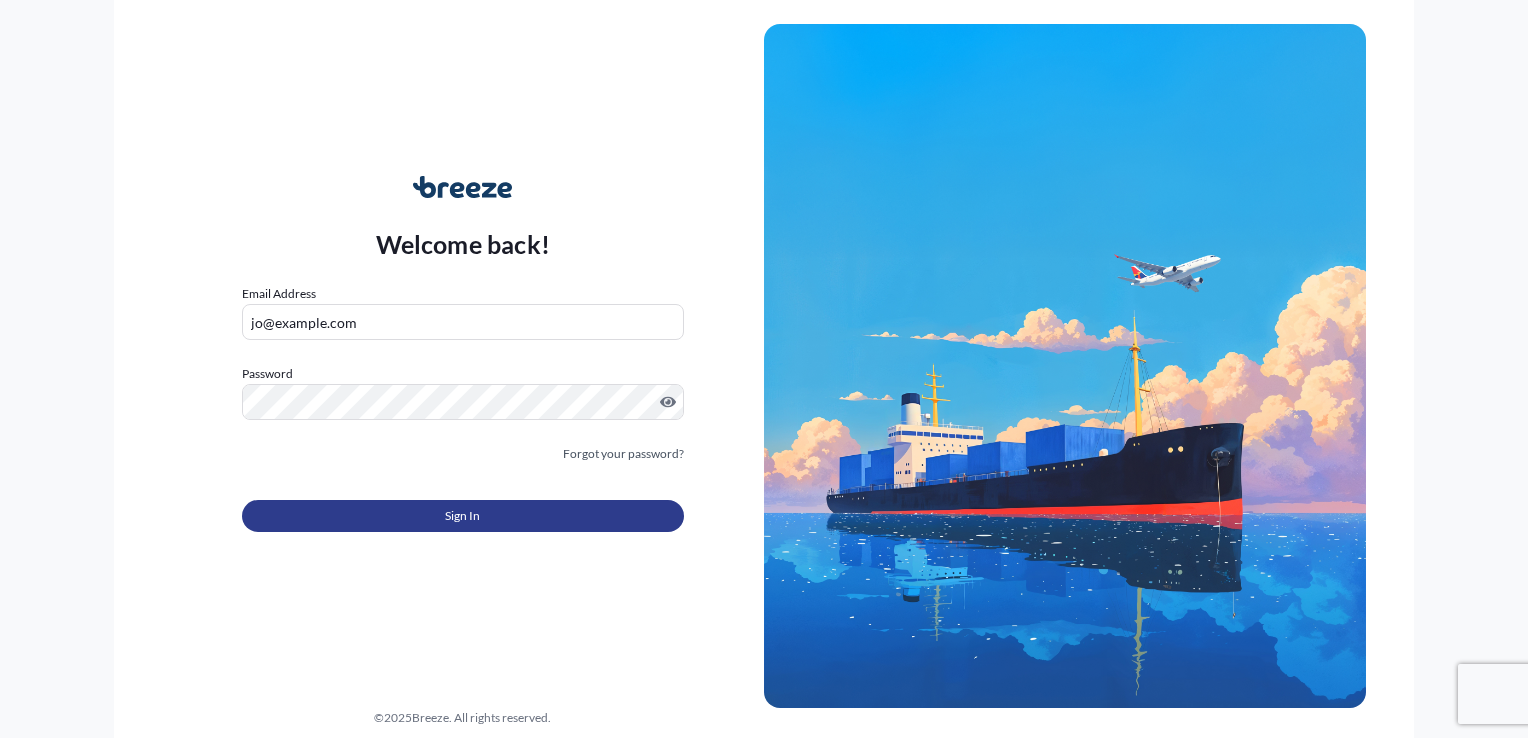 click on "Sign In" at bounding box center (463, 516) 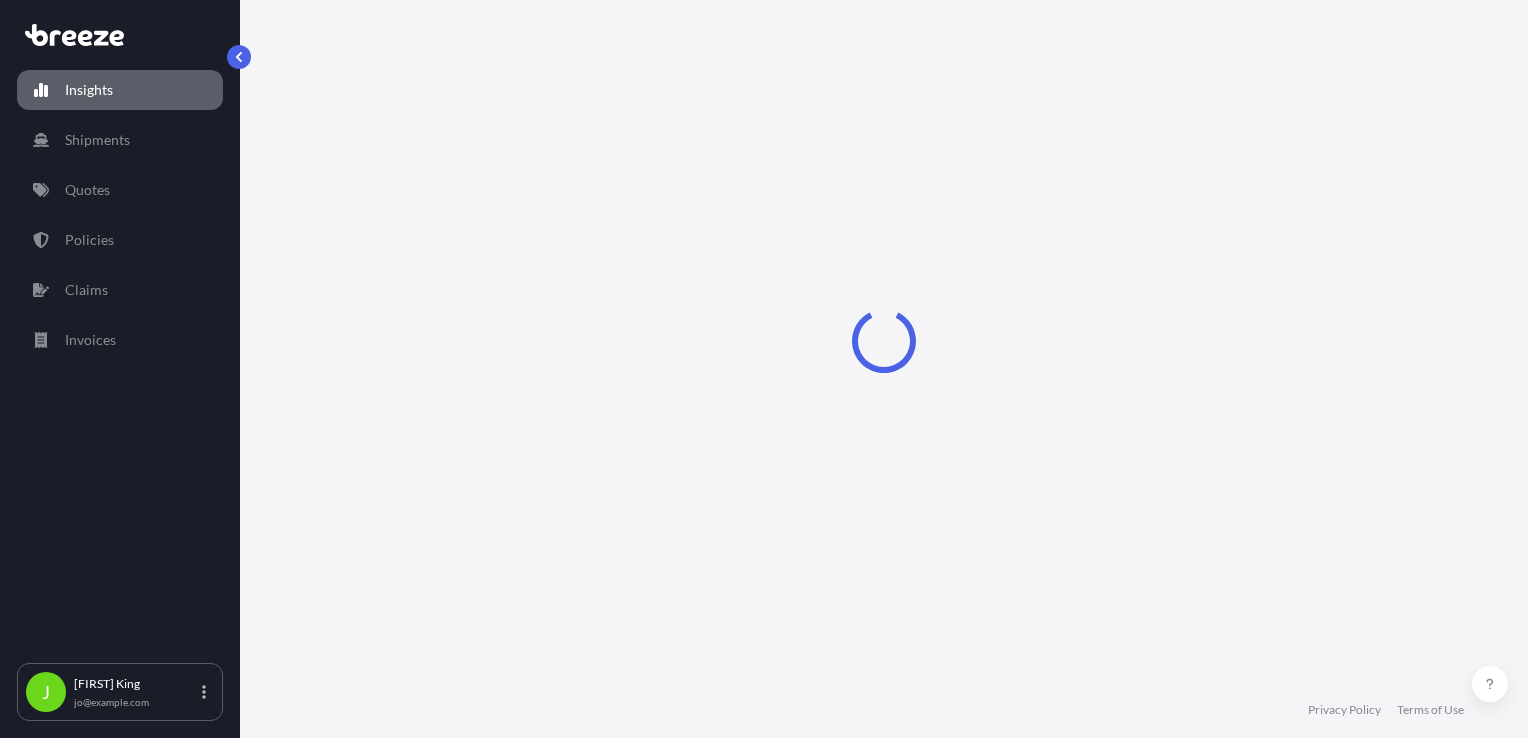 select on "2025" 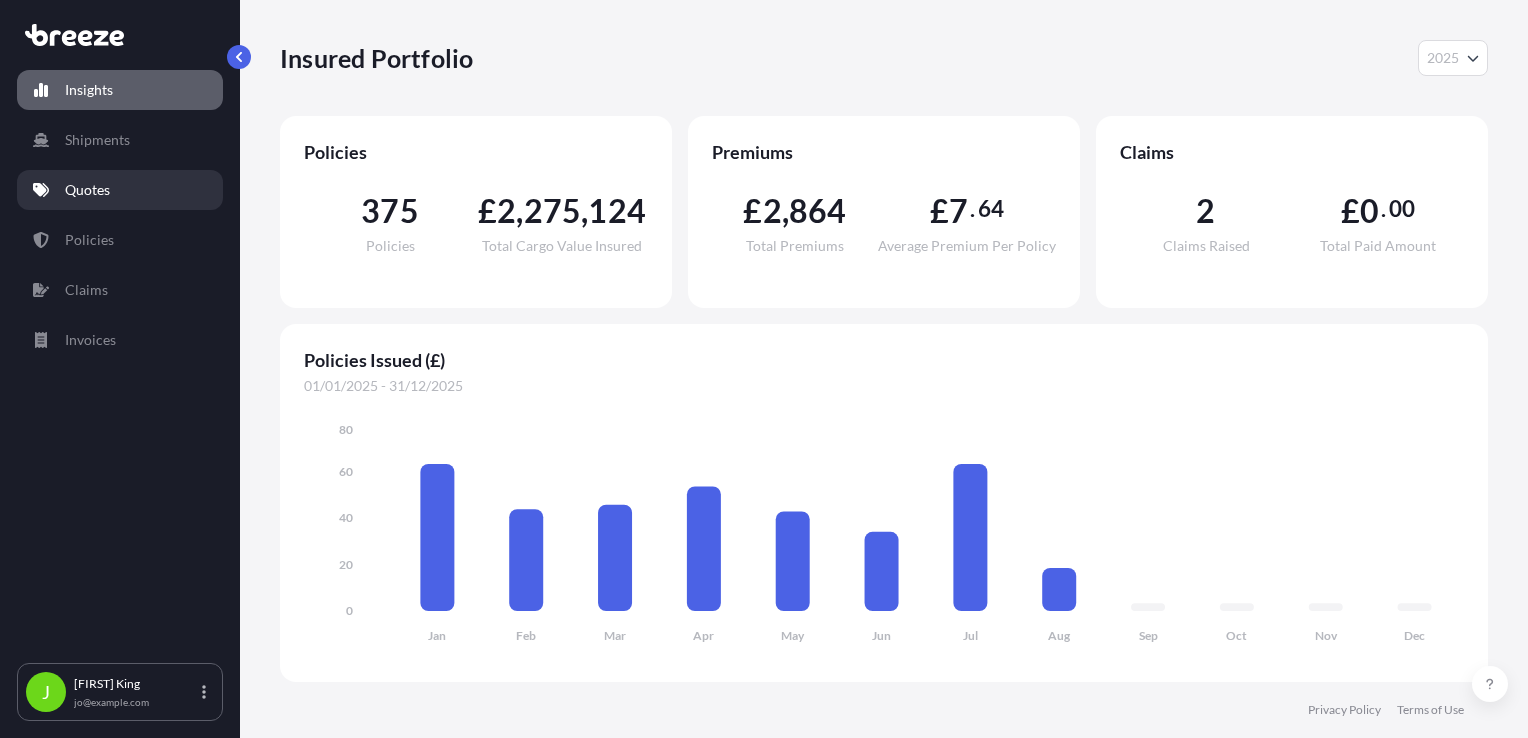 click on "Quotes" at bounding box center [87, 190] 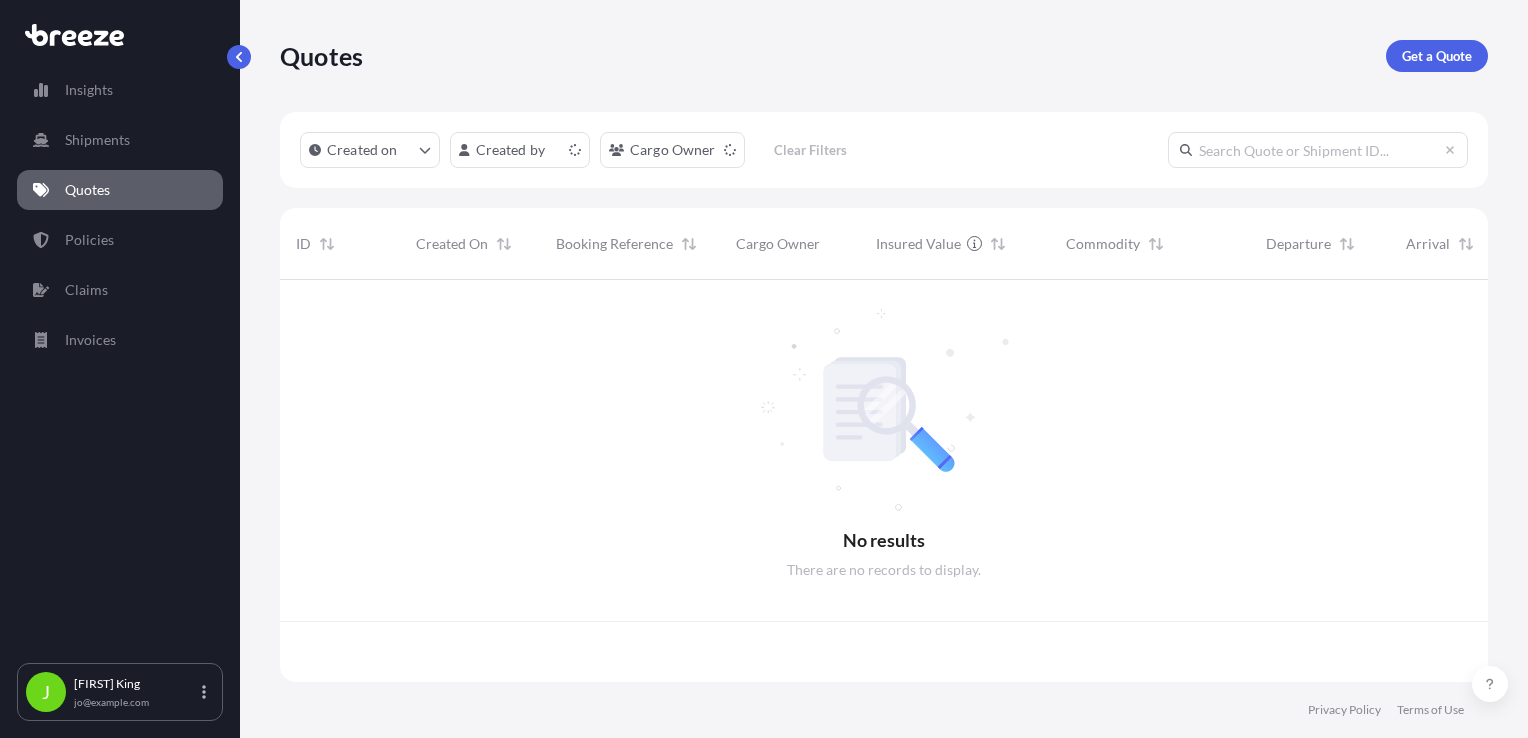 scroll, scrollTop: 16, scrollLeft: 16, axis: both 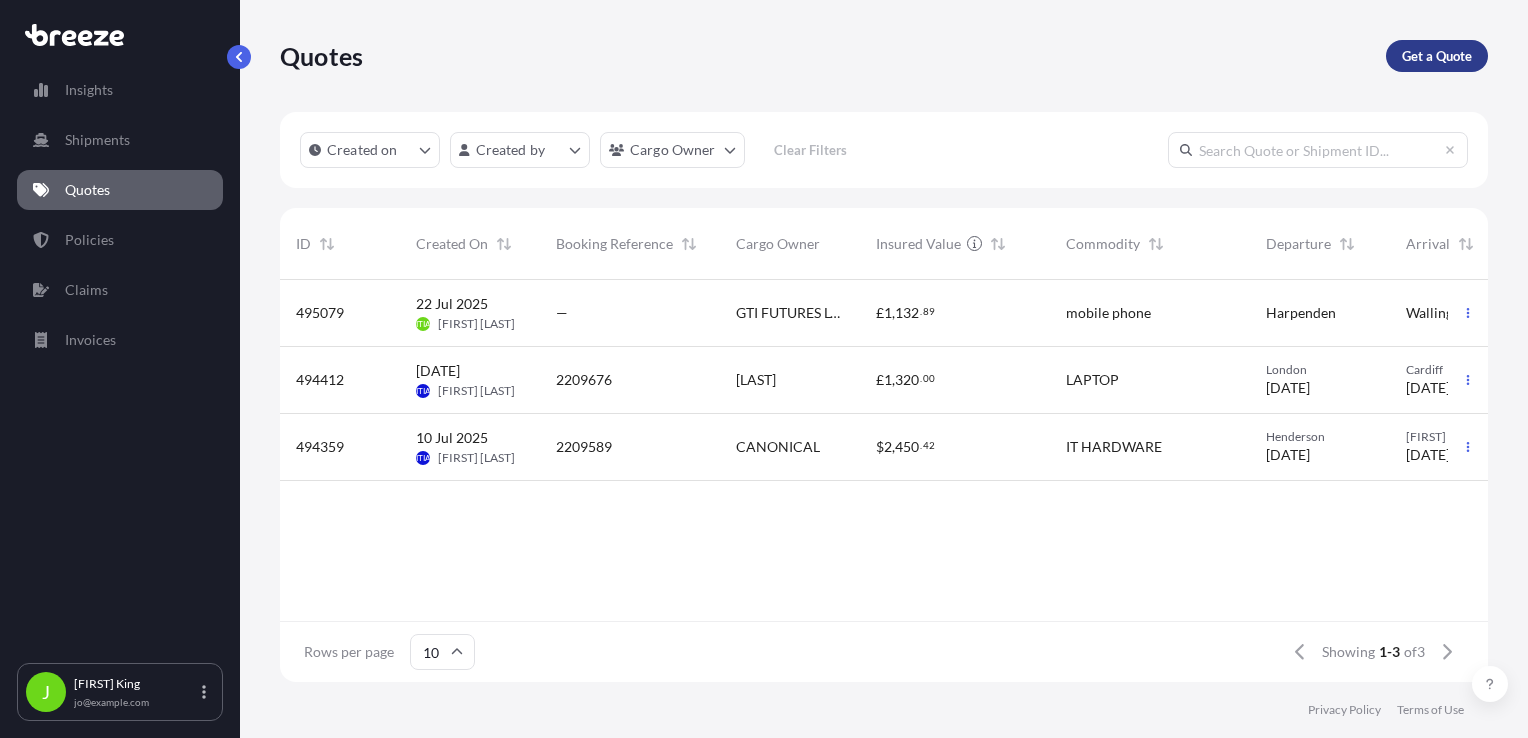 click on "Get a Quote" at bounding box center [1437, 56] 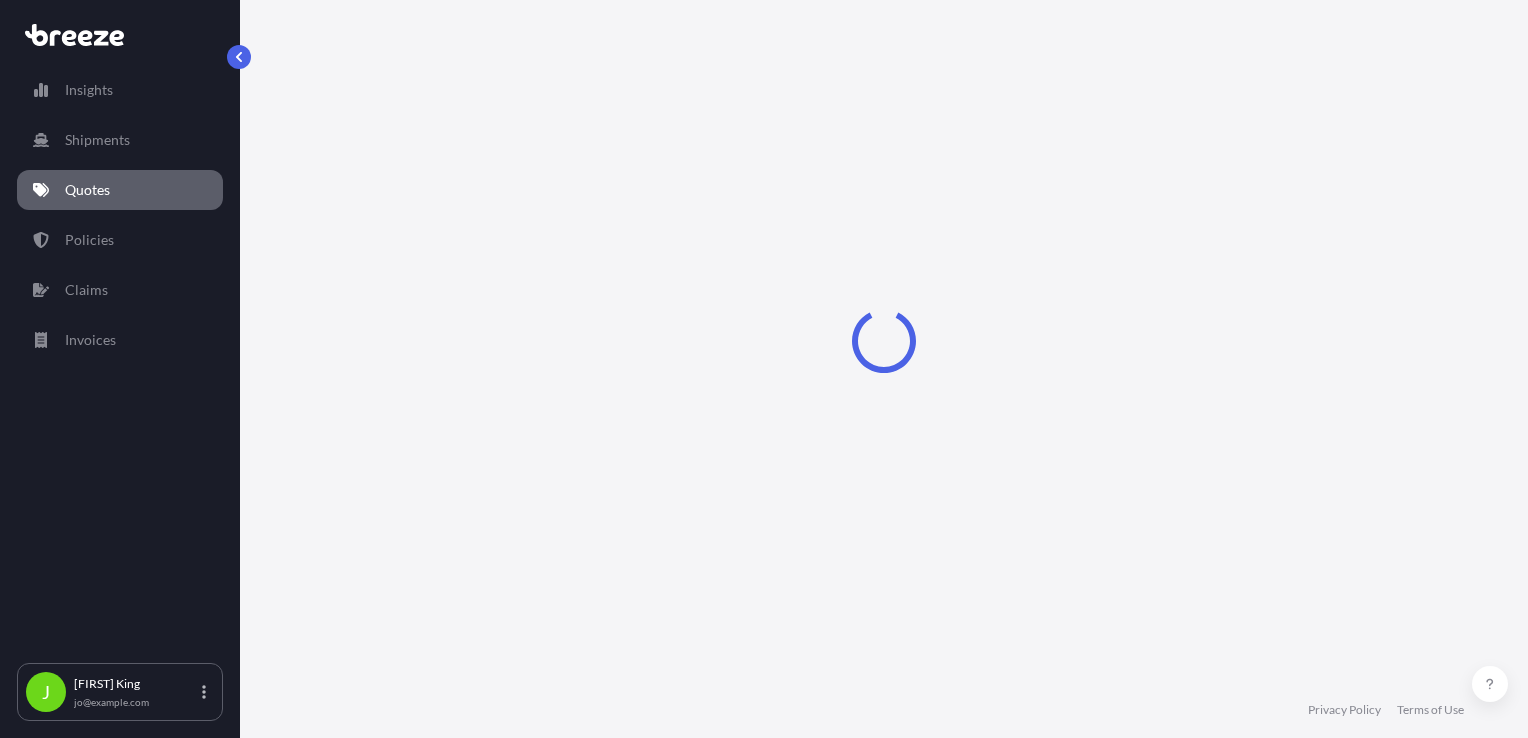 scroll, scrollTop: 29, scrollLeft: 0, axis: vertical 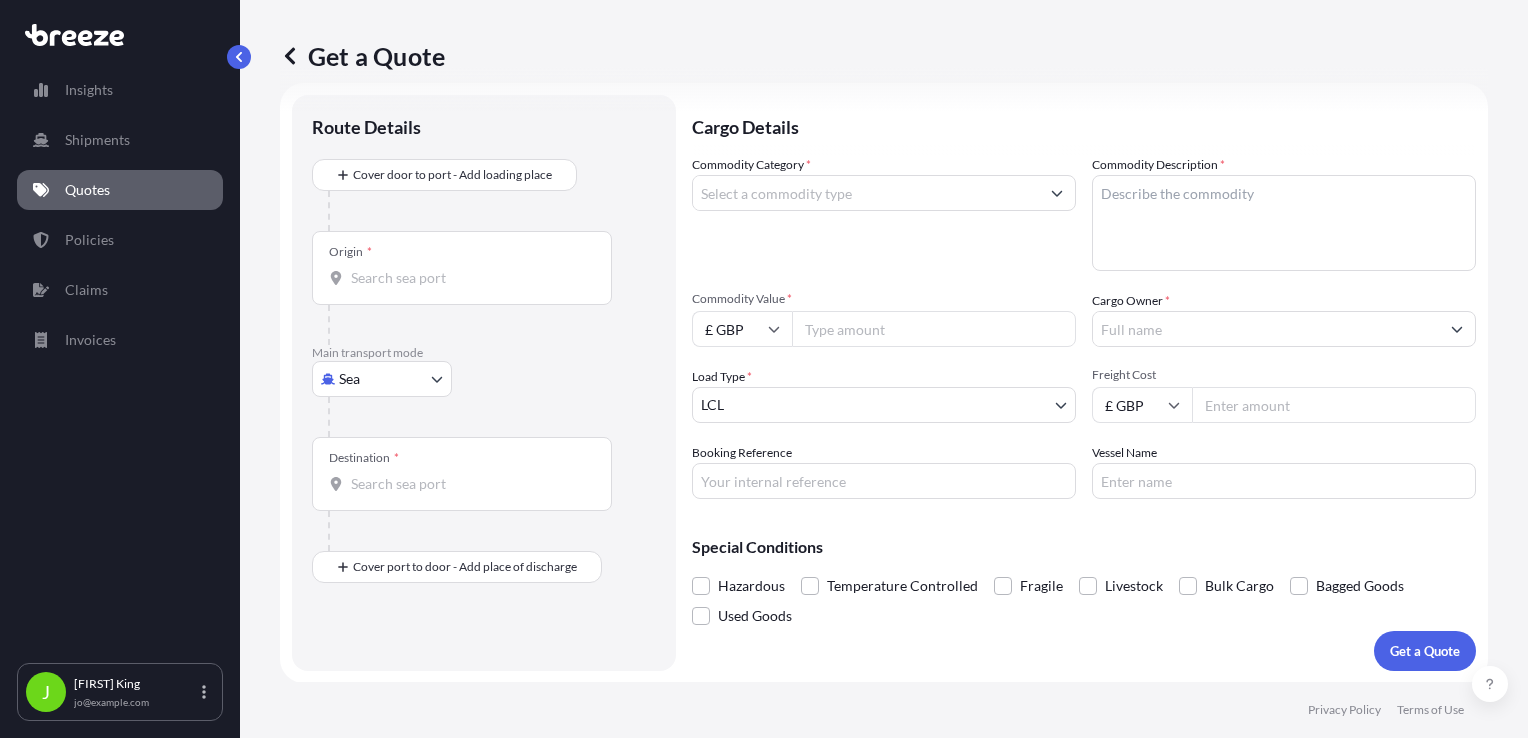 click on "Insights Shipments Quotes Policies Claims Invoices J [FIRST]   [LAST] jo@example.com Get a Quote Route Details   Cover door to port - Add loading place Place of loading Road Road Rail Origin * Main transport mode Sea Sea Air Road Rail Destination * Cover port to door - Add place of discharge Road Road Rail Place of Discharge Cargo Details Commodity Category * Commodity Description * Commodity Value   * £ GBP Cargo Owner * Load Type * LCL LCL FCL Freight Cost   £ GBP Booking Reference Vessel Name Special Conditions Hazardous Temperature Controlled Fragile Livestock Bulk Cargo Bagged Goods Used Goods Get a Quote Privacy Policy Terms of Use
0" at bounding box center [764, 369] 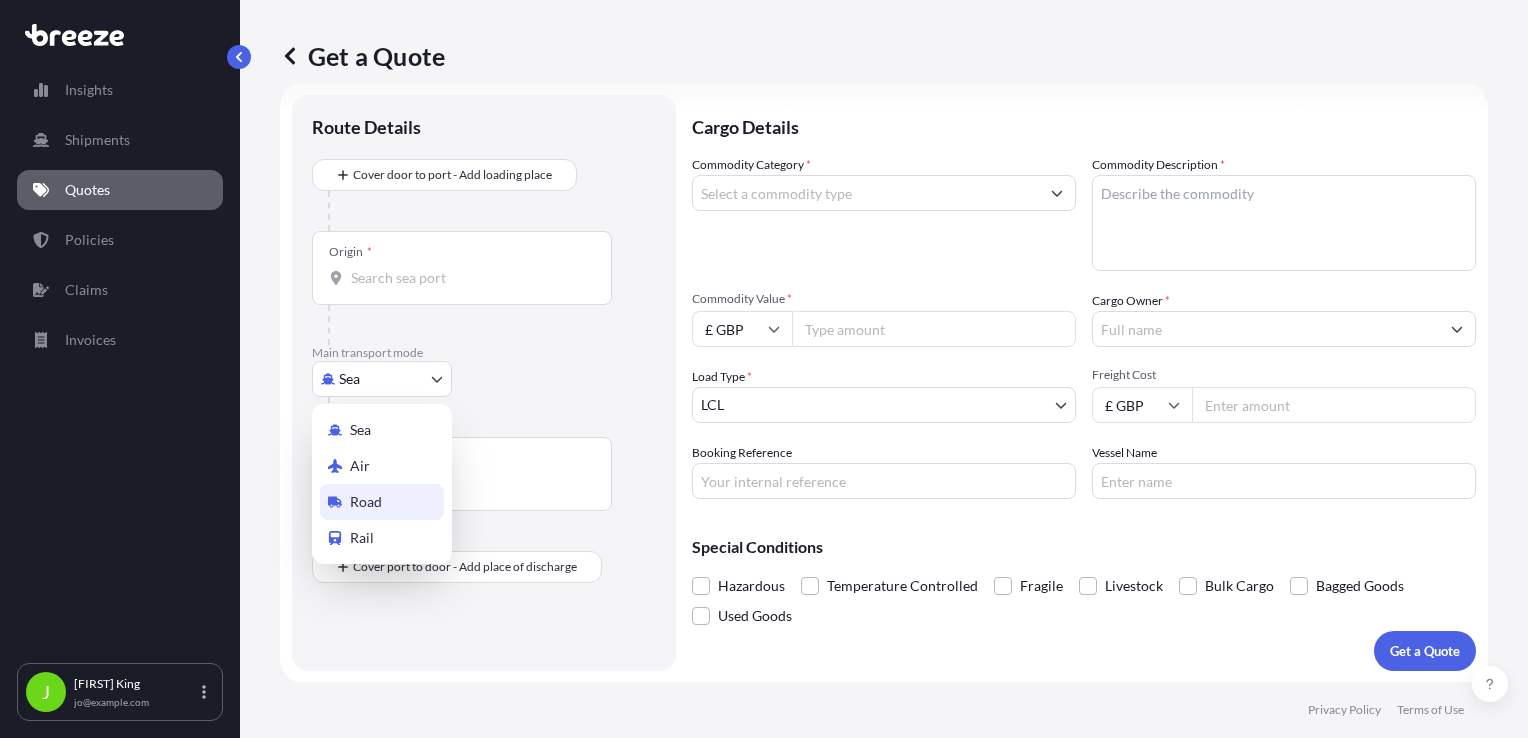 click on "Road" at bounding box center (382, 502) 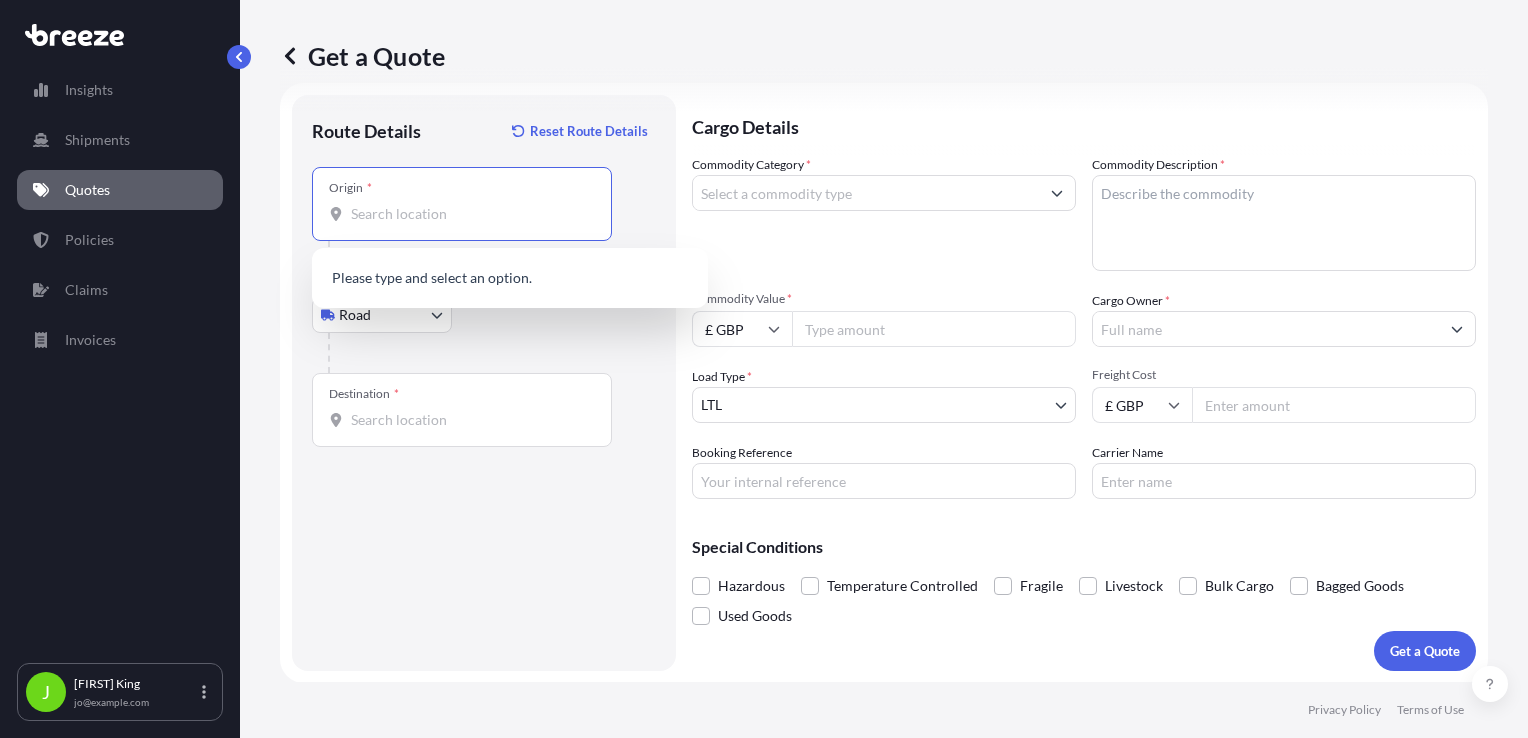 paste on "[POSTAL_CODE]" 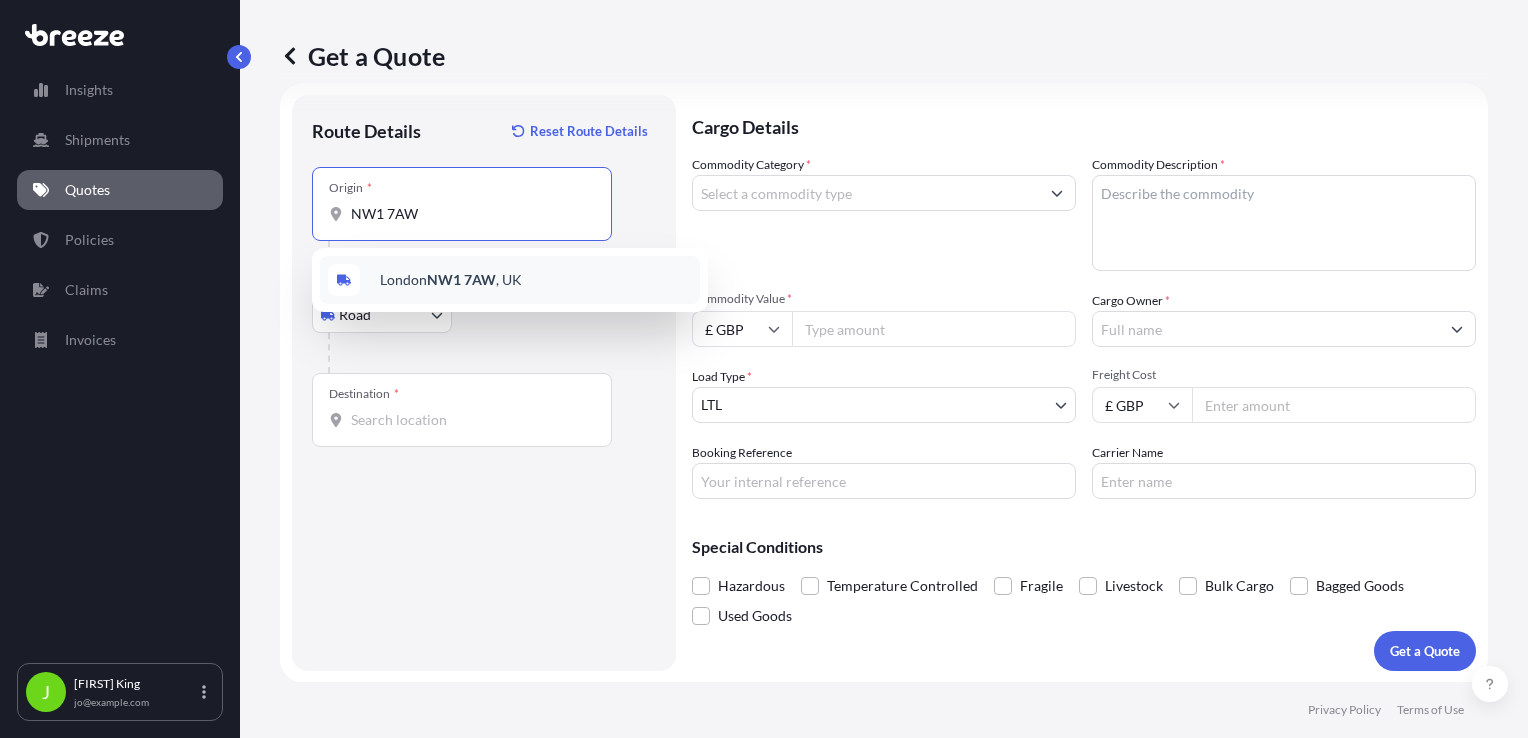 click on "[CITY] [POSTAL_CODE], [COUNTRY]" at bounding box center (510, 280) 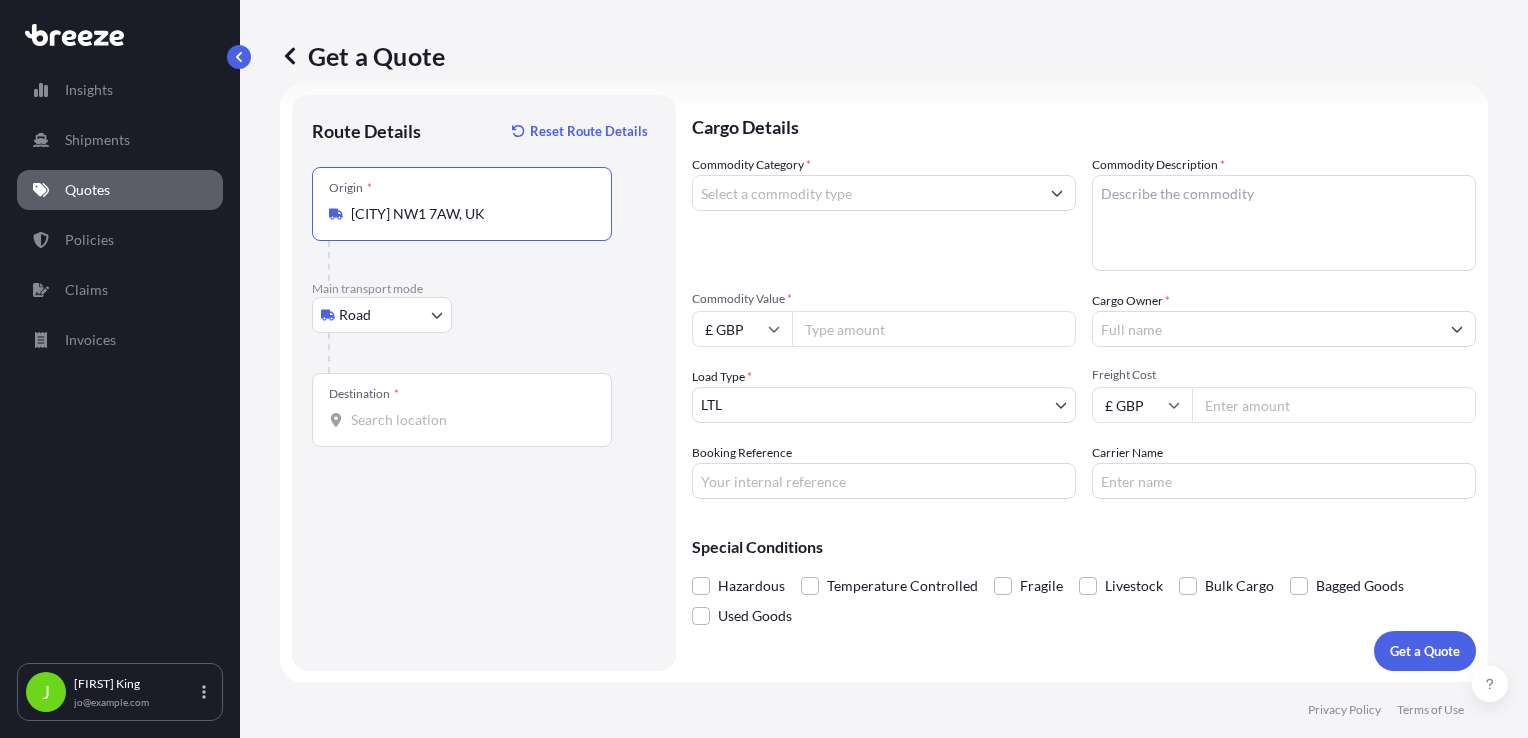 type on "[CITY] [POSTAL_CODE], [COUNTRY]" 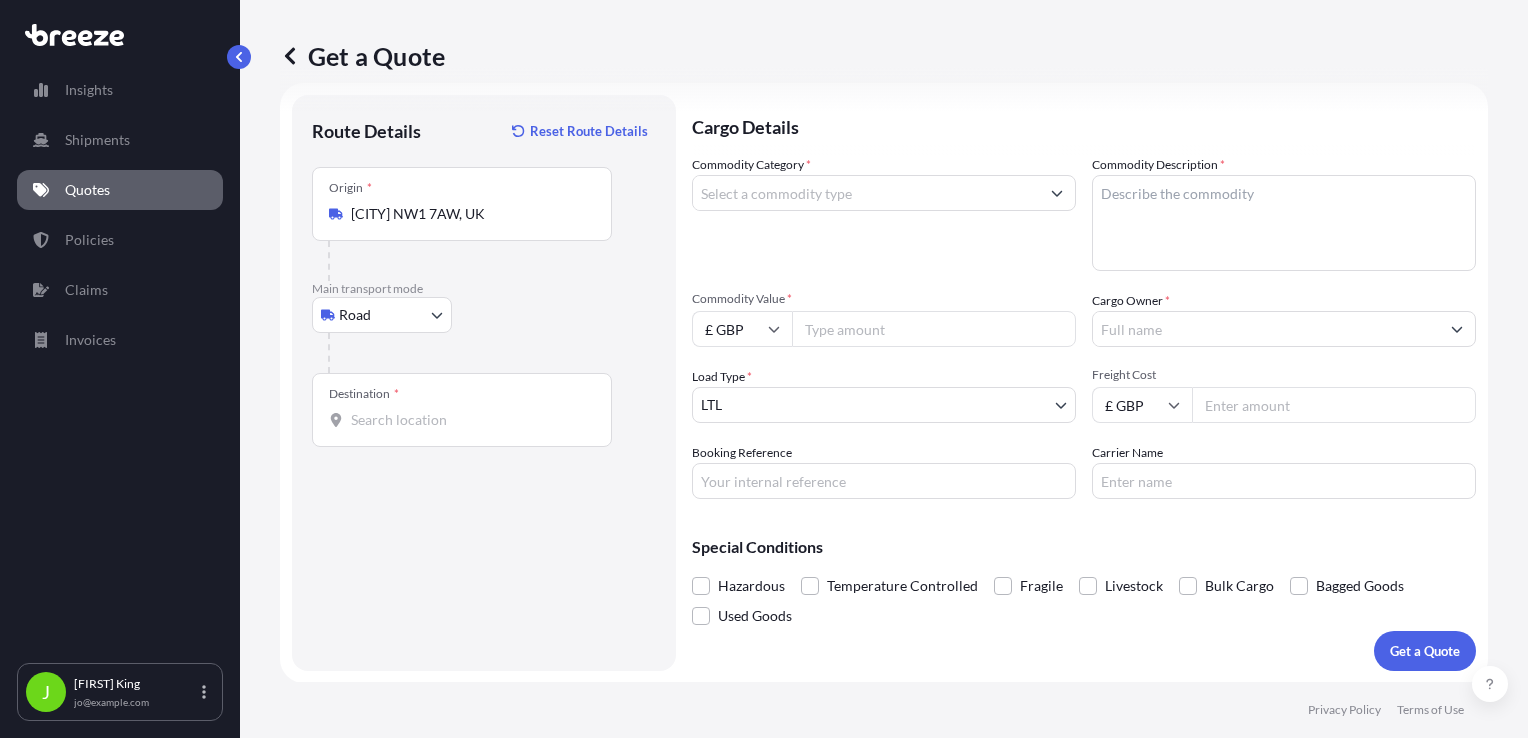 click on "Destination *" at bounding box center [469, 420] 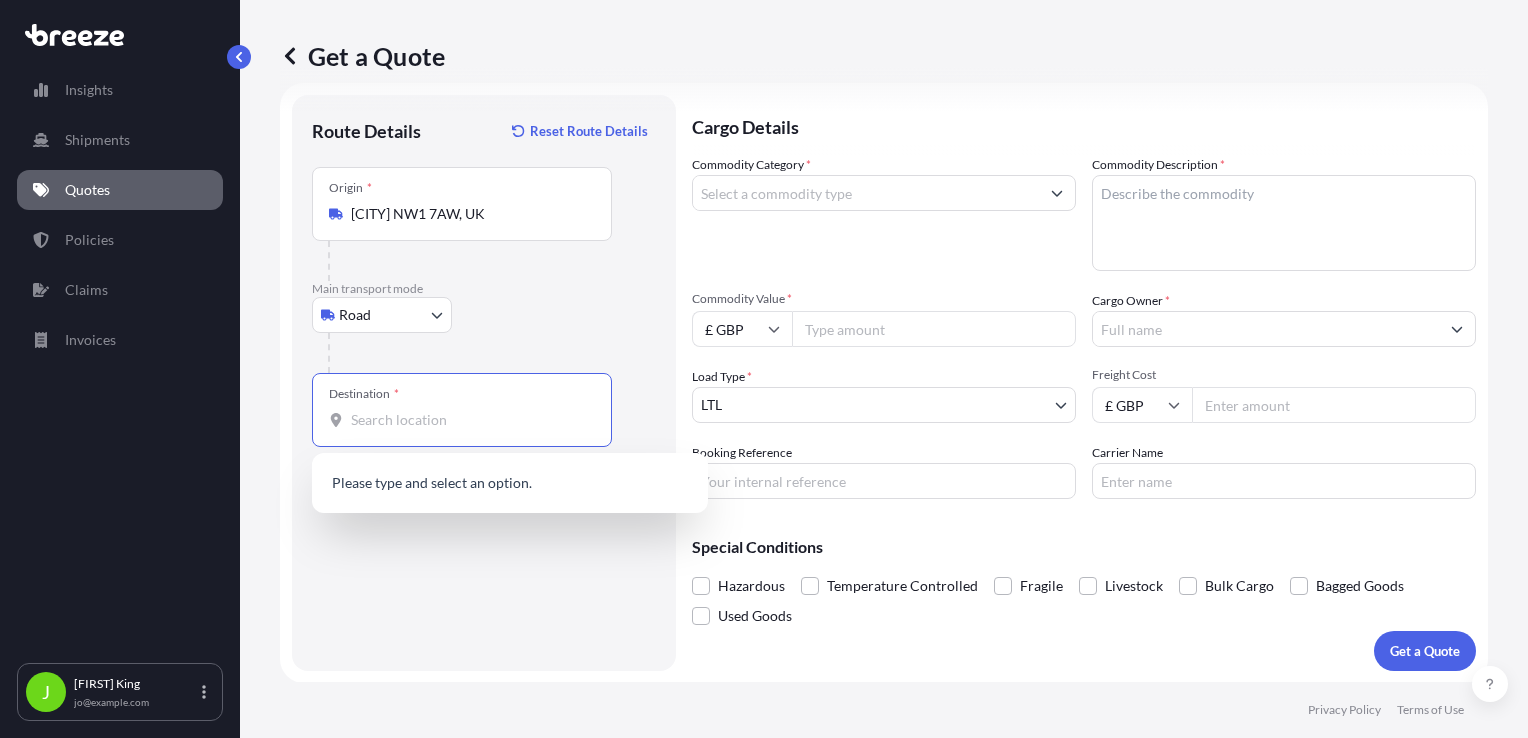 paste on "[POSTAL_CODE]" 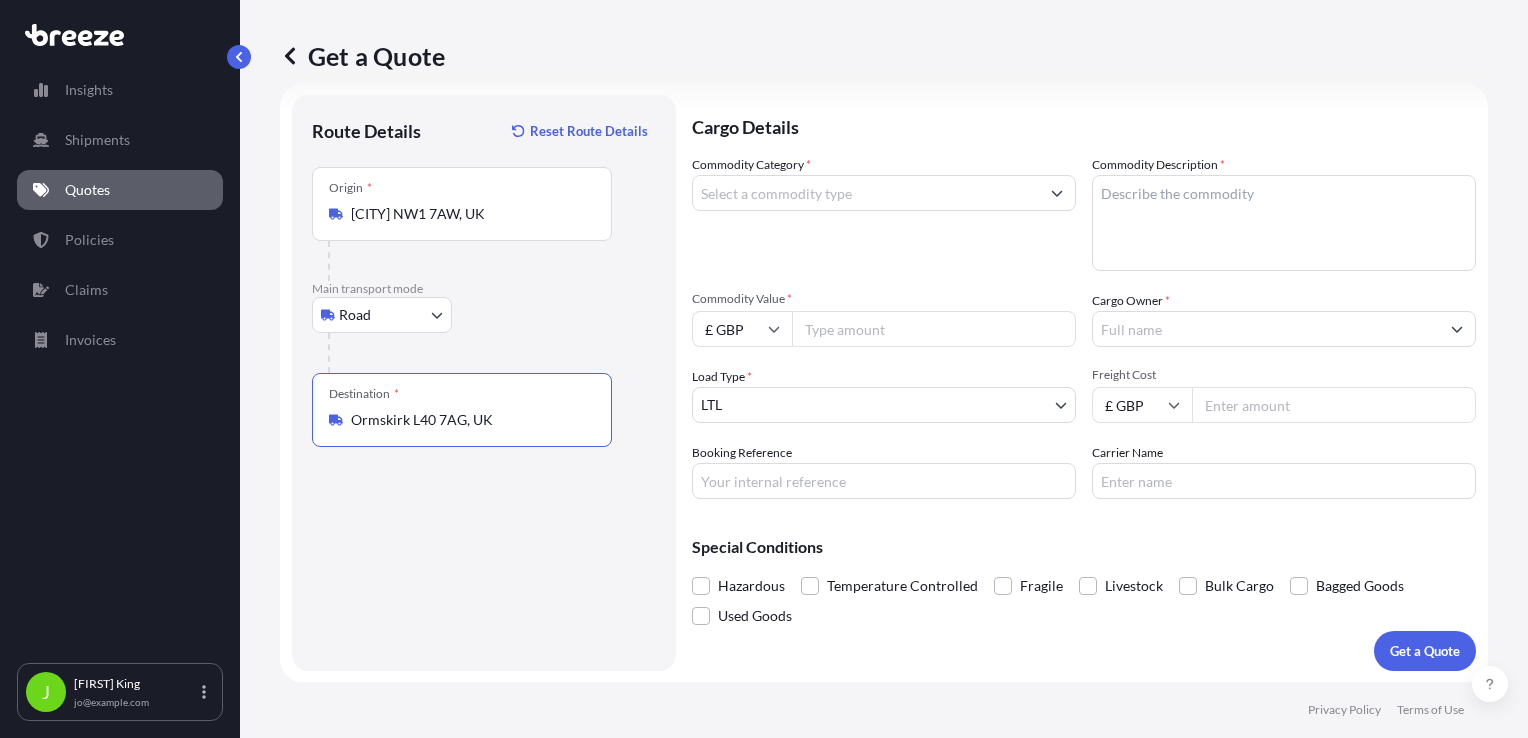 type on "[CITY] [POSTAL_CODE], [COUNTRY]" 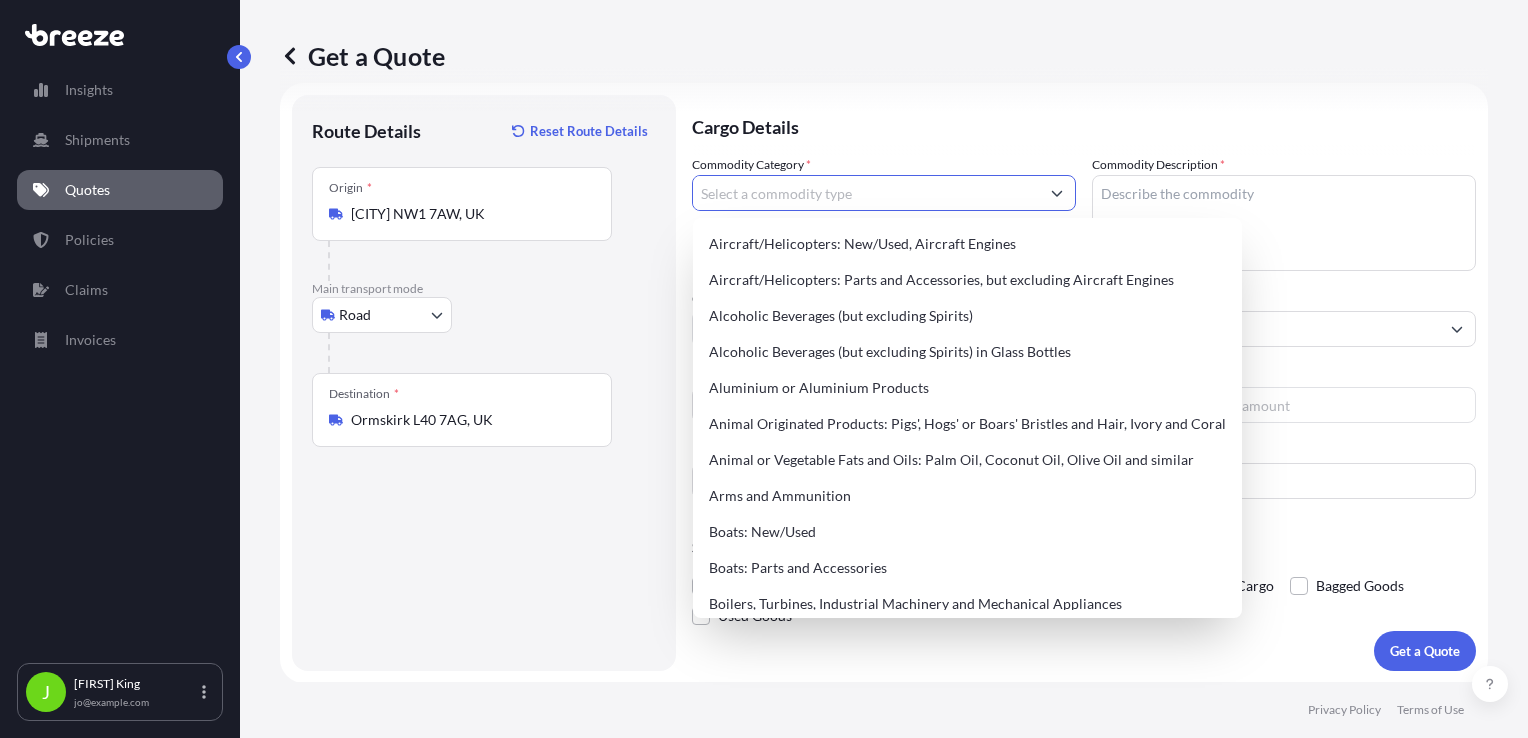 click on "Commodity Category *" at bounding box center [866, 193] 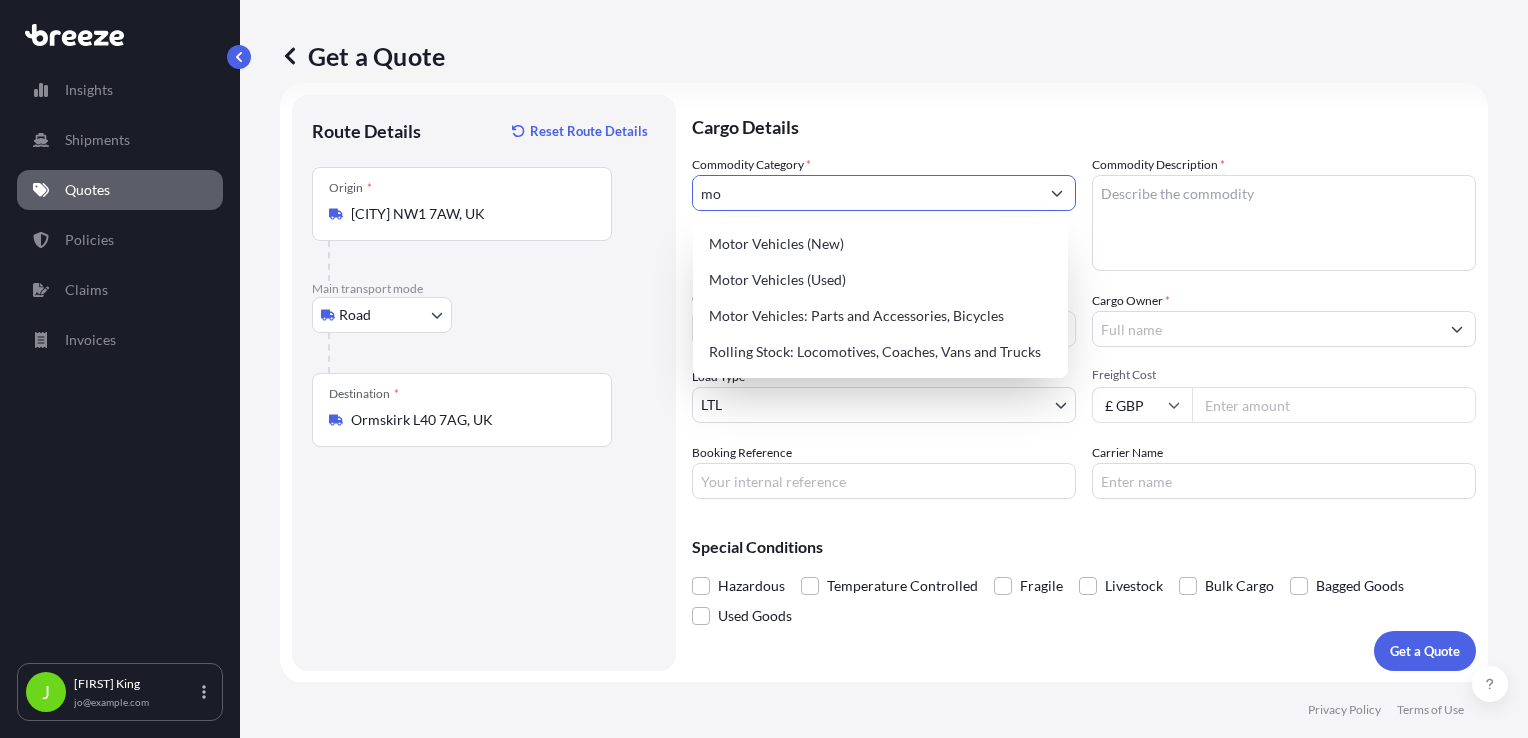 type on "m" 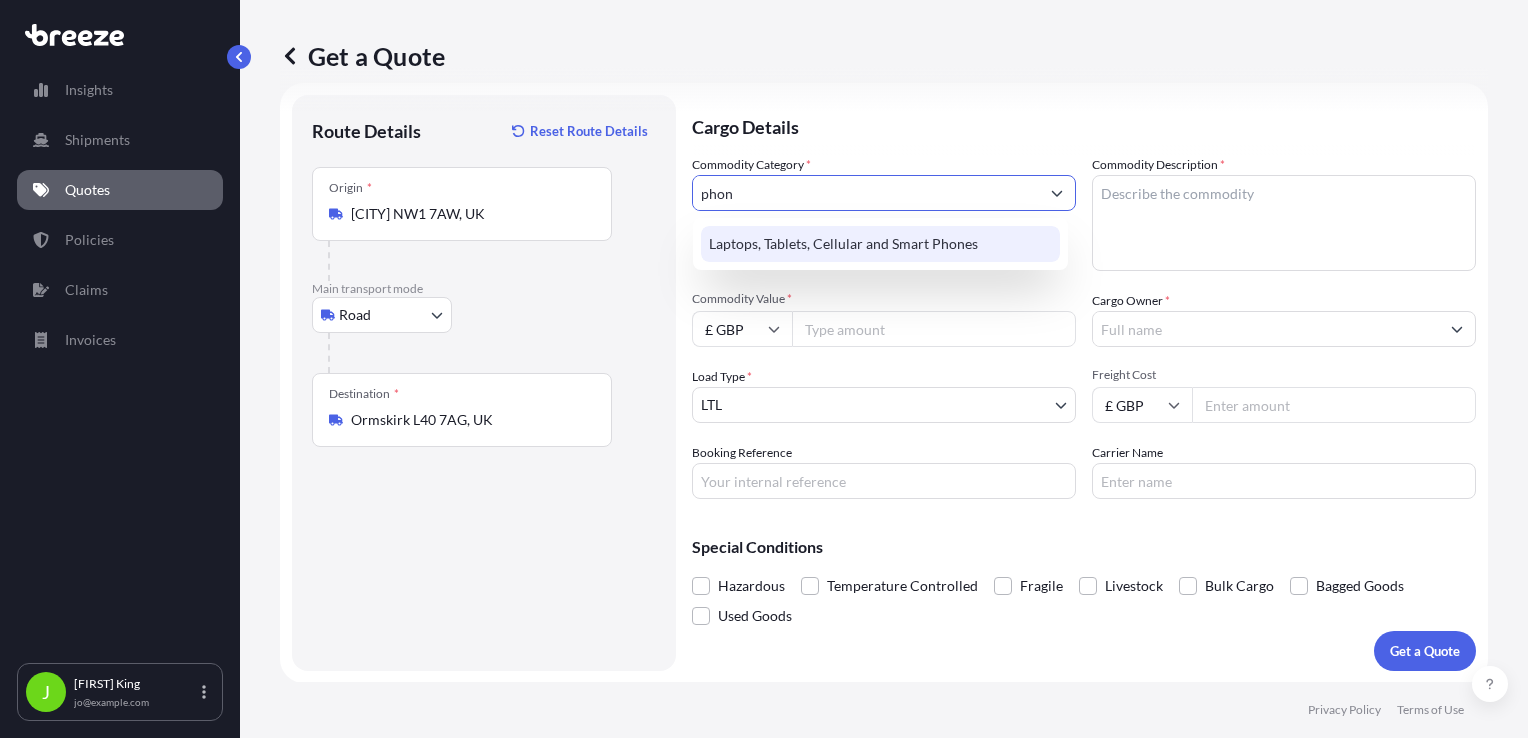 click on "Laptops, Tablets, Cellular and Smart Phones" at bounding box center [880, 244] 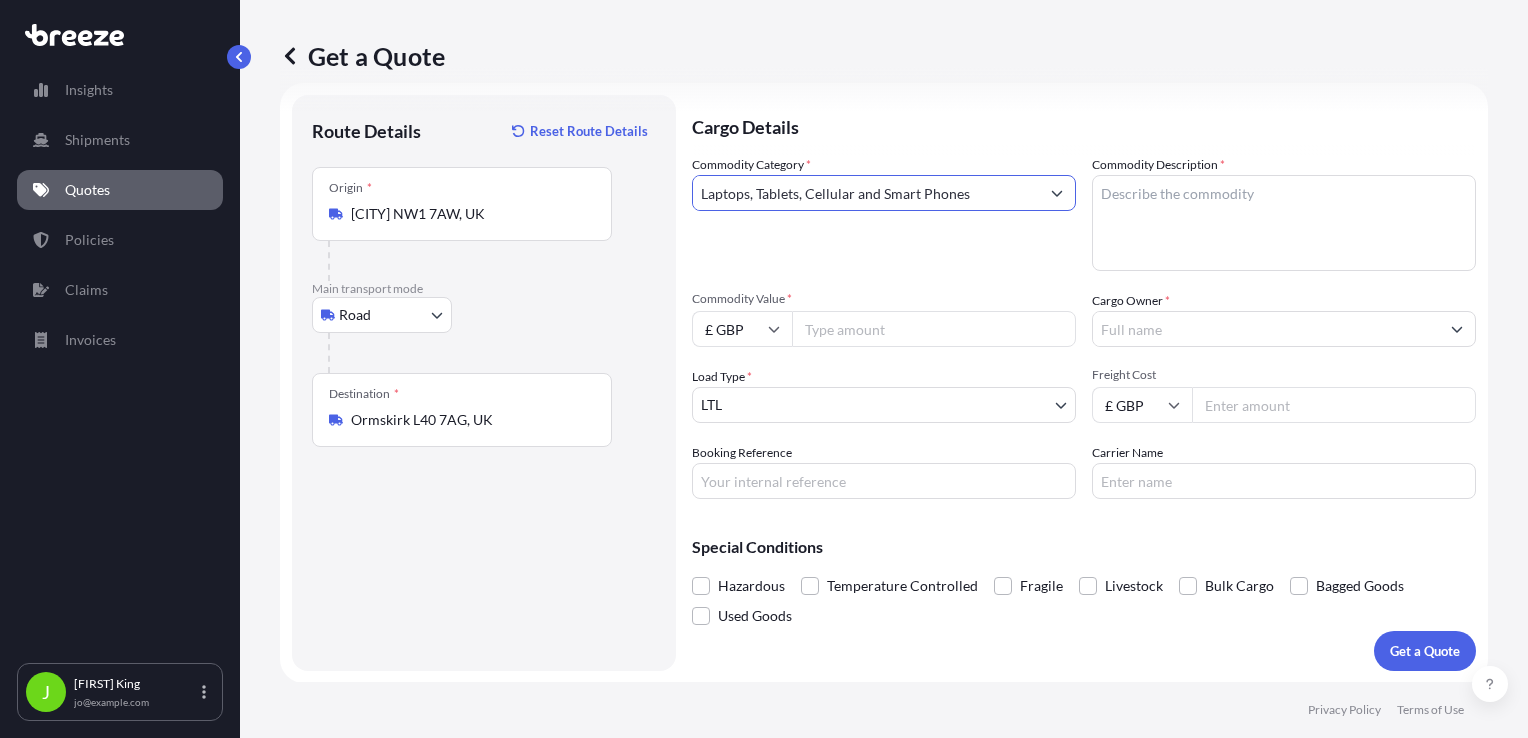 type on "Laptops, Tablets, Cellular and Smart Phones" 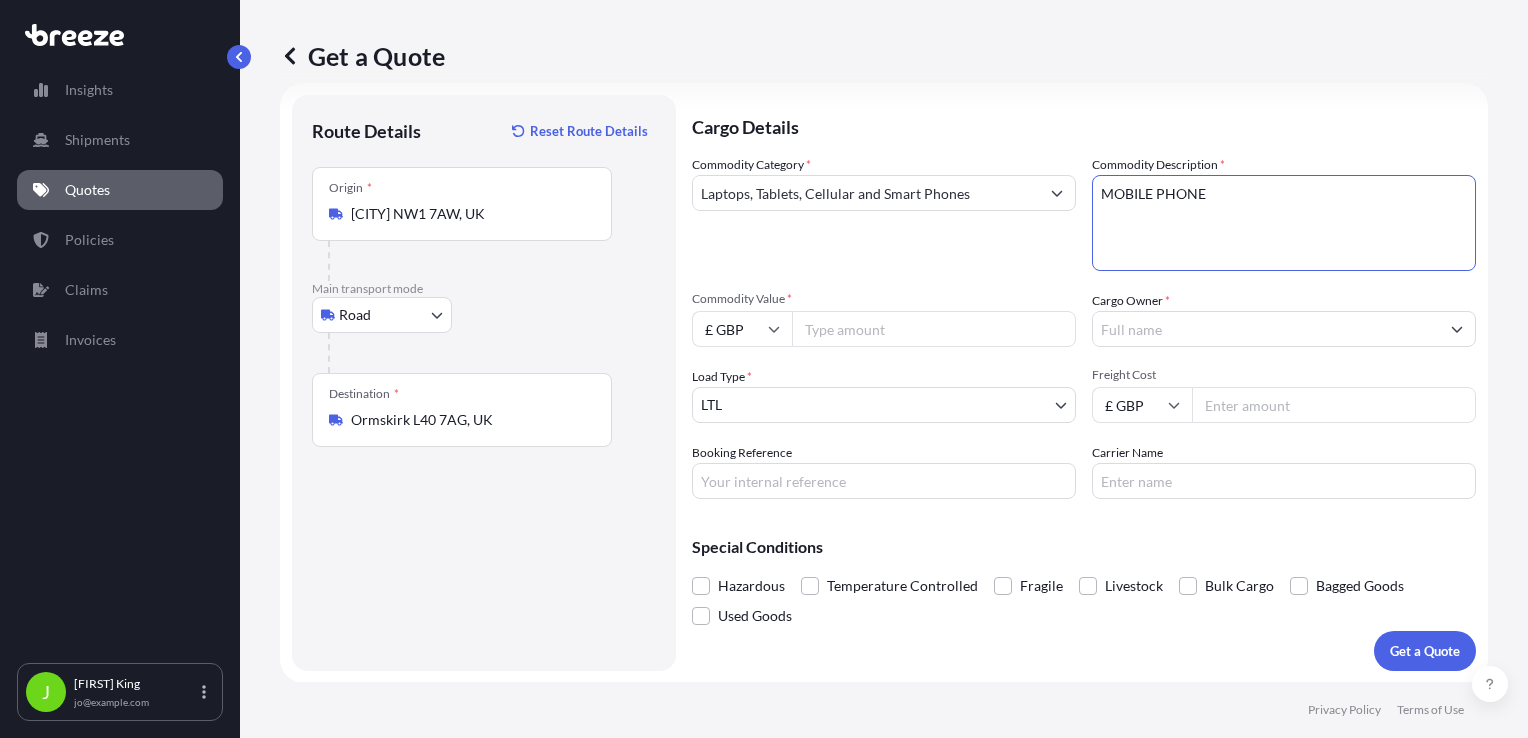 type on "[ABBREVIATION] [ABBREVIATION]" 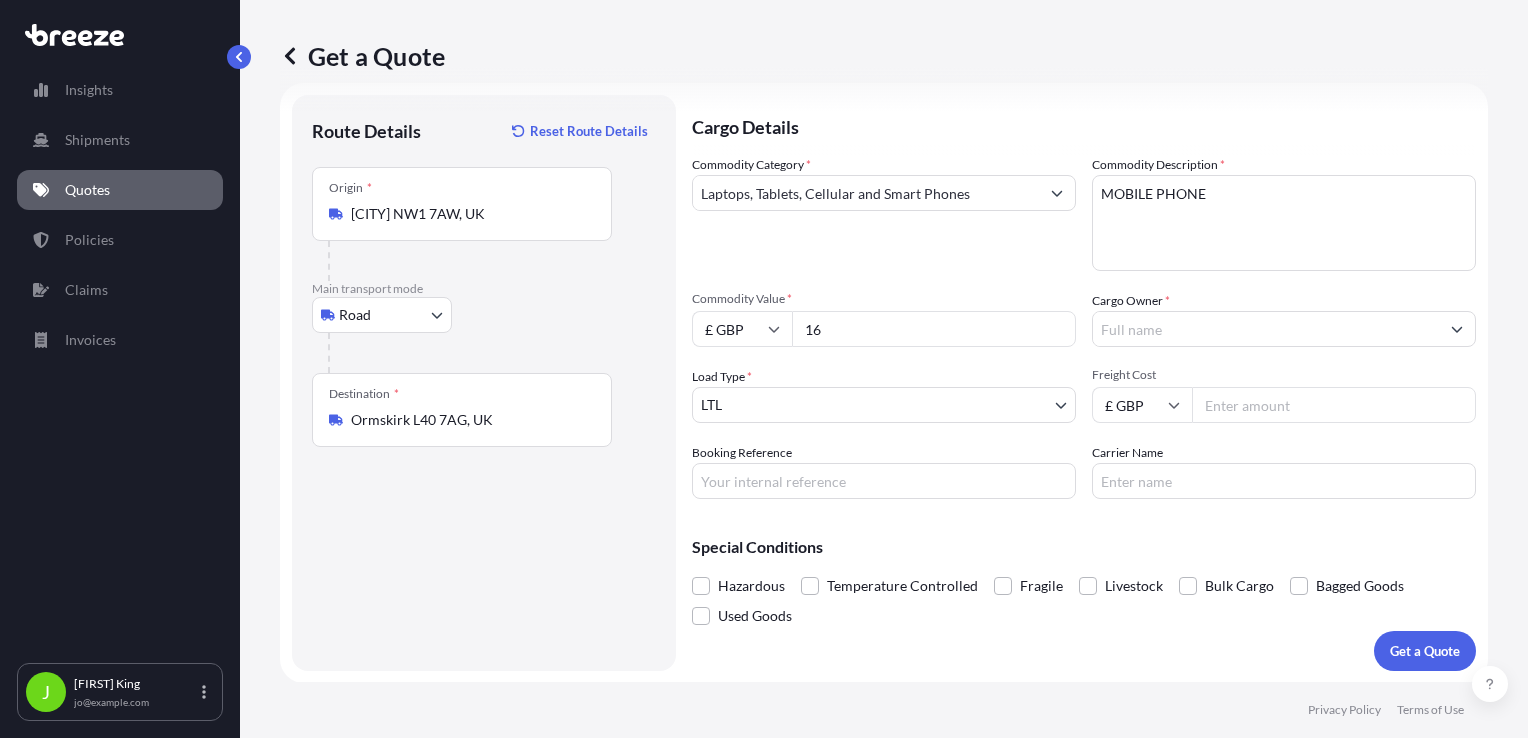 type on "1" 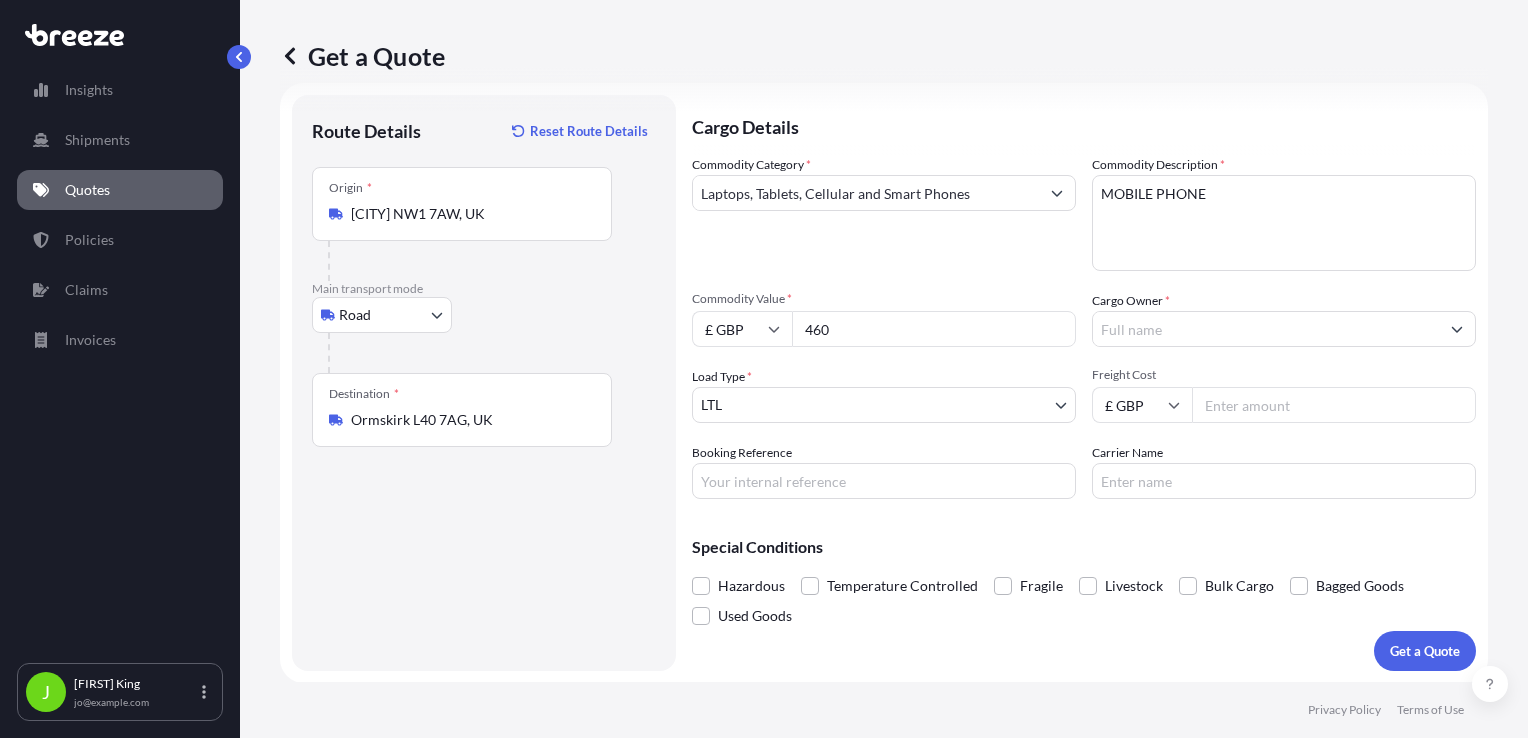 type on "460" 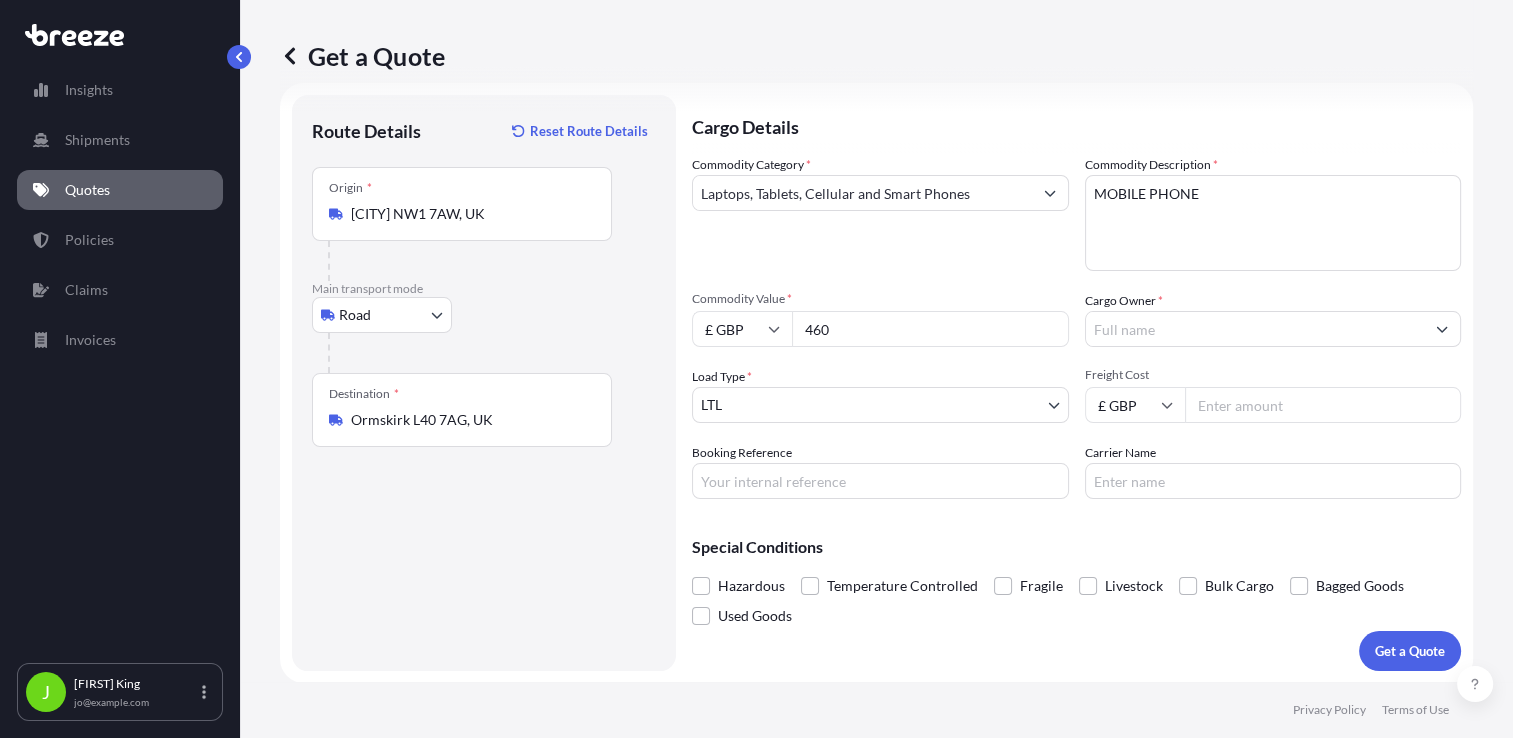 click on "Cargo Owner *" at bounding box center (1255, 329) 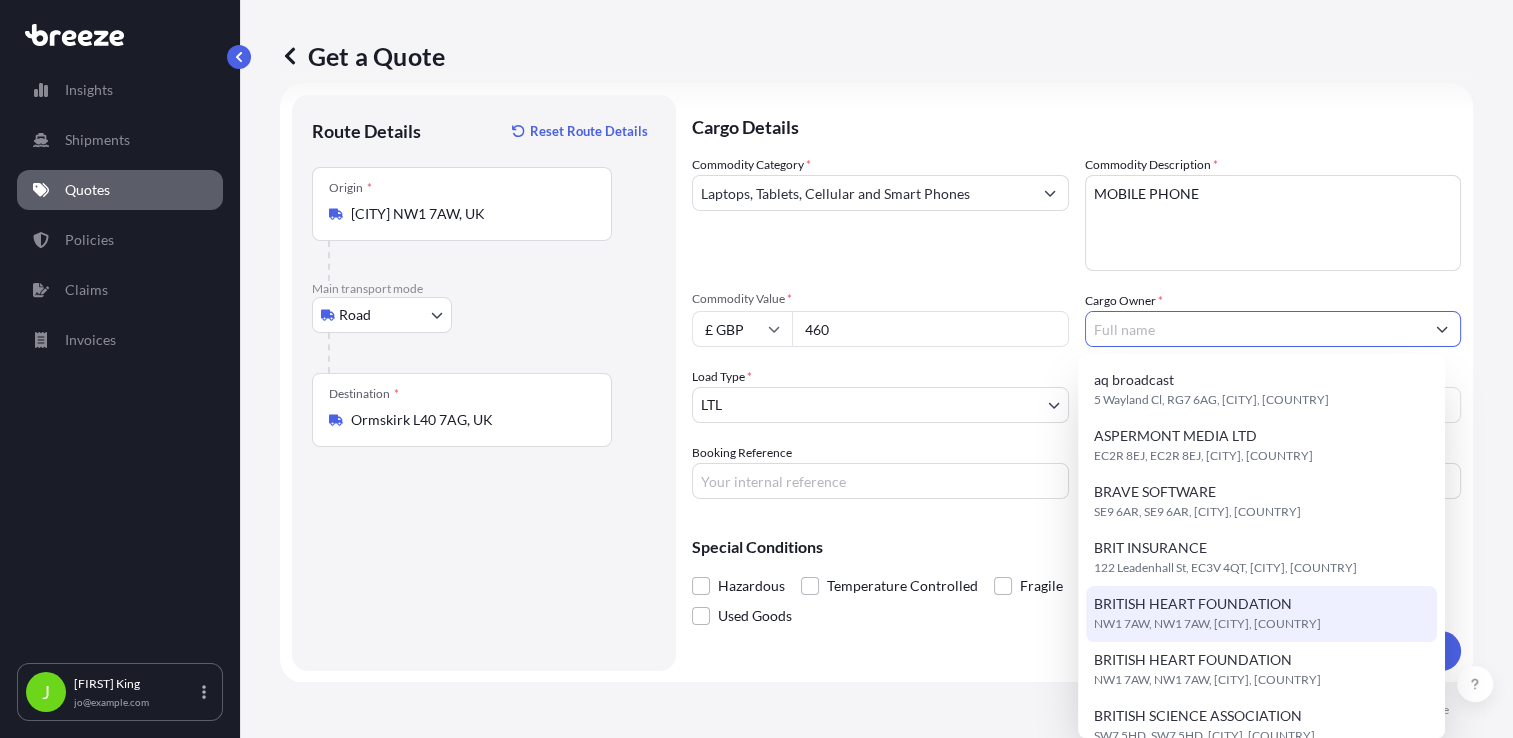 click on "[POSTAL_CODE], [POSTAL_CODE], [CITY], [COUNTRY]" at bounding box center [1207, 624] 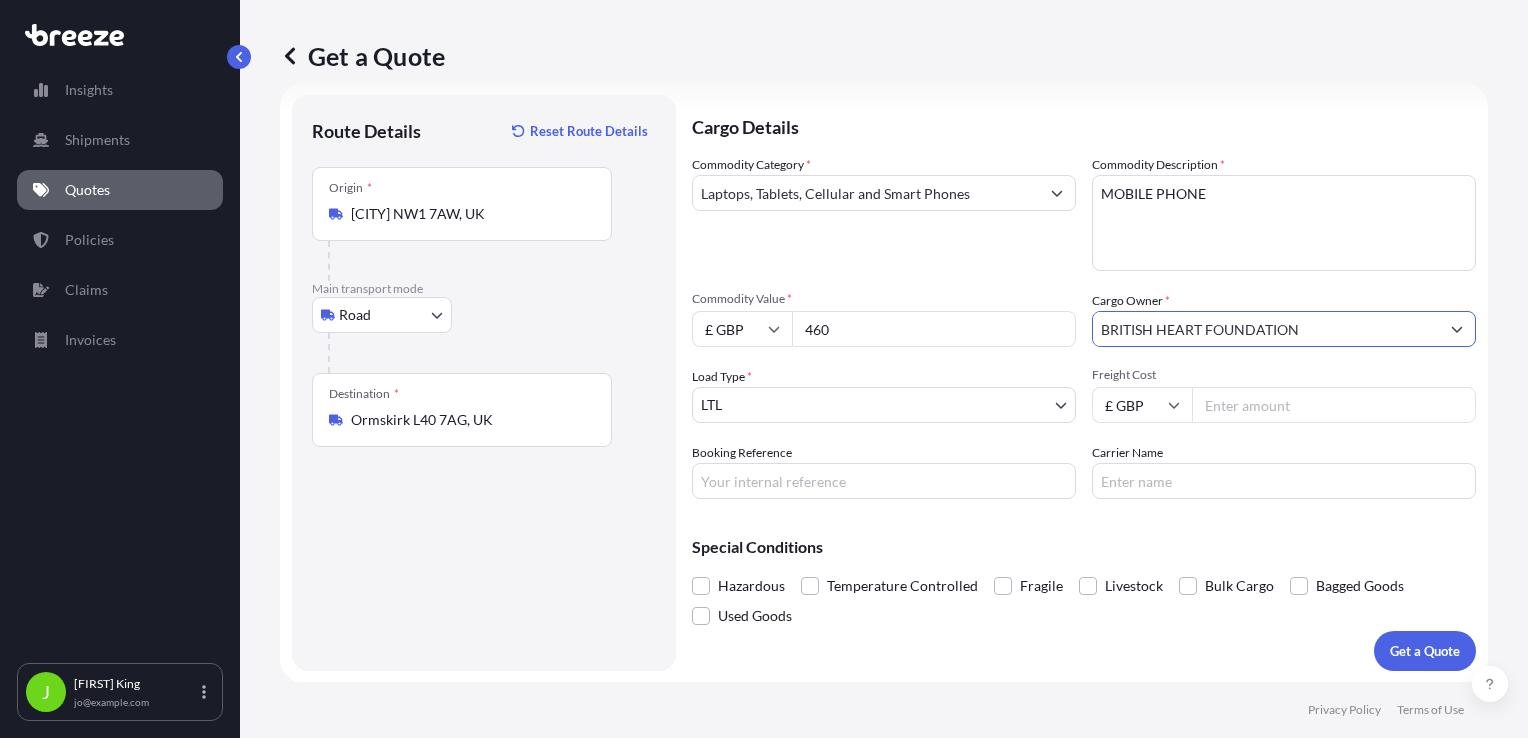 click on "Freight Cost" at bounding box center [1334, 405] 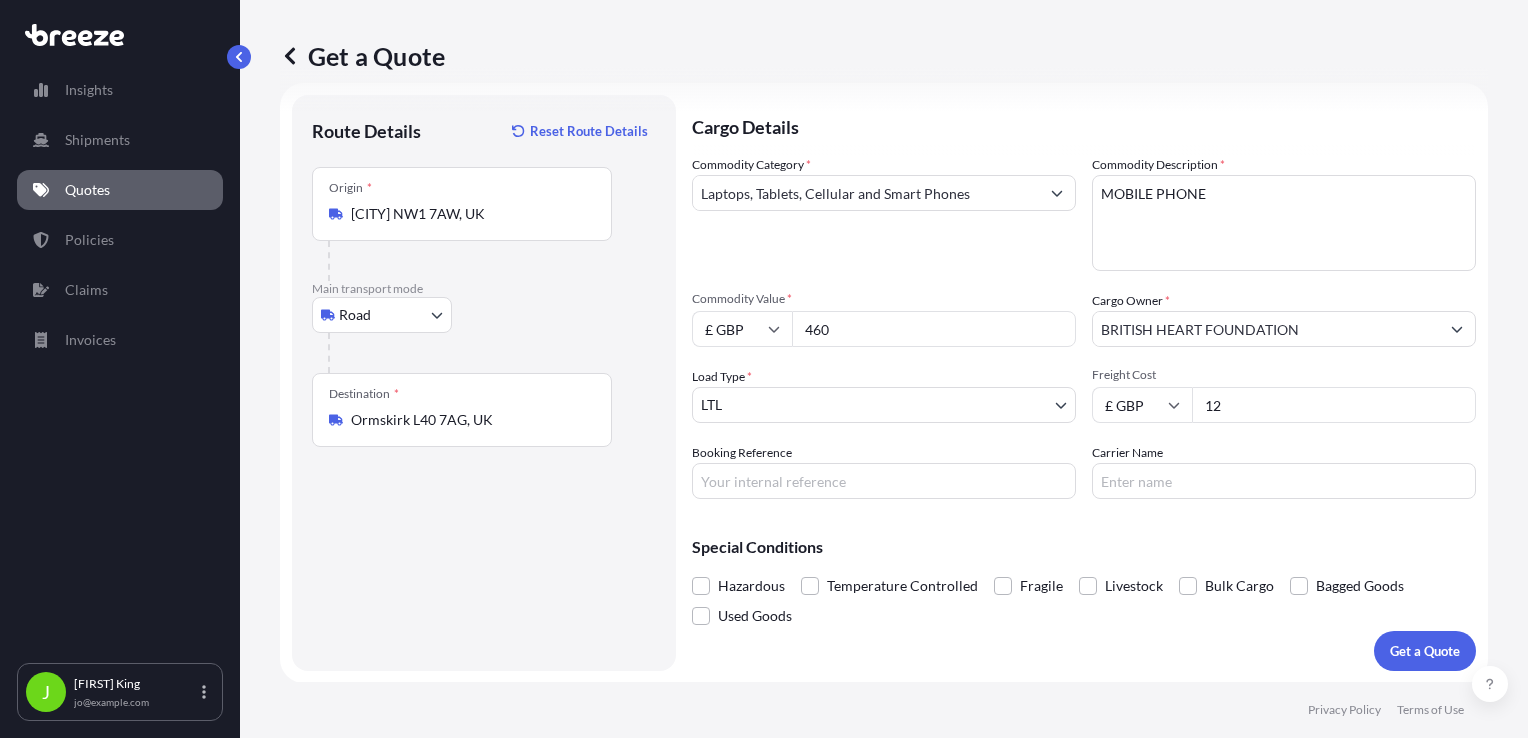 type on "12" 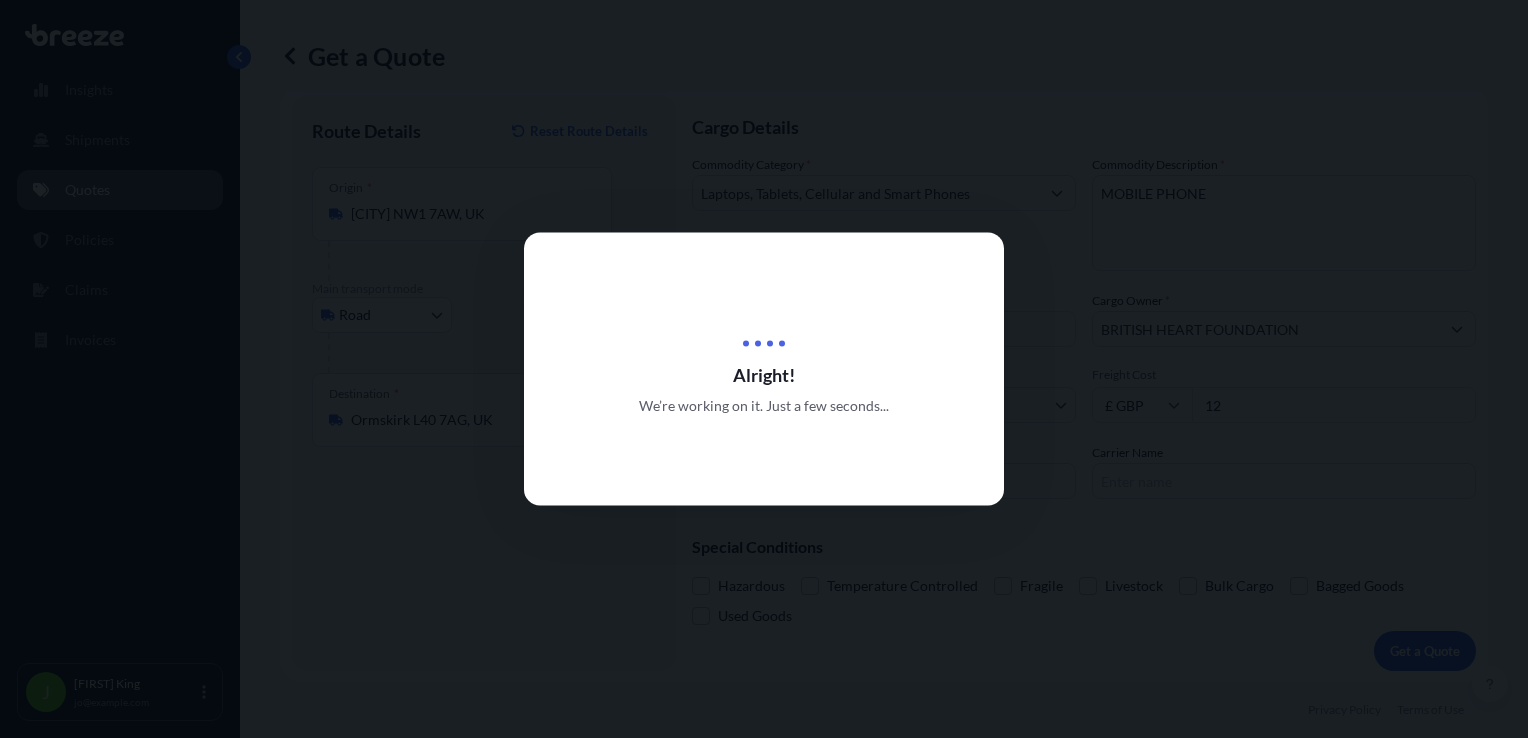 scroll, scrollTop: 0, scrollLeft: 0, axis: both 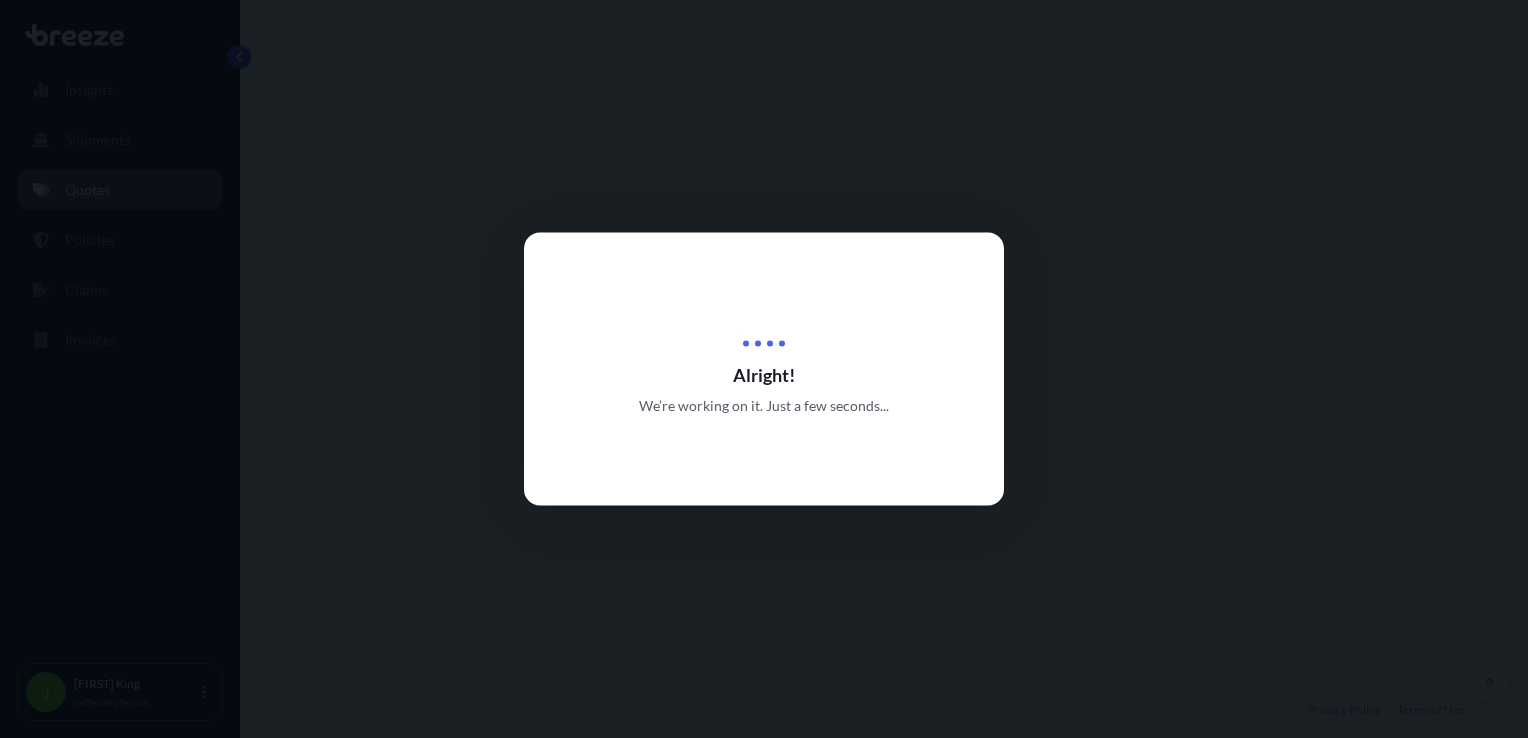 select on "Road" 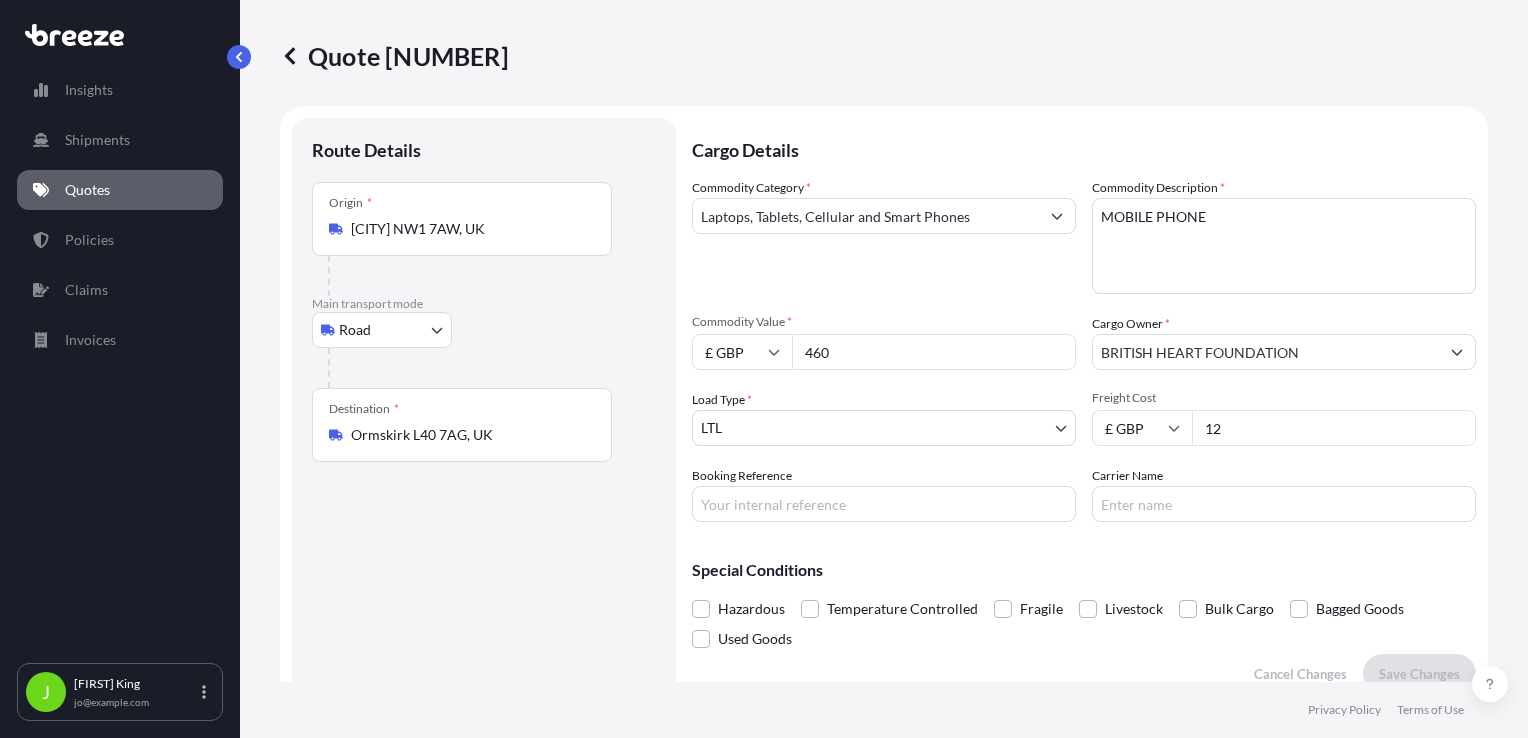 scroll, scrollTop: 0, scrollLeft: 0, axis: both 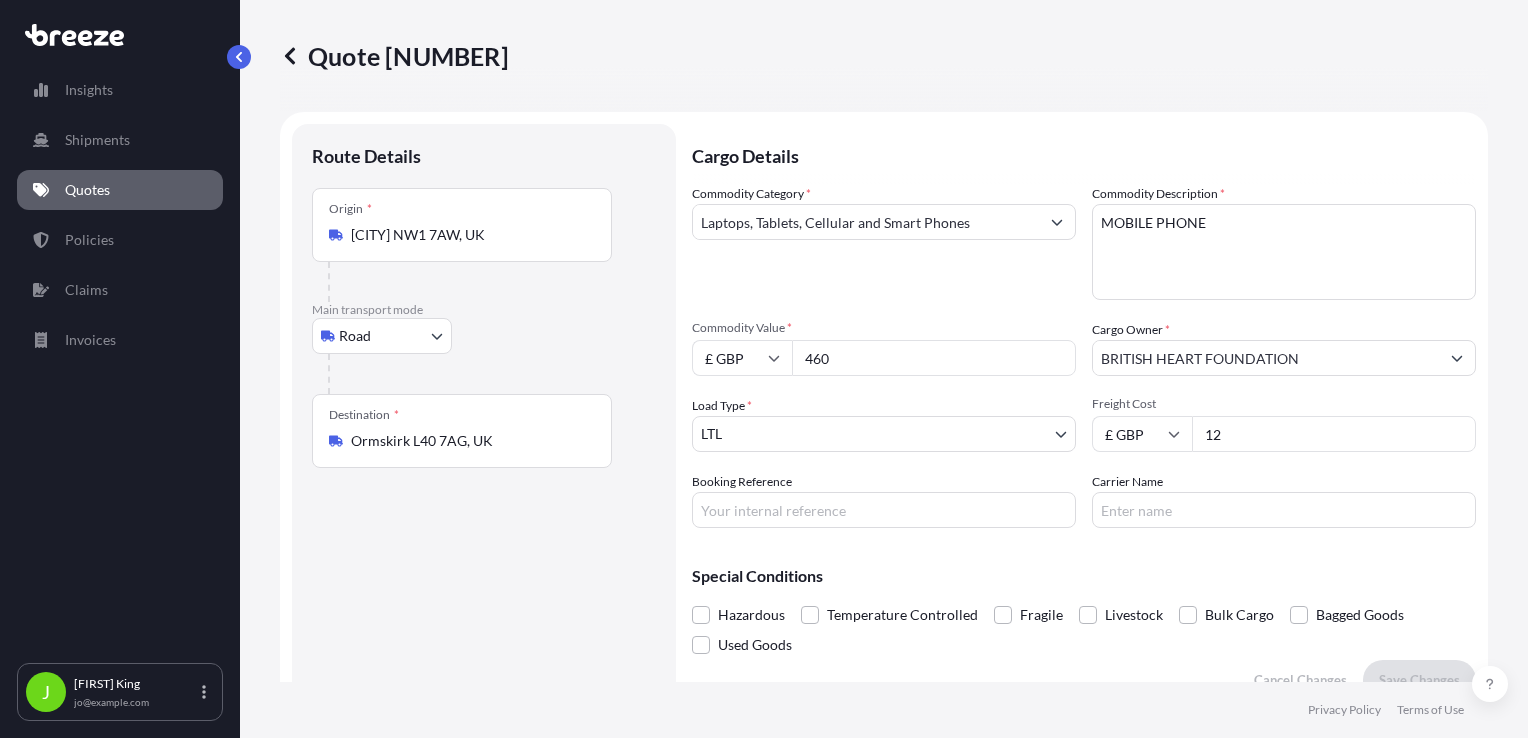 click on "12" at bounding box center (1334, 434) 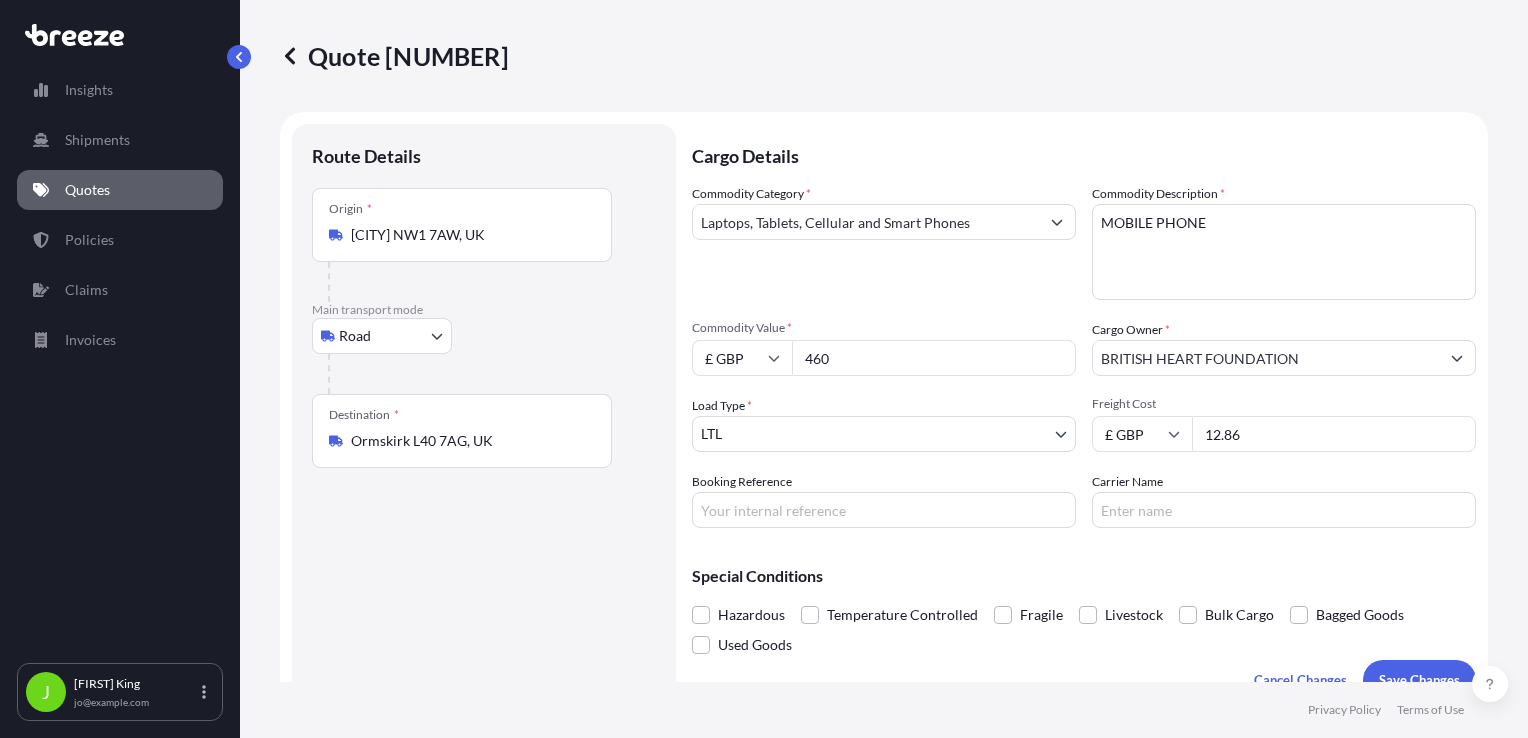type on "[PRICE]" 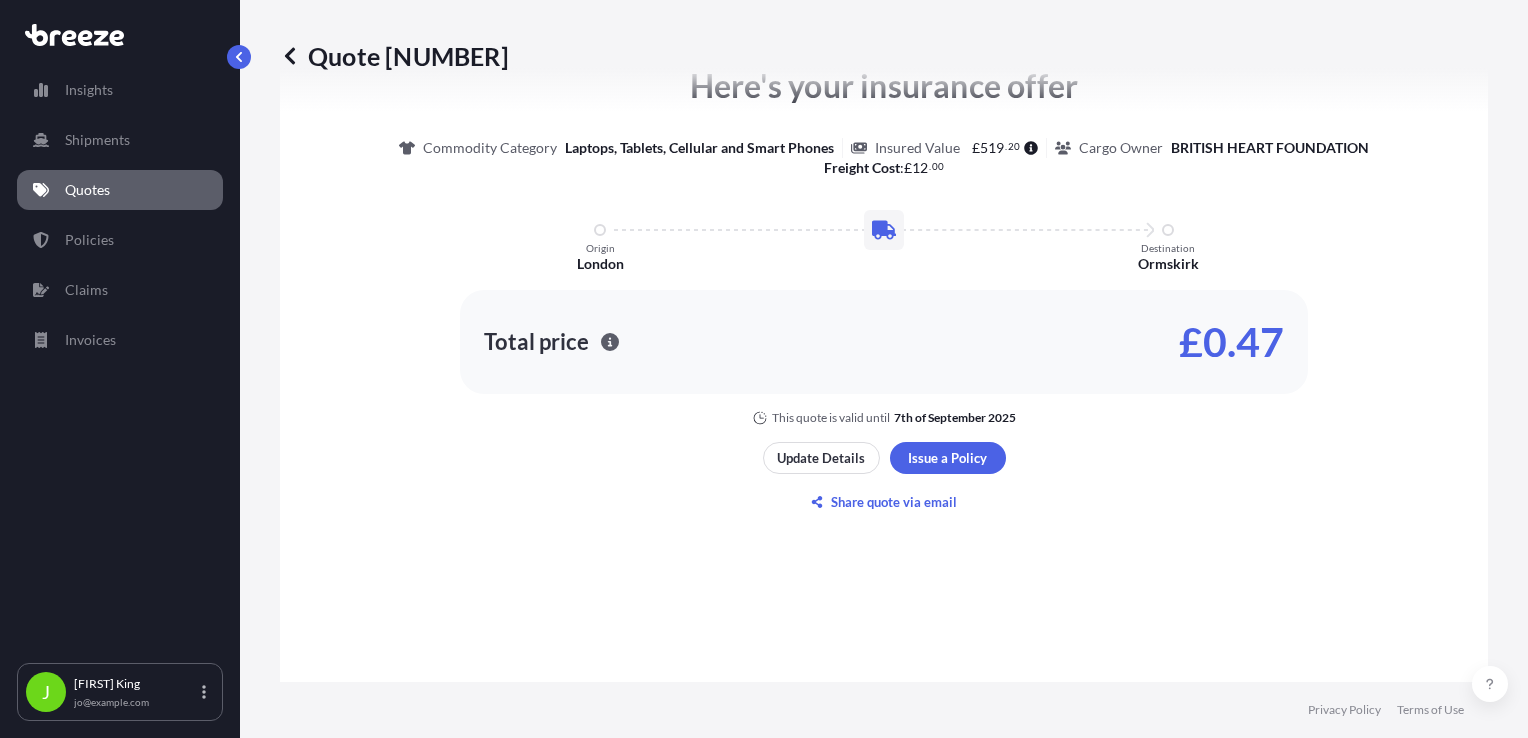 scroll, scrollTop: 1000, scrollLeft: 0, axis: vertical 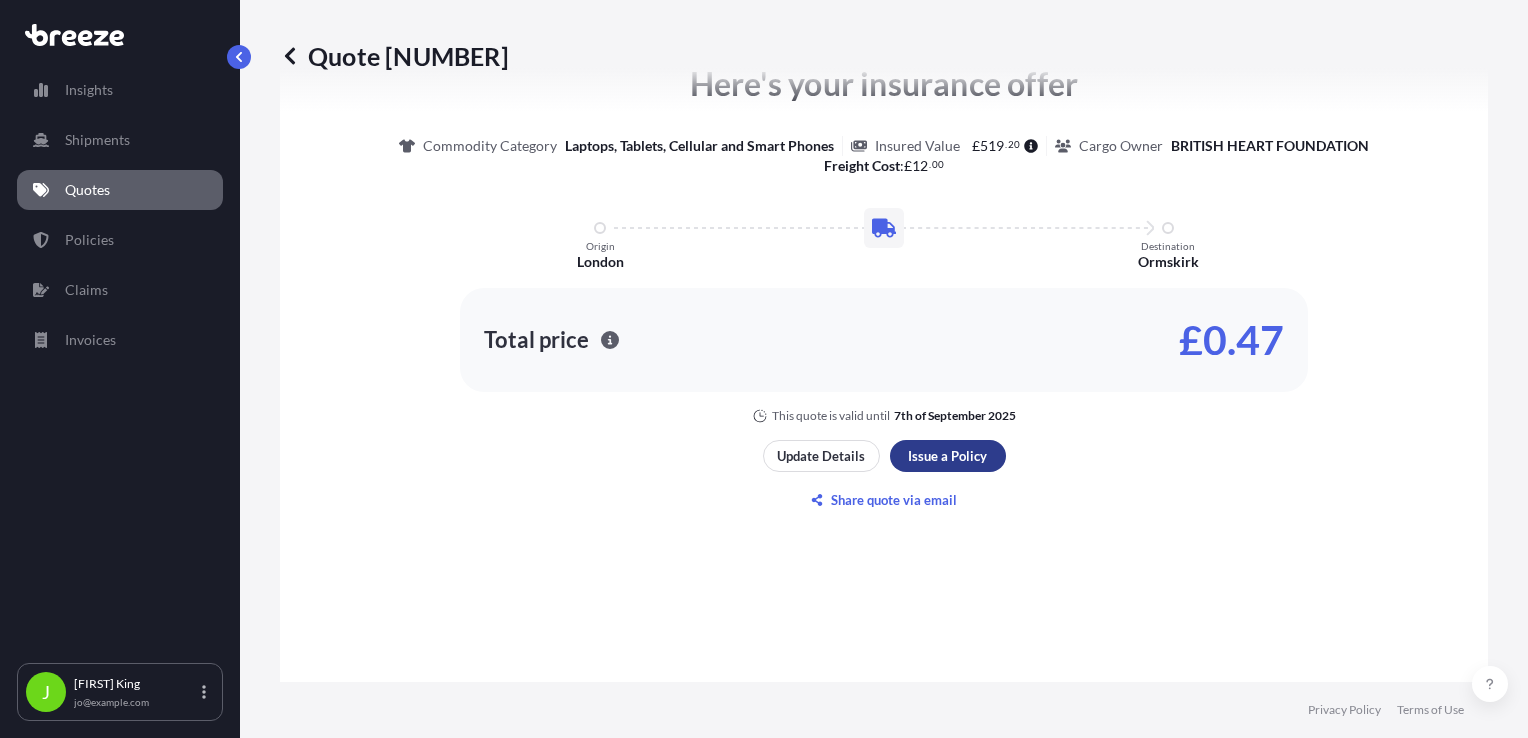 type on "2213113" 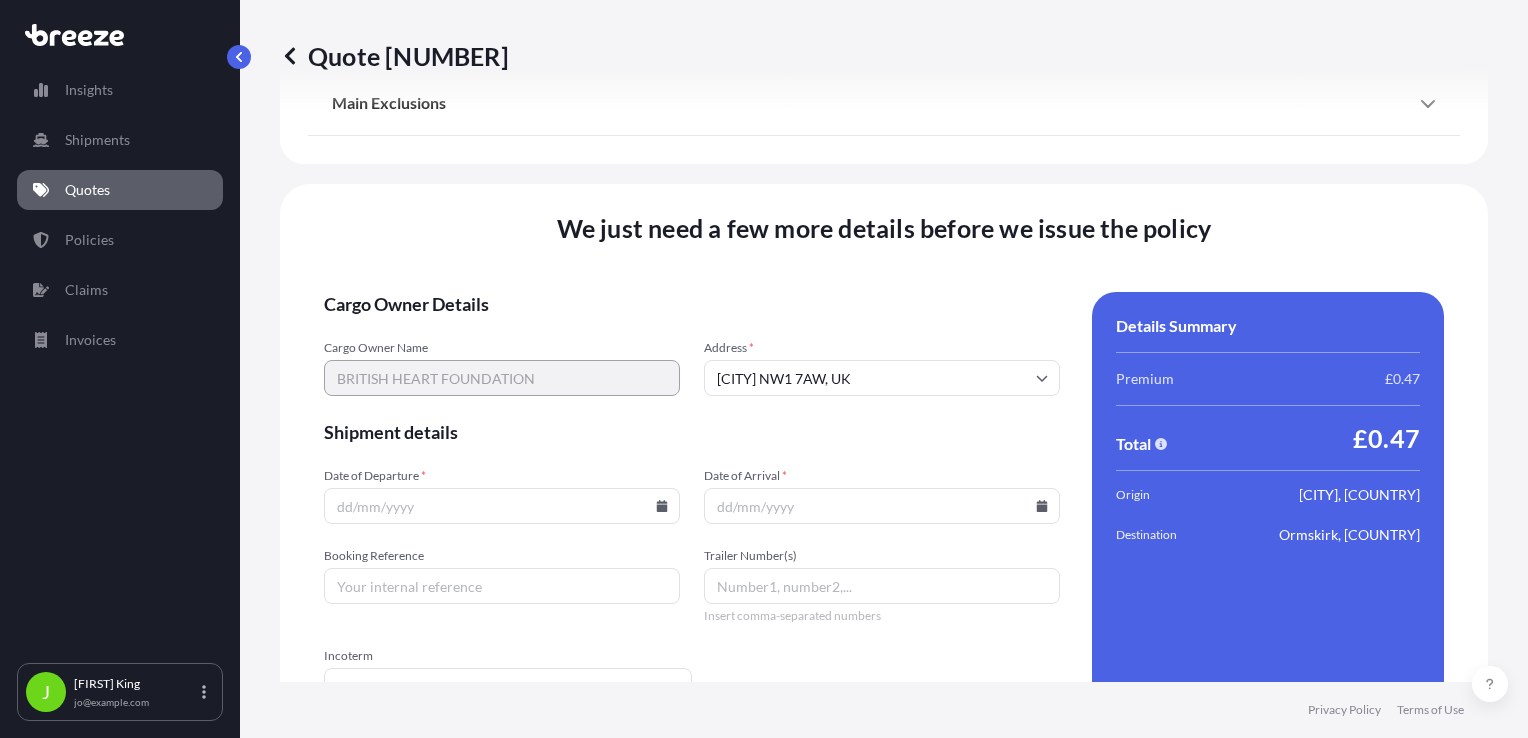 scroll, scrollTop: 2493, scrollLeft: 0, axis: vertical 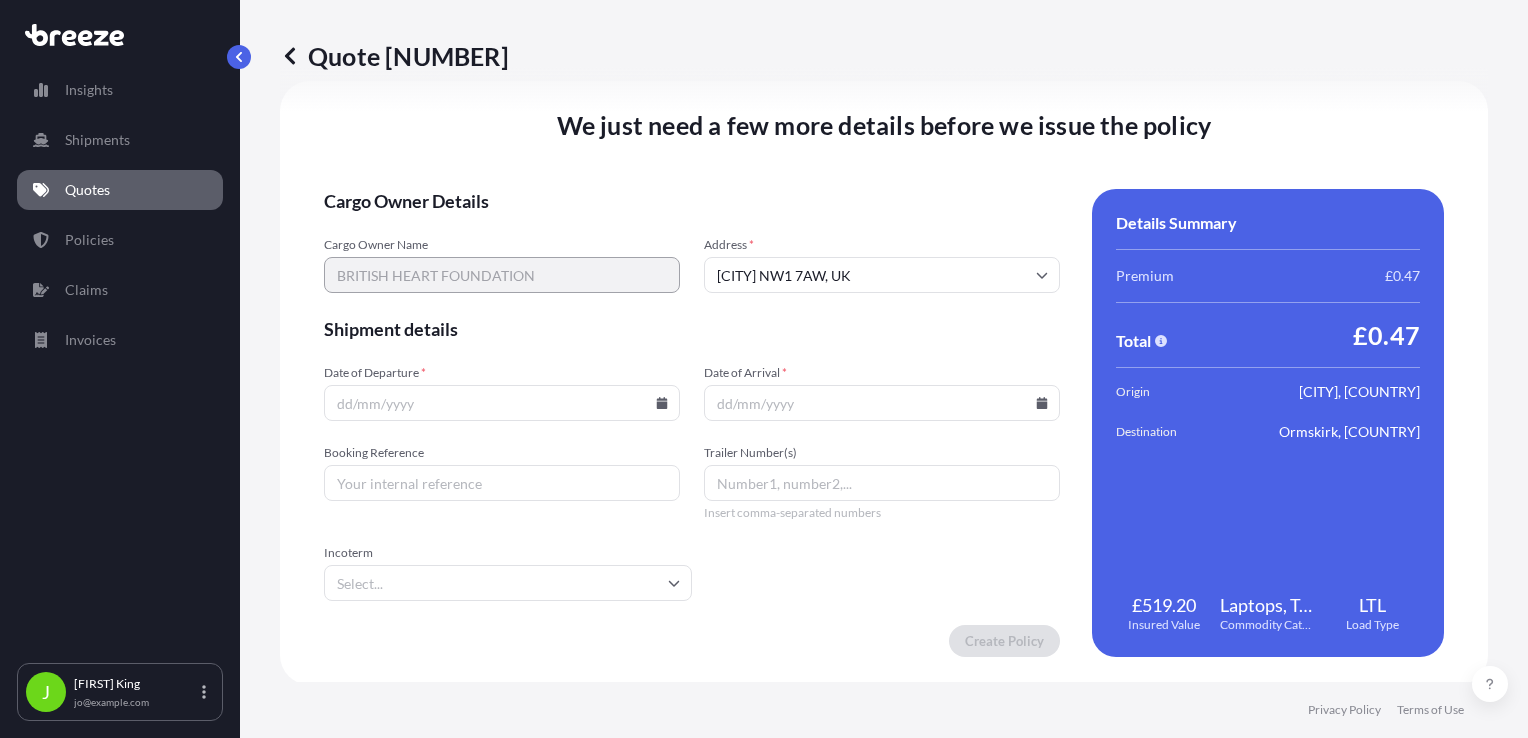 click on "Date of Departure   *" at bounding box center [502, 403] 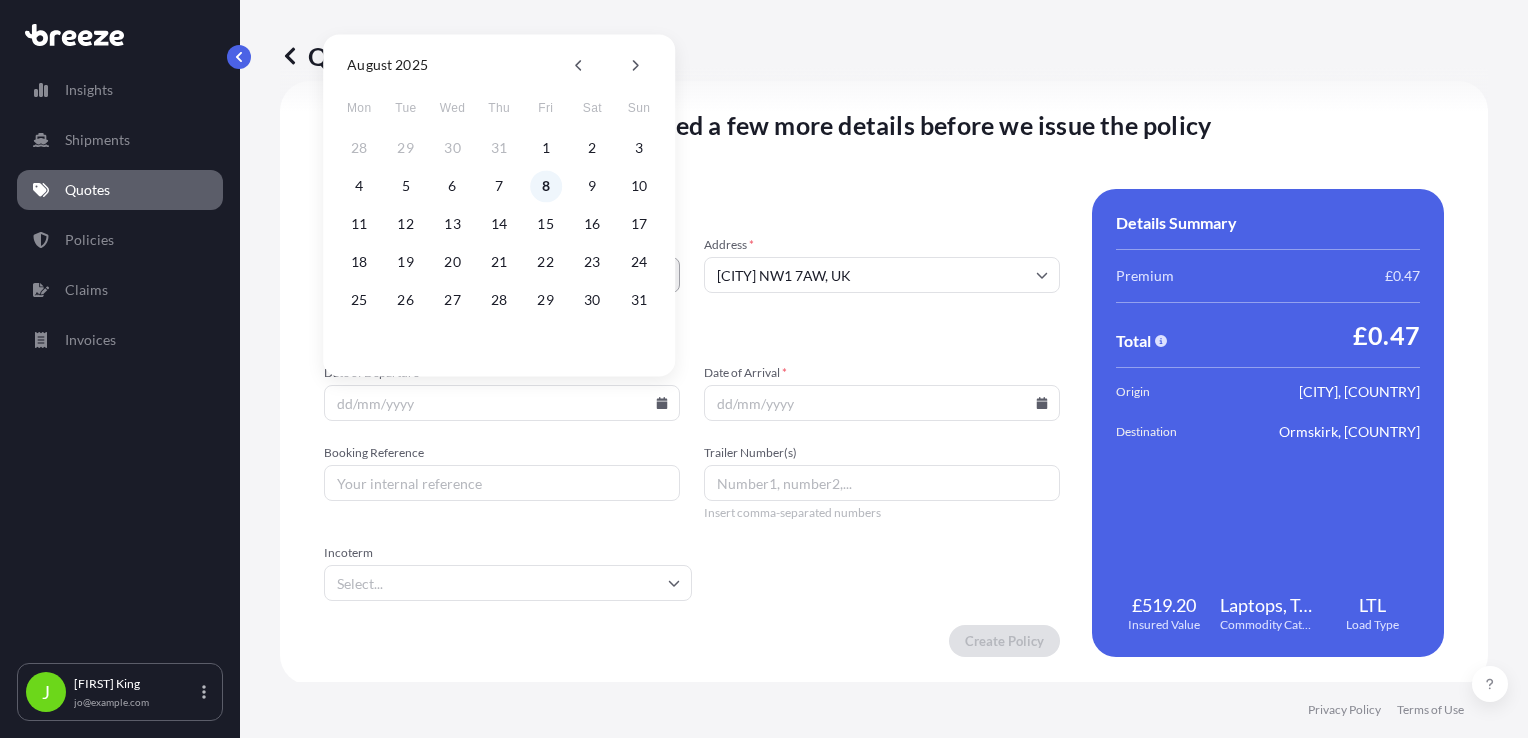 click on "8" at bounding box center [546, 186] 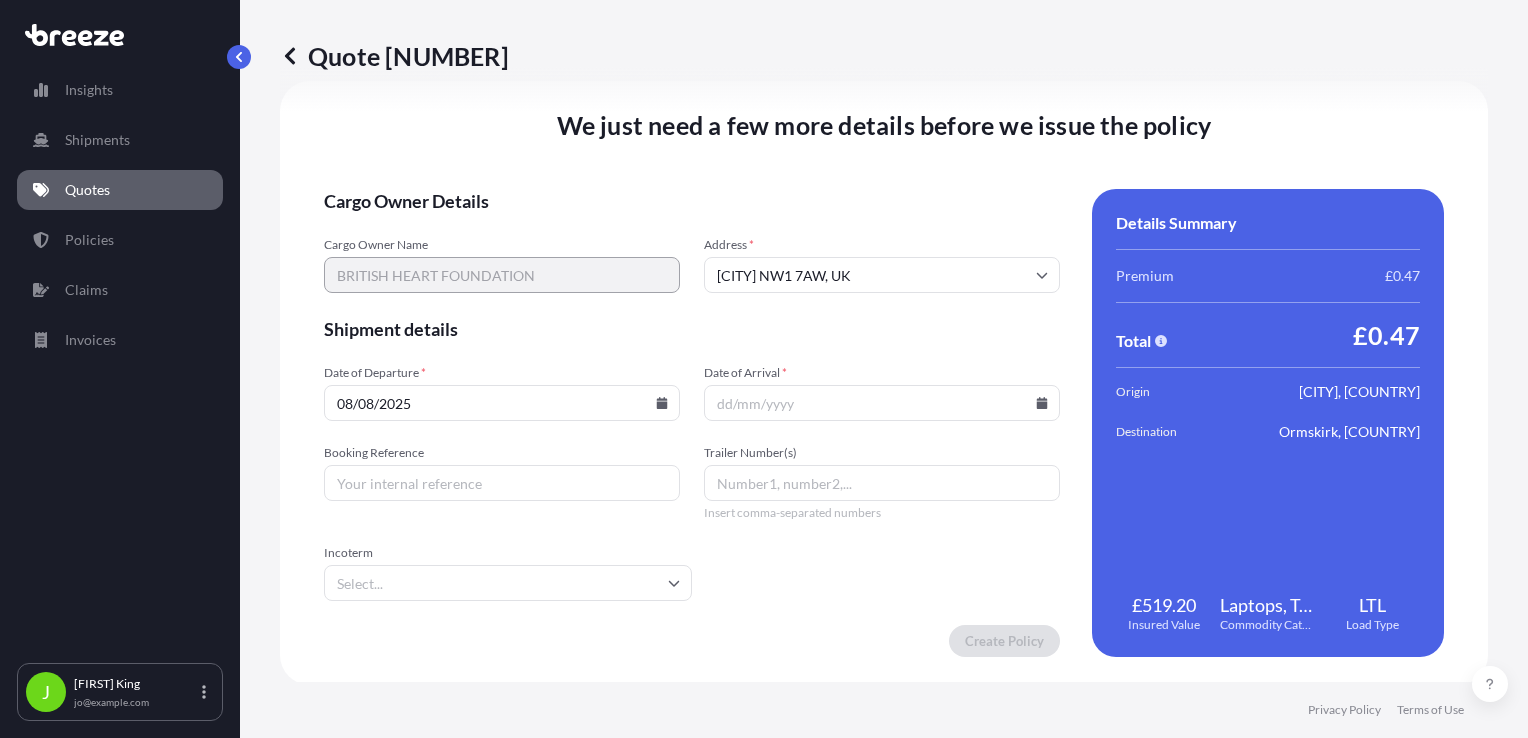 type on "08/08/2025" 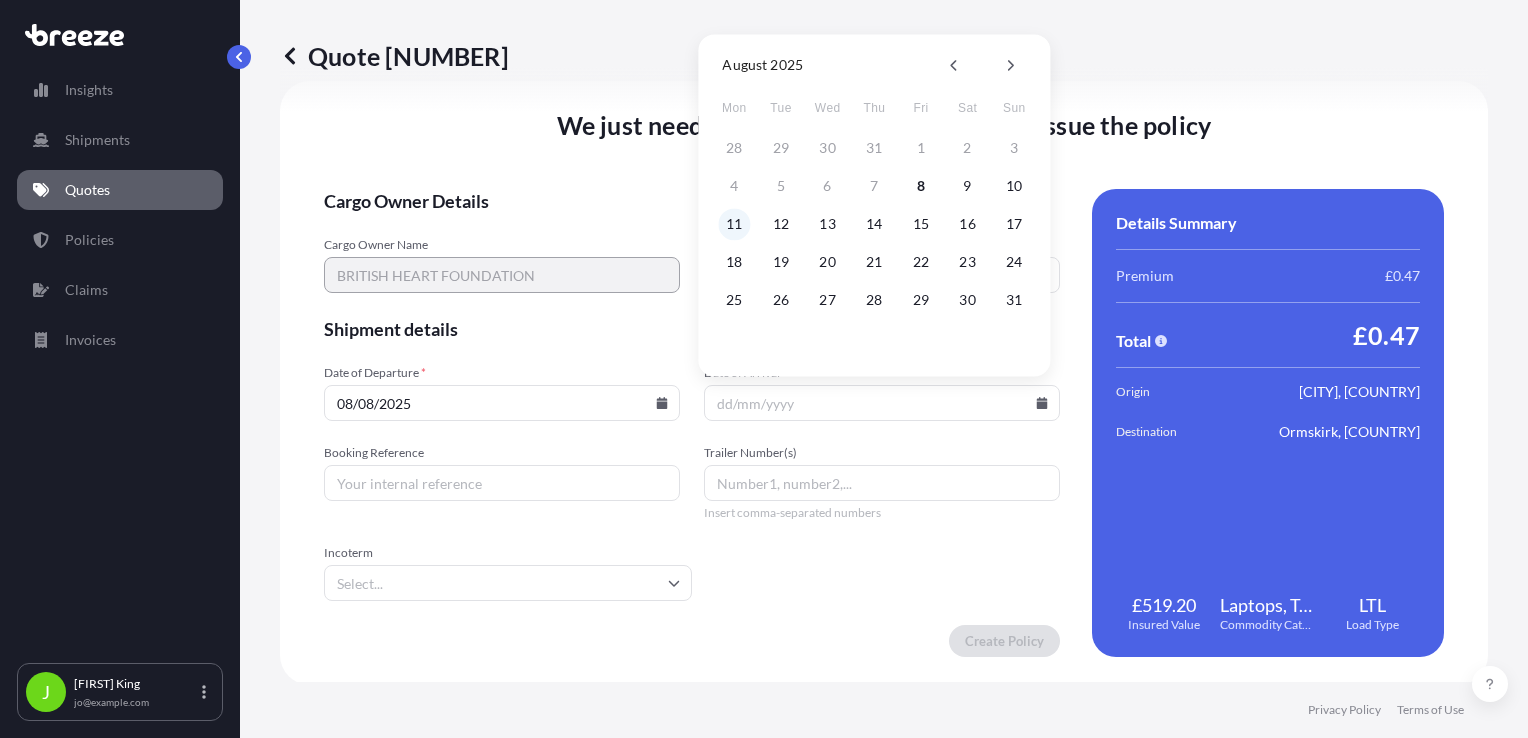 click on "11" at bounding box center (734, 224) 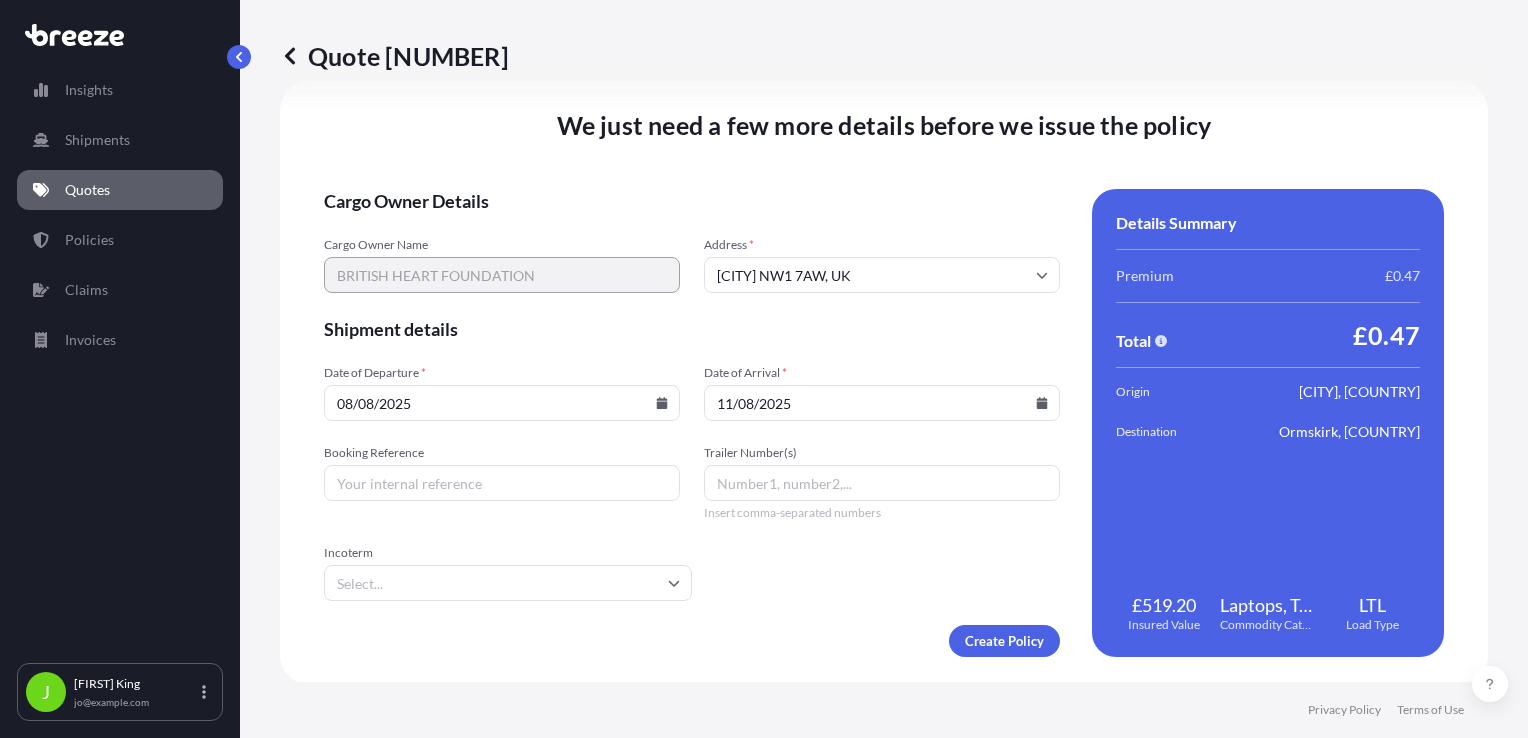 type on "11/08/2025" 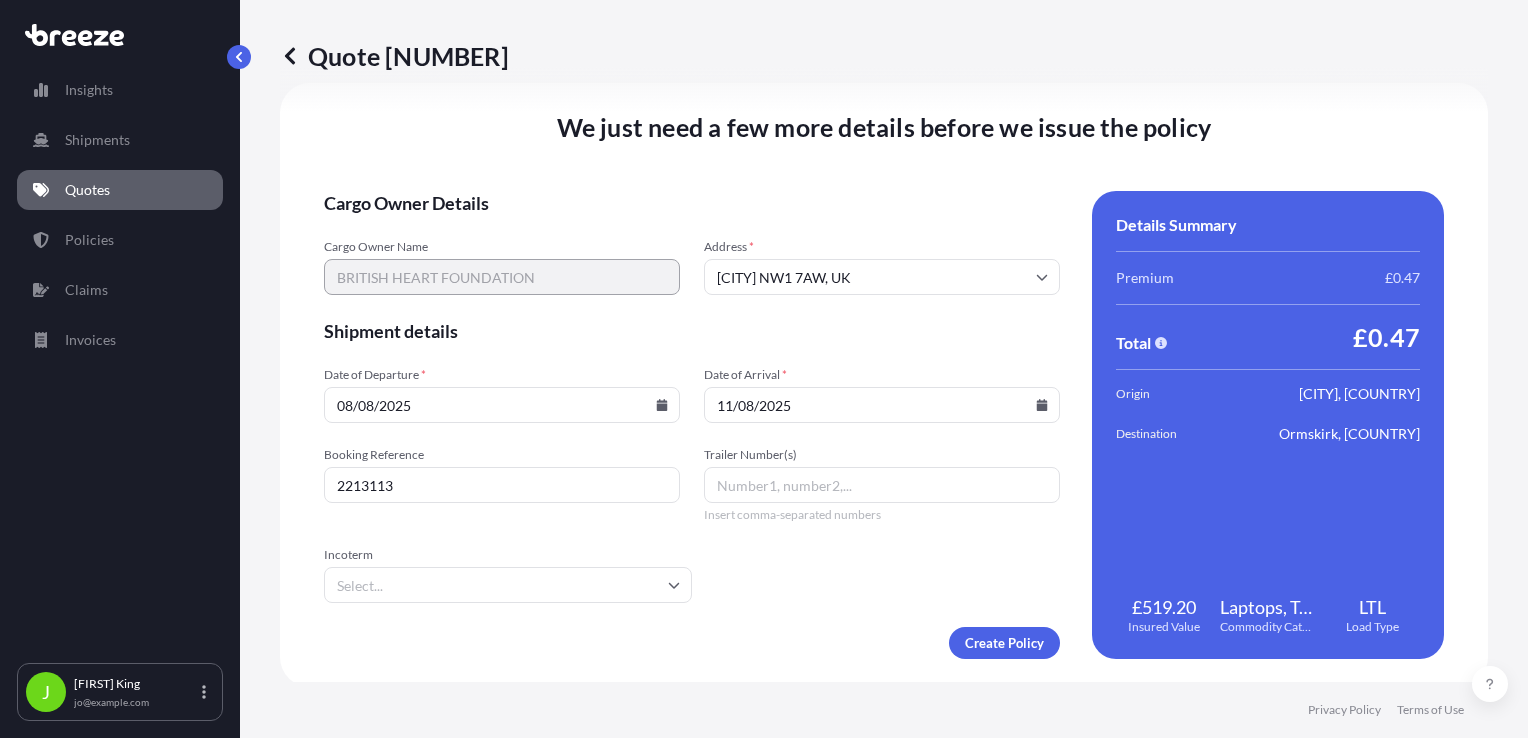 scroll, scrollTop: 2495, scrollLeft: 0, axis: vertical 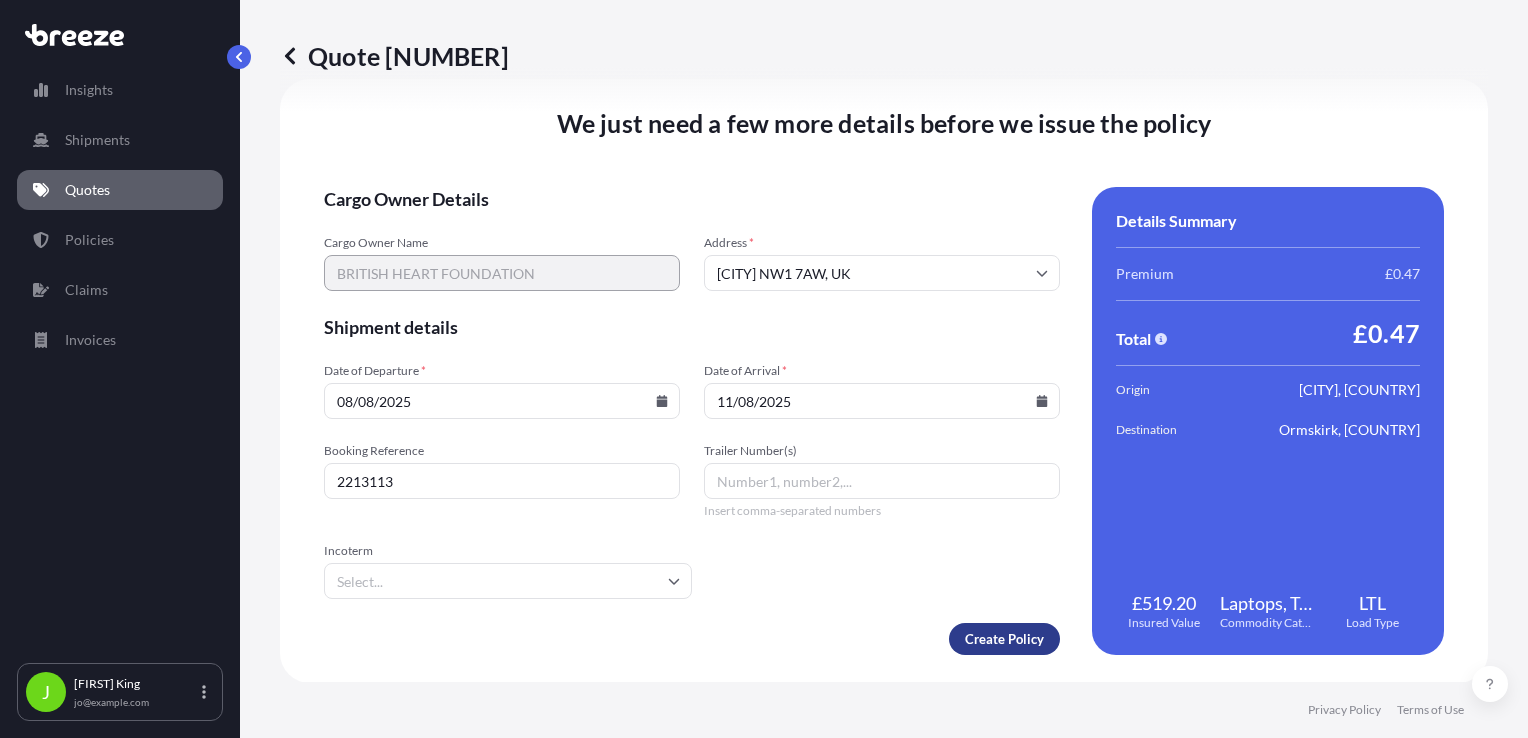 type on "2213113" 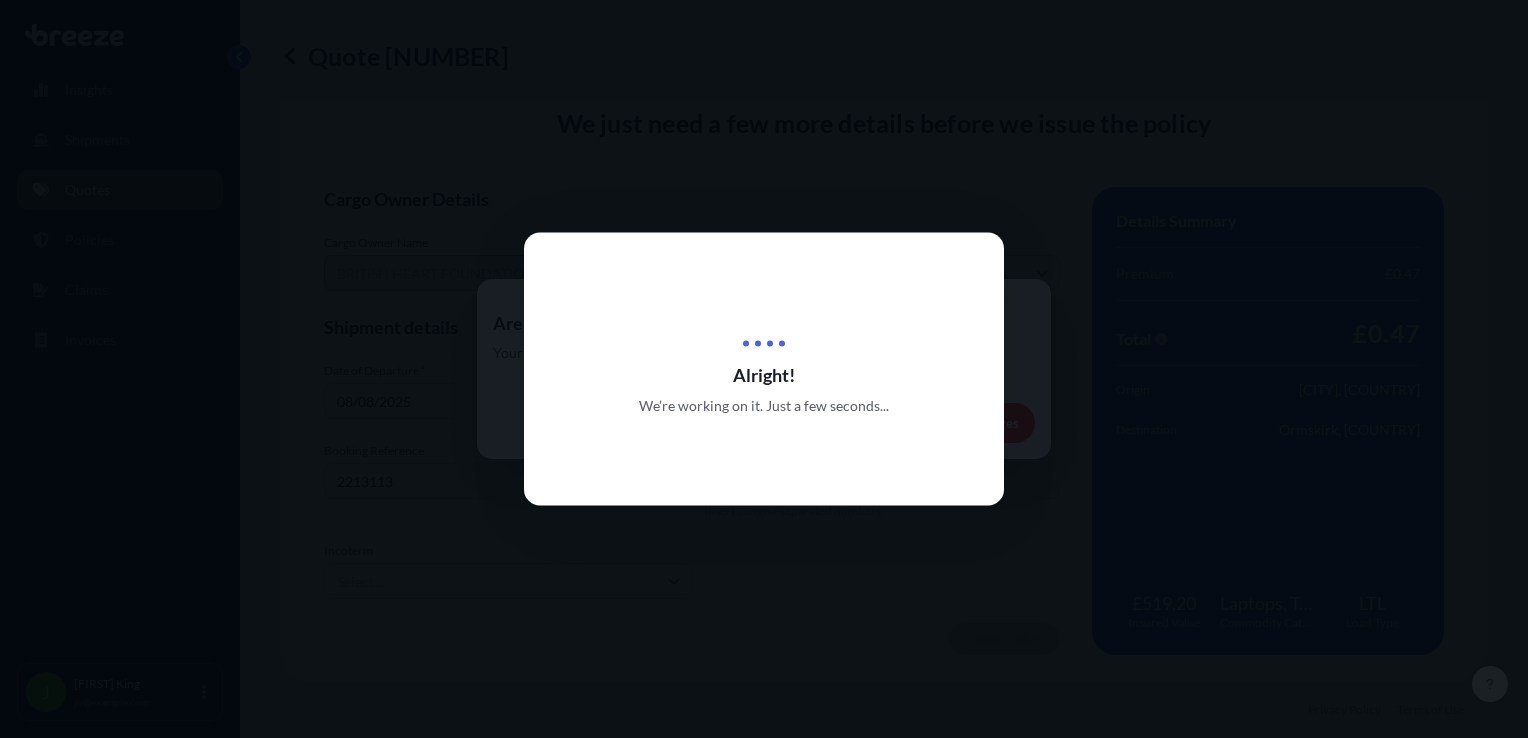 click at bounding box center [764, 369] 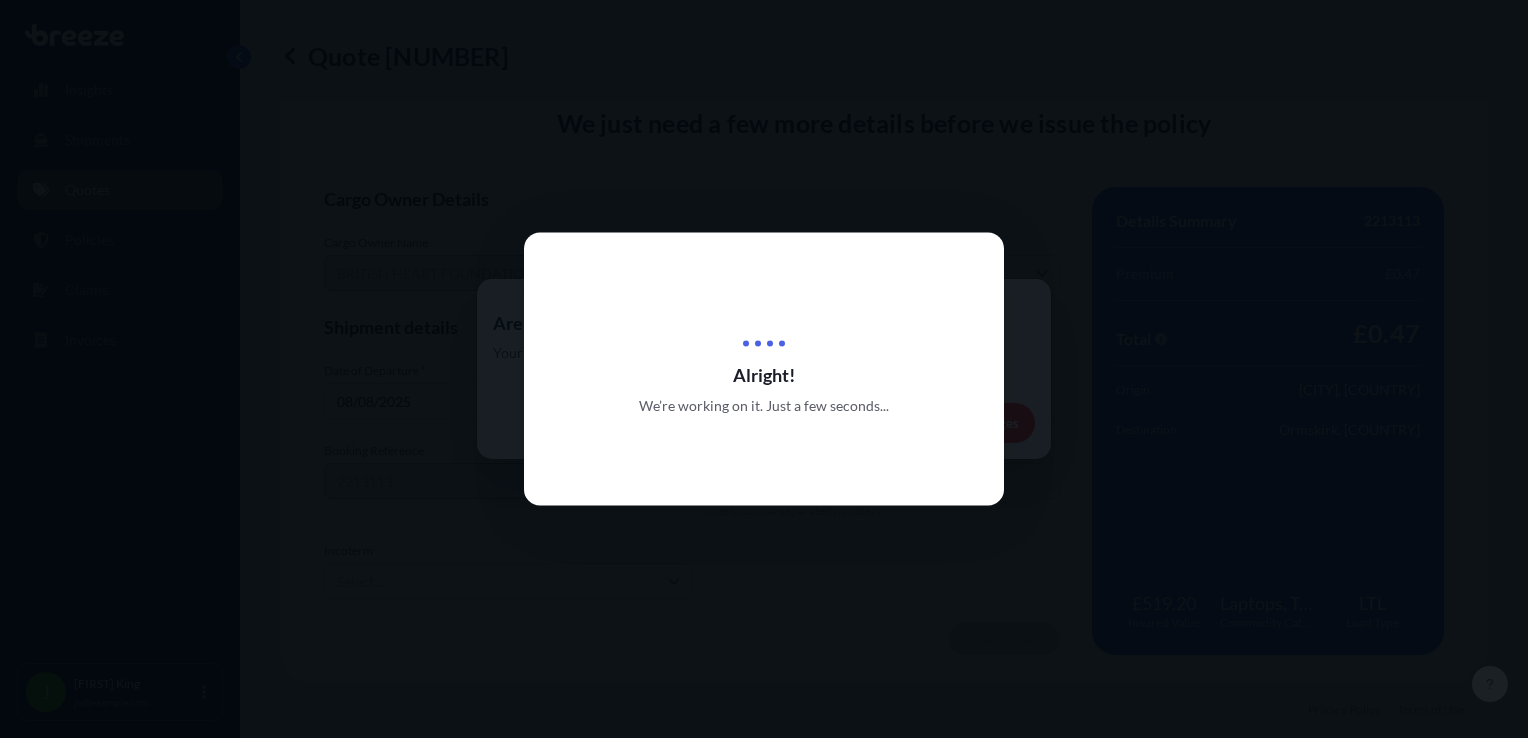 click on "Alright! We’re working on it. Just a few seconds..." at bounding box center [764, 369] 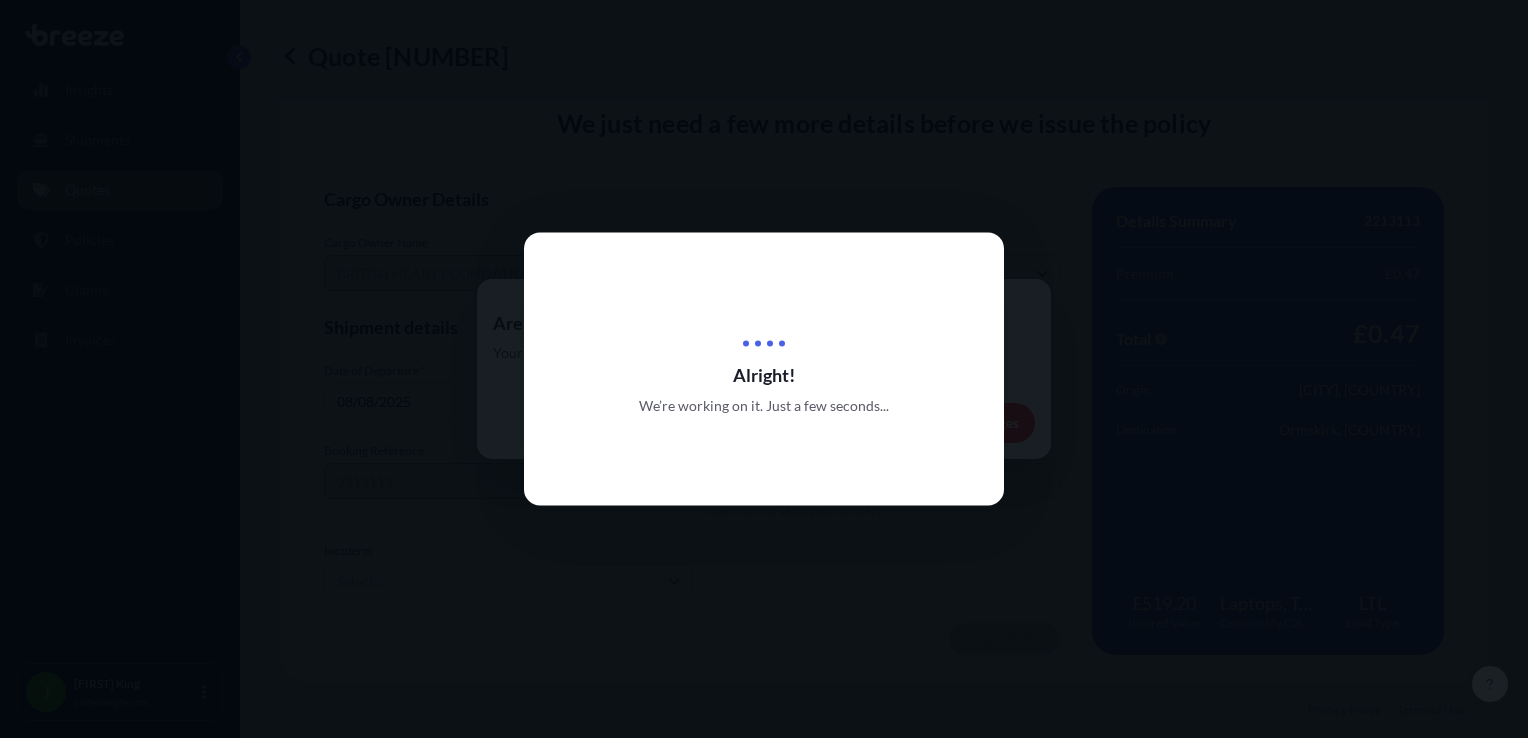 click on "Alright! We’re working on it. Just a few seconds..." at bounding box center [764, 369] 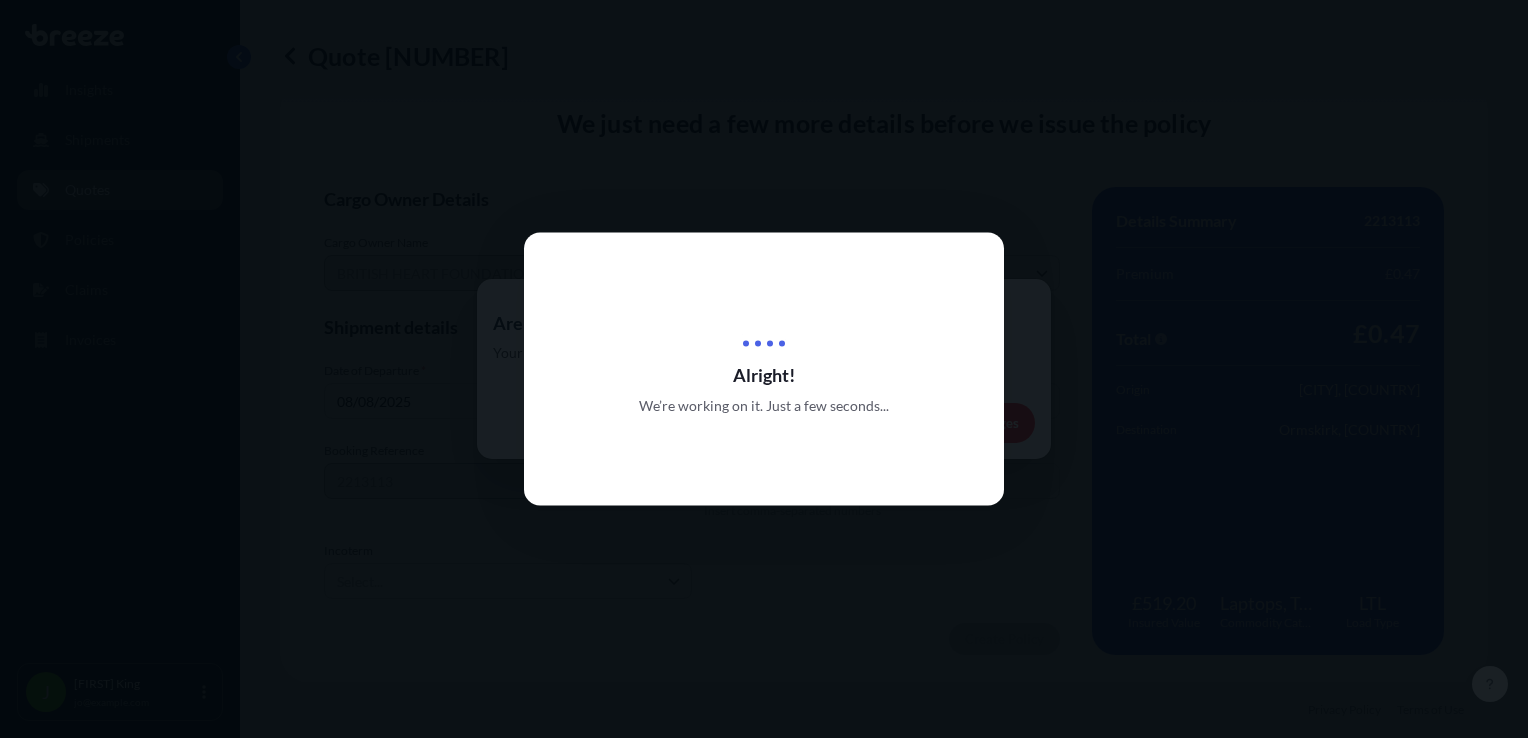 click at bounding box center (764, 369) 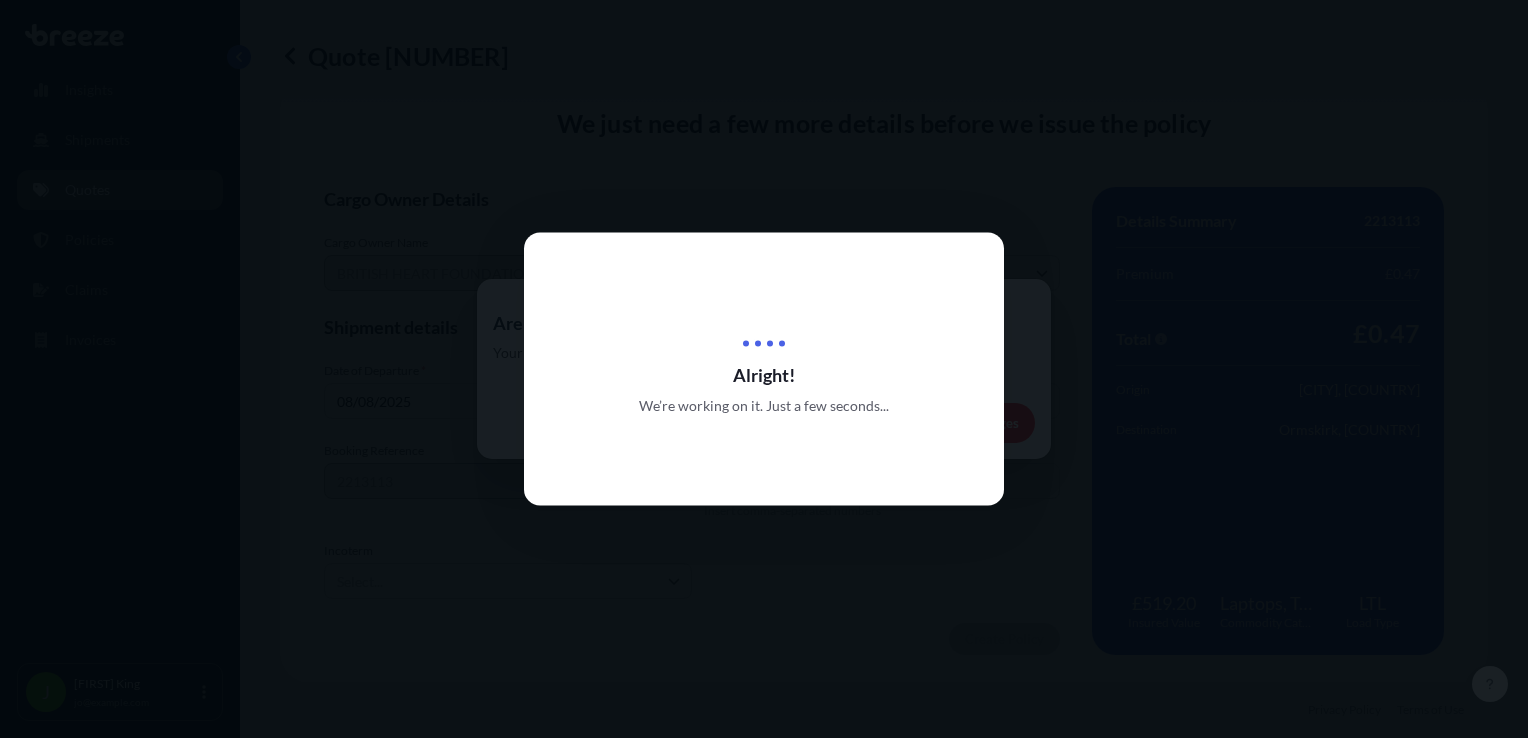 click on "Alright! We’re working on it. Just a few seconds..." at bounding box center (764, 369) 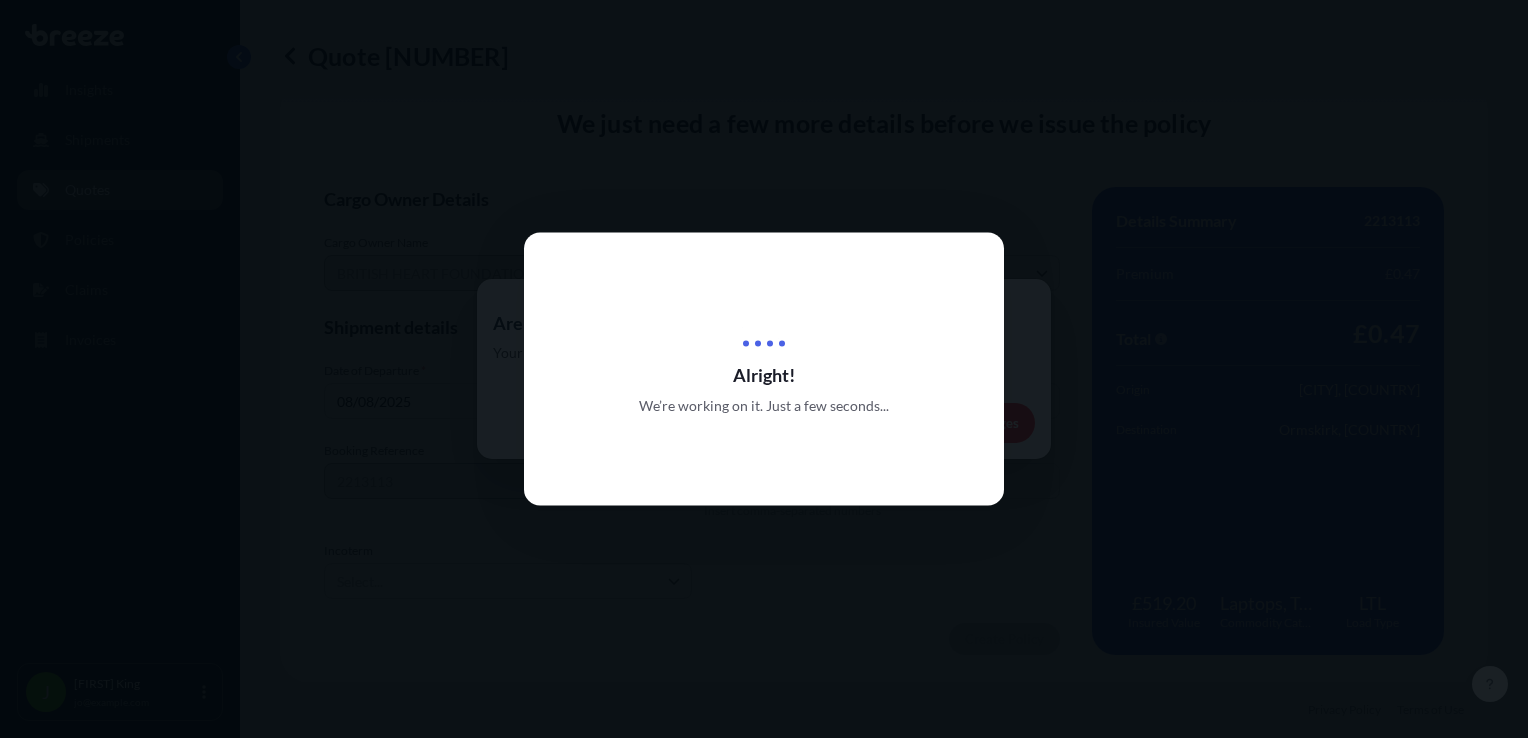 click on "We’re working on it. Just a few seconds..." at bounding box center [764, 405] 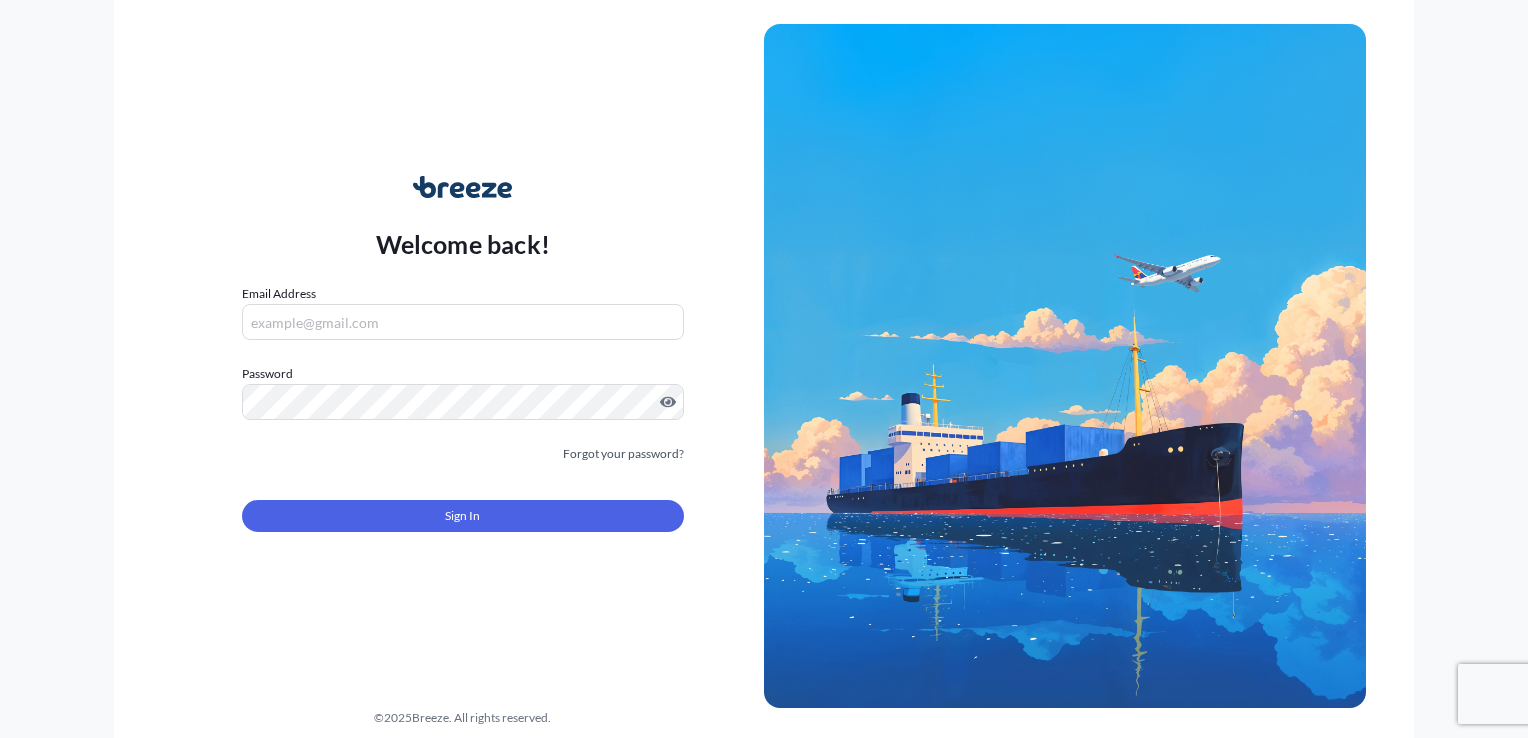 scroll, scrollTop: 0, scrollLeft: 0, axis: both 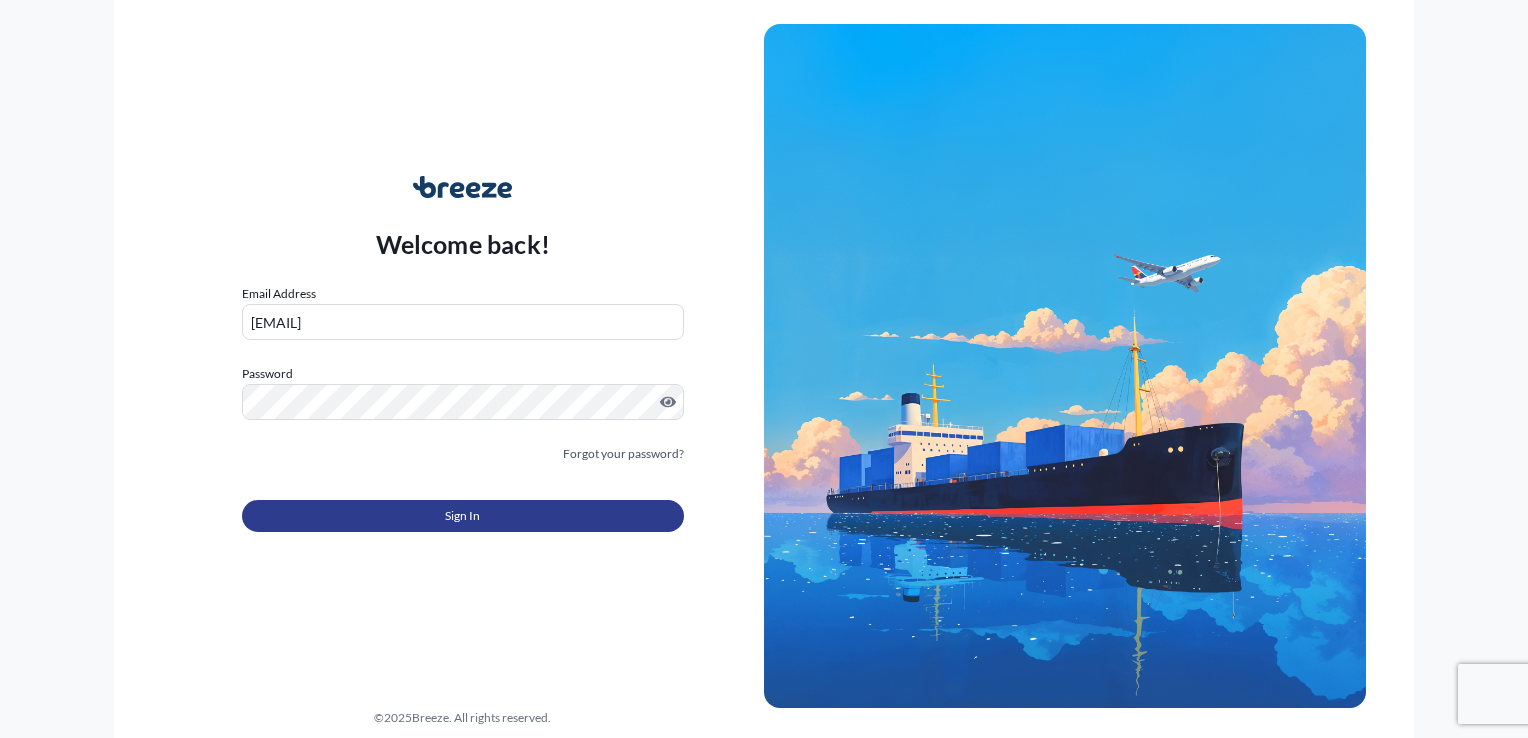 click on "Sign In" at bounding box center [463, 516] 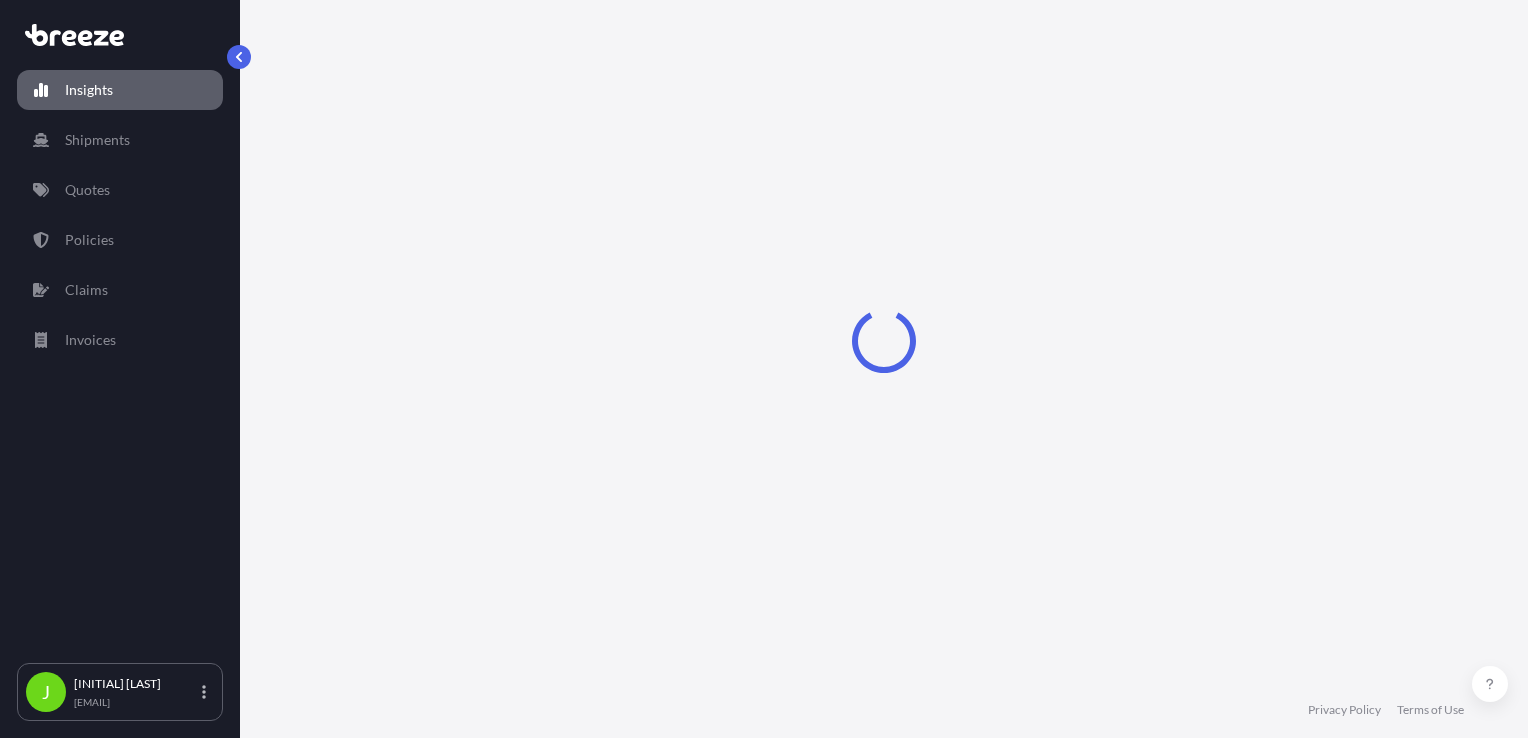 select on "2025" 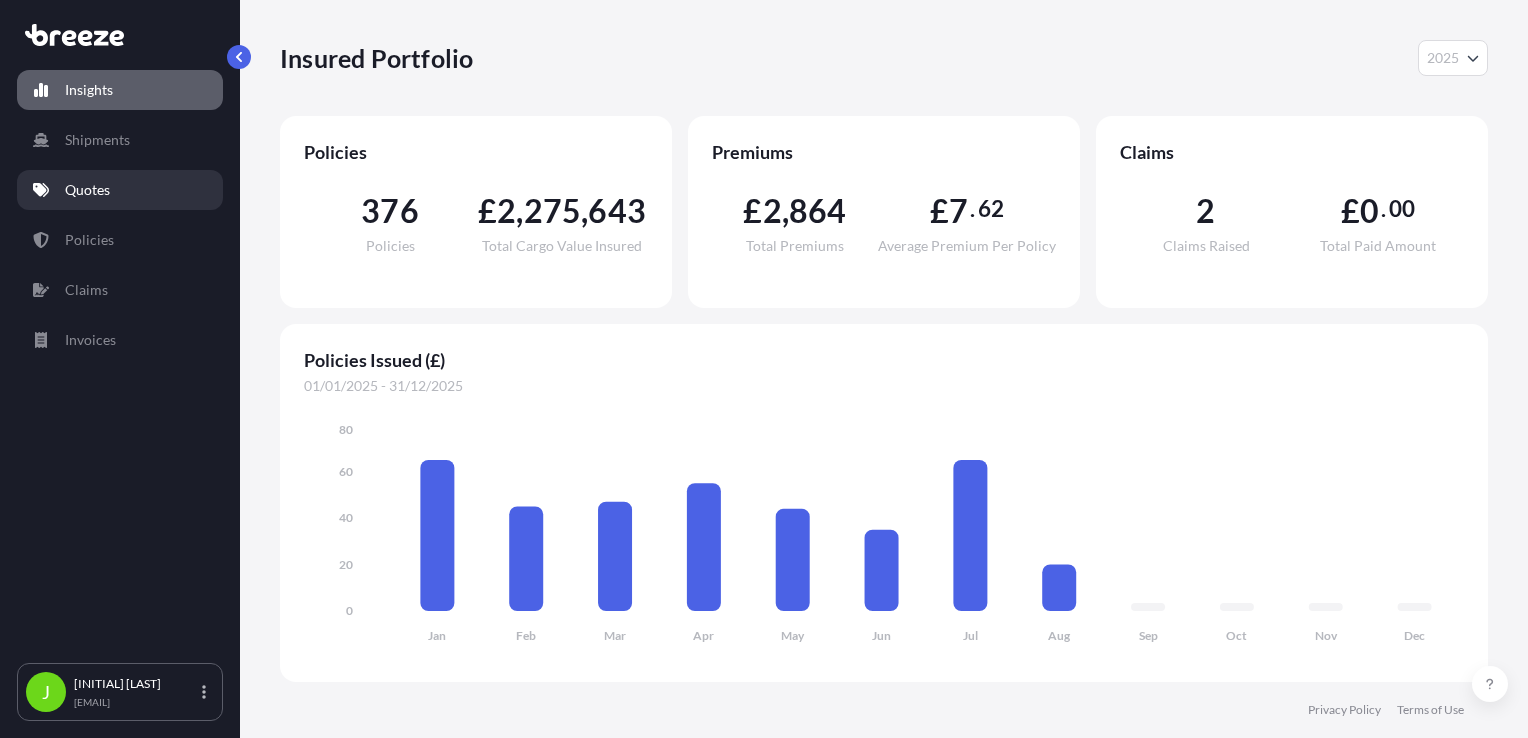click on "Quotes" at bounding box center [87, 190] 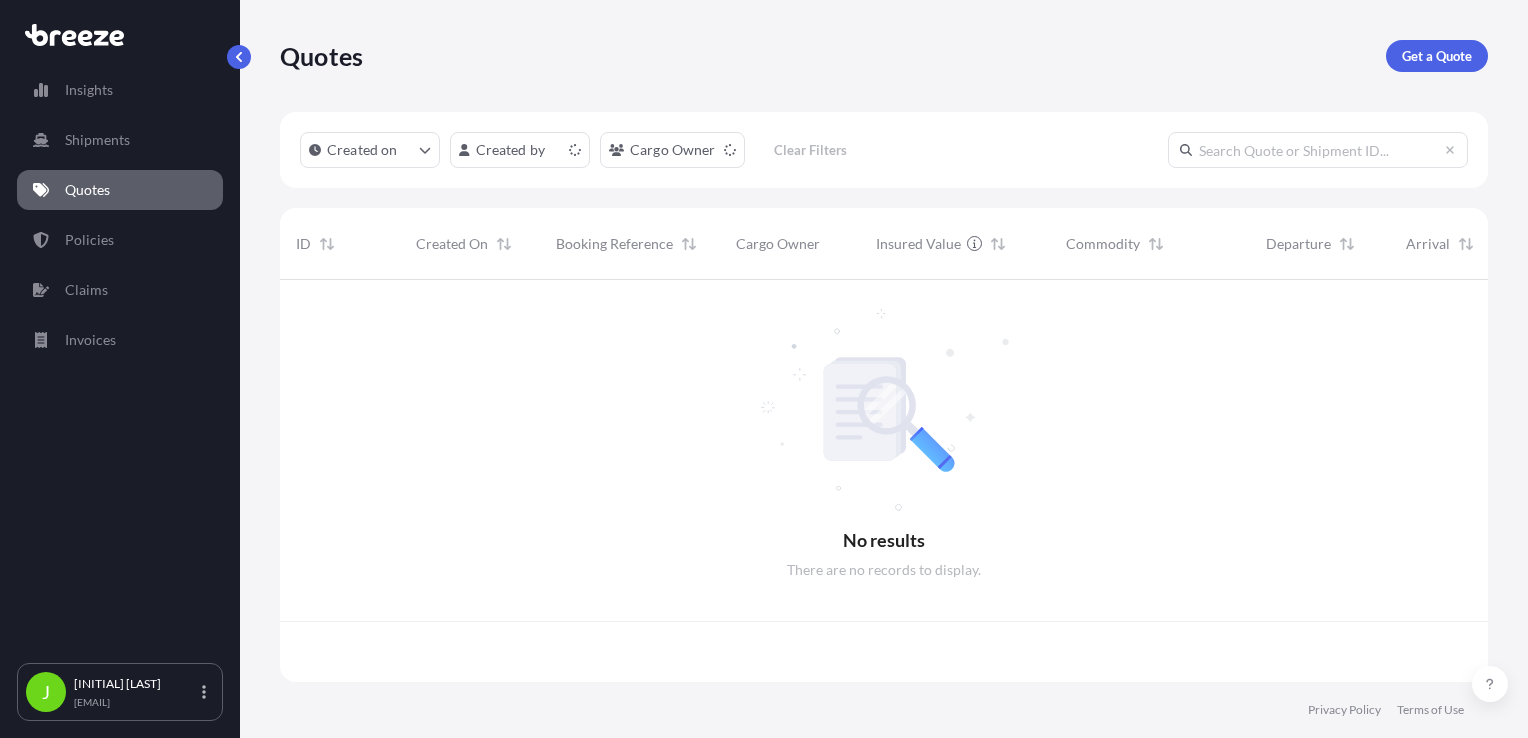 scroll, scrollTop: 16, scrollLeft: 16, axis: both 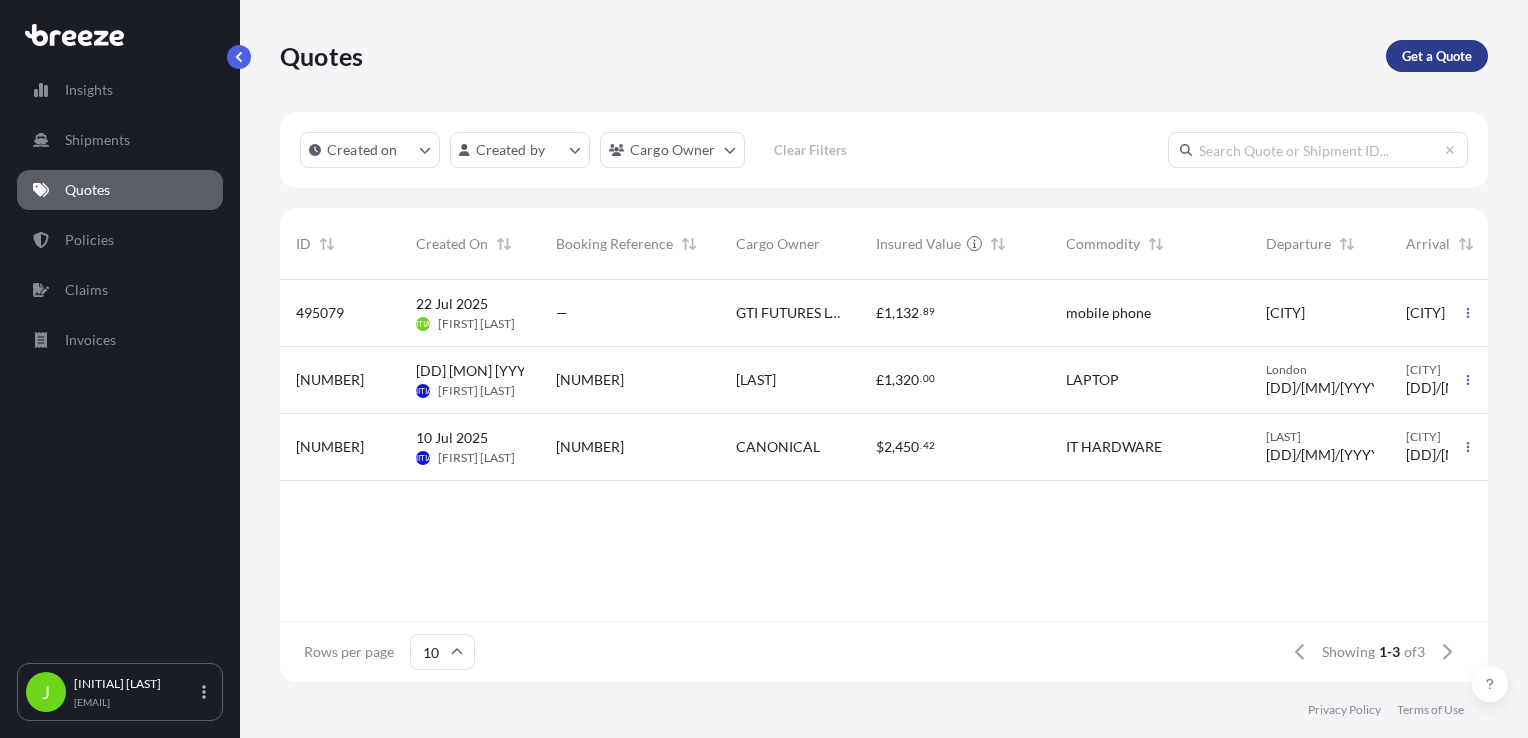 click on "Get a Quote" at bounding box center (1437, 56) 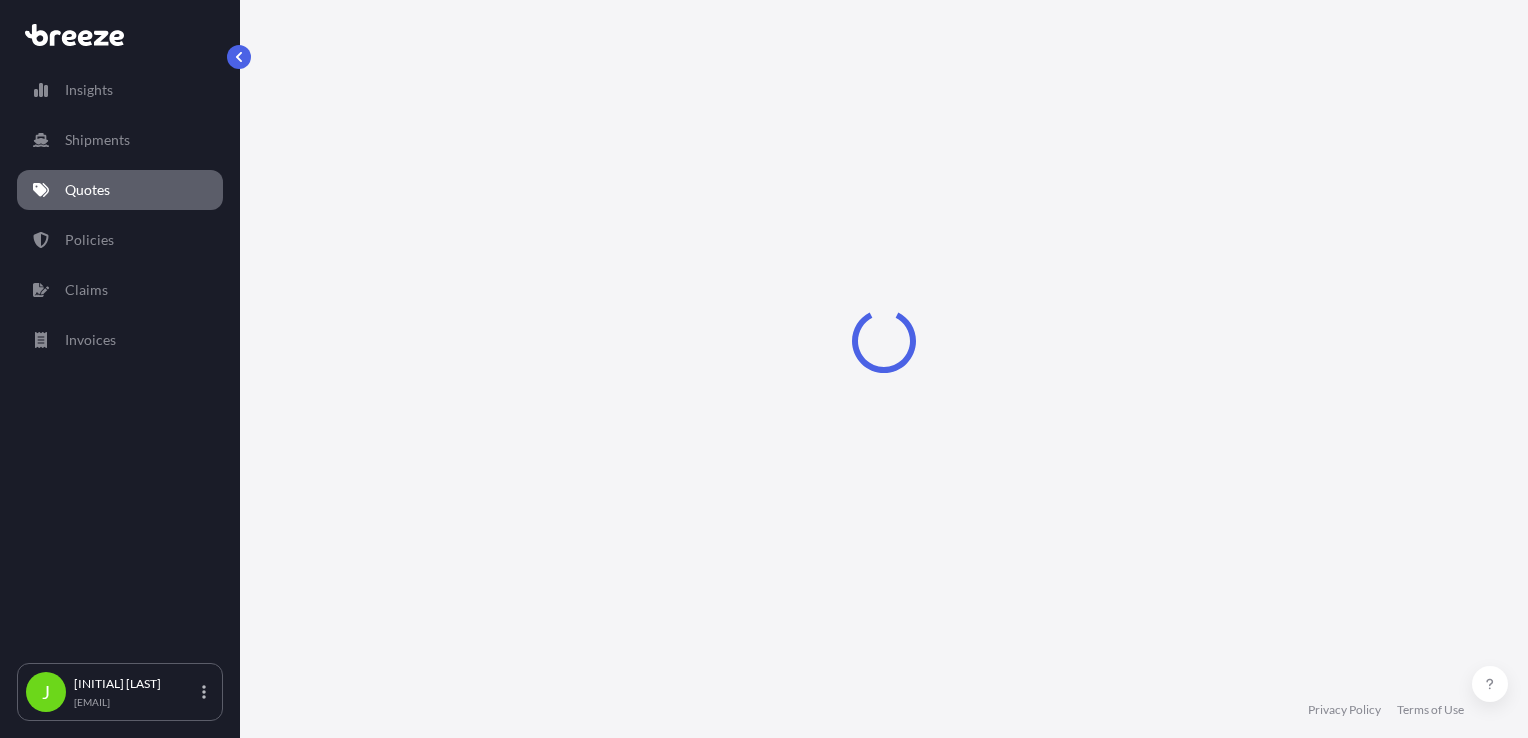 scroll, scrollTop: 29, scrollLeft: 0, axis: vertical 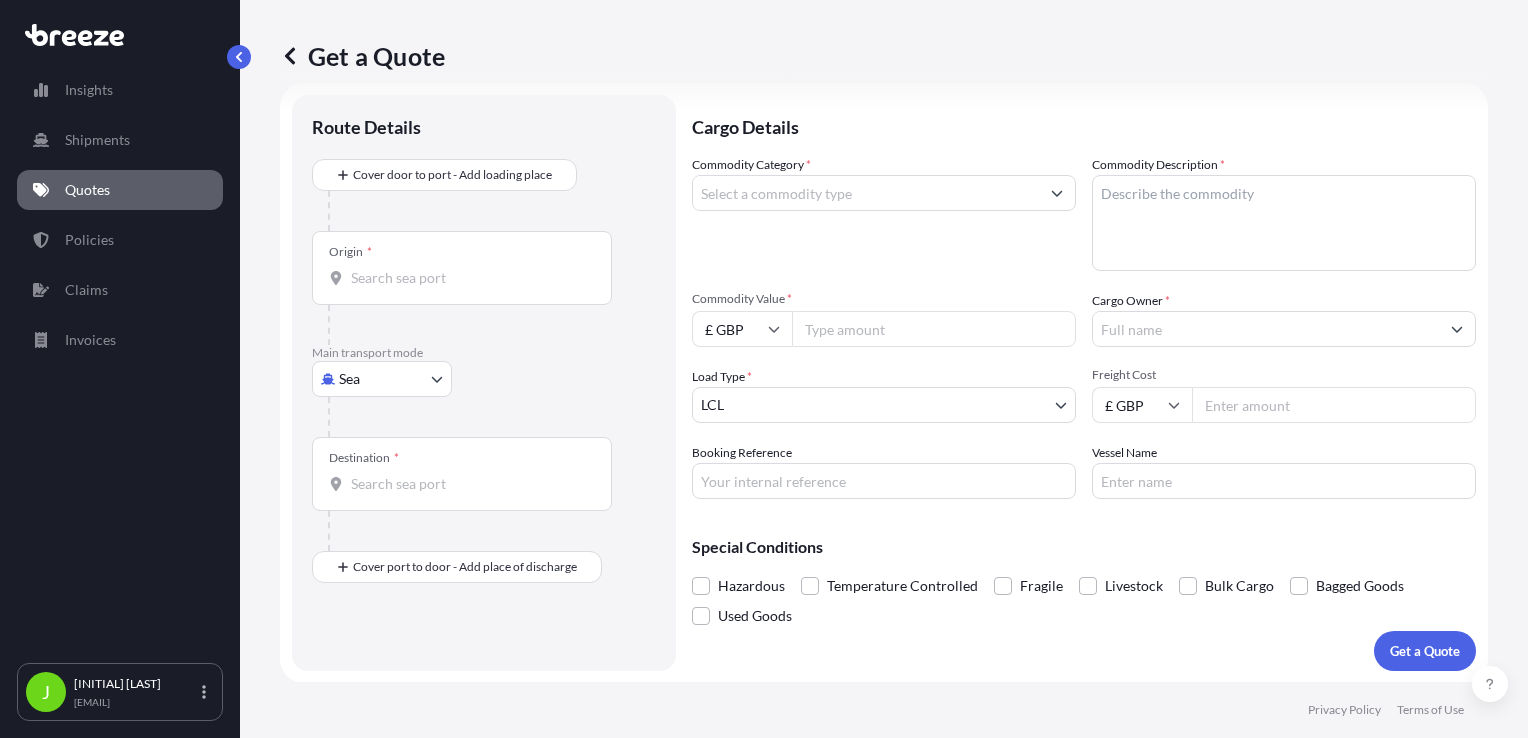 click on "[CITY] [POSTAL_CODE], [COUNTRY]" at bounding box center [764, 369] 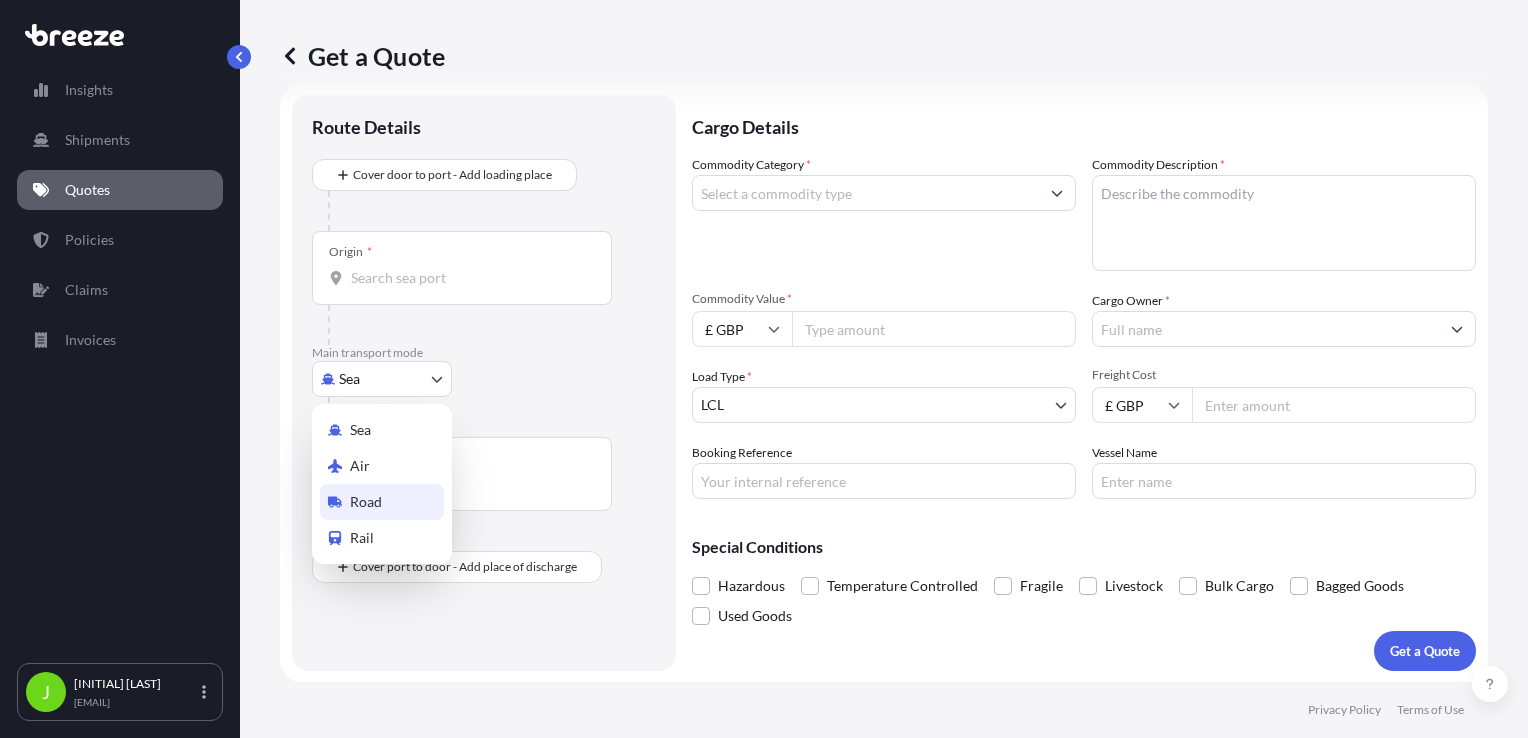 click on "Road" at bounding box center [366, 502] 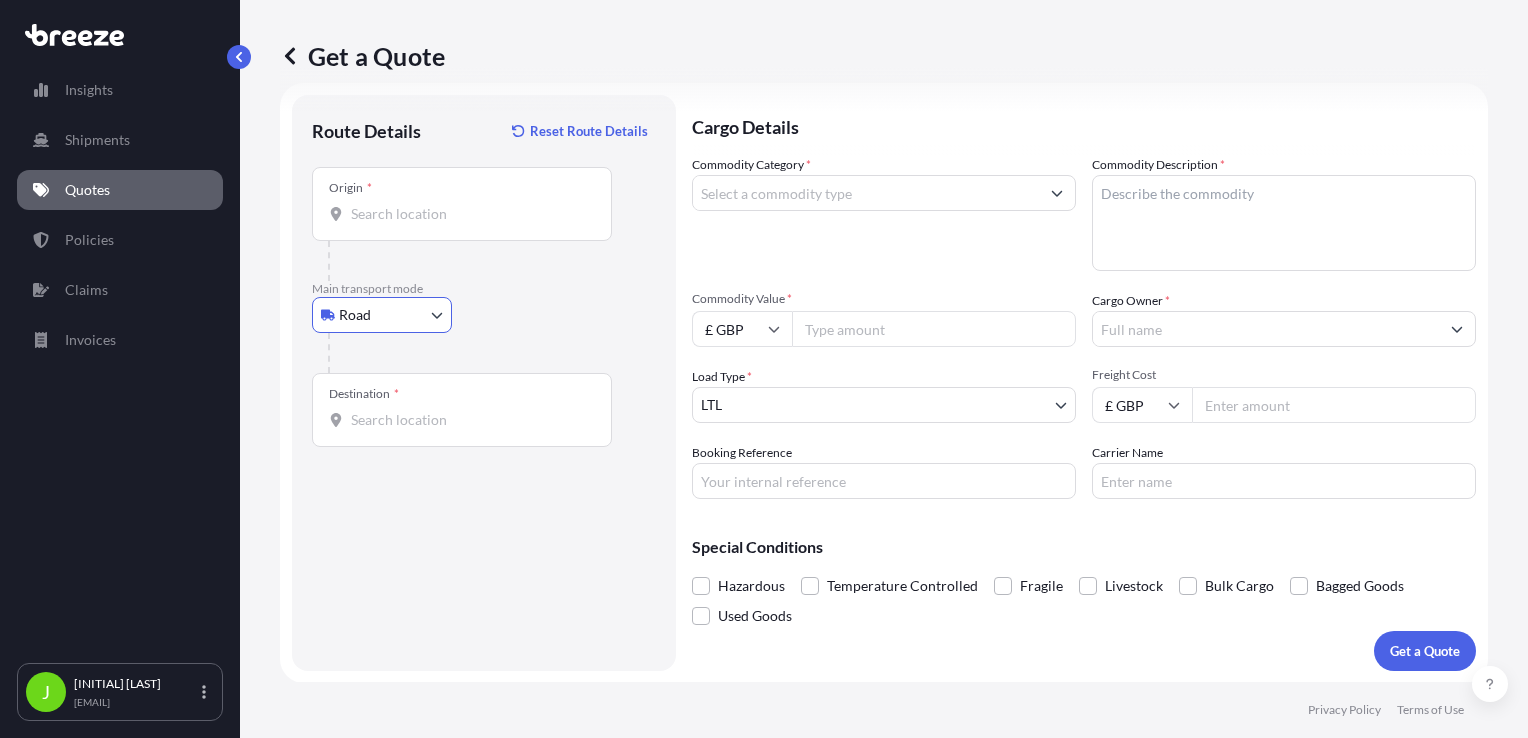 click on "Origin *" at bounding box center (462, 204) 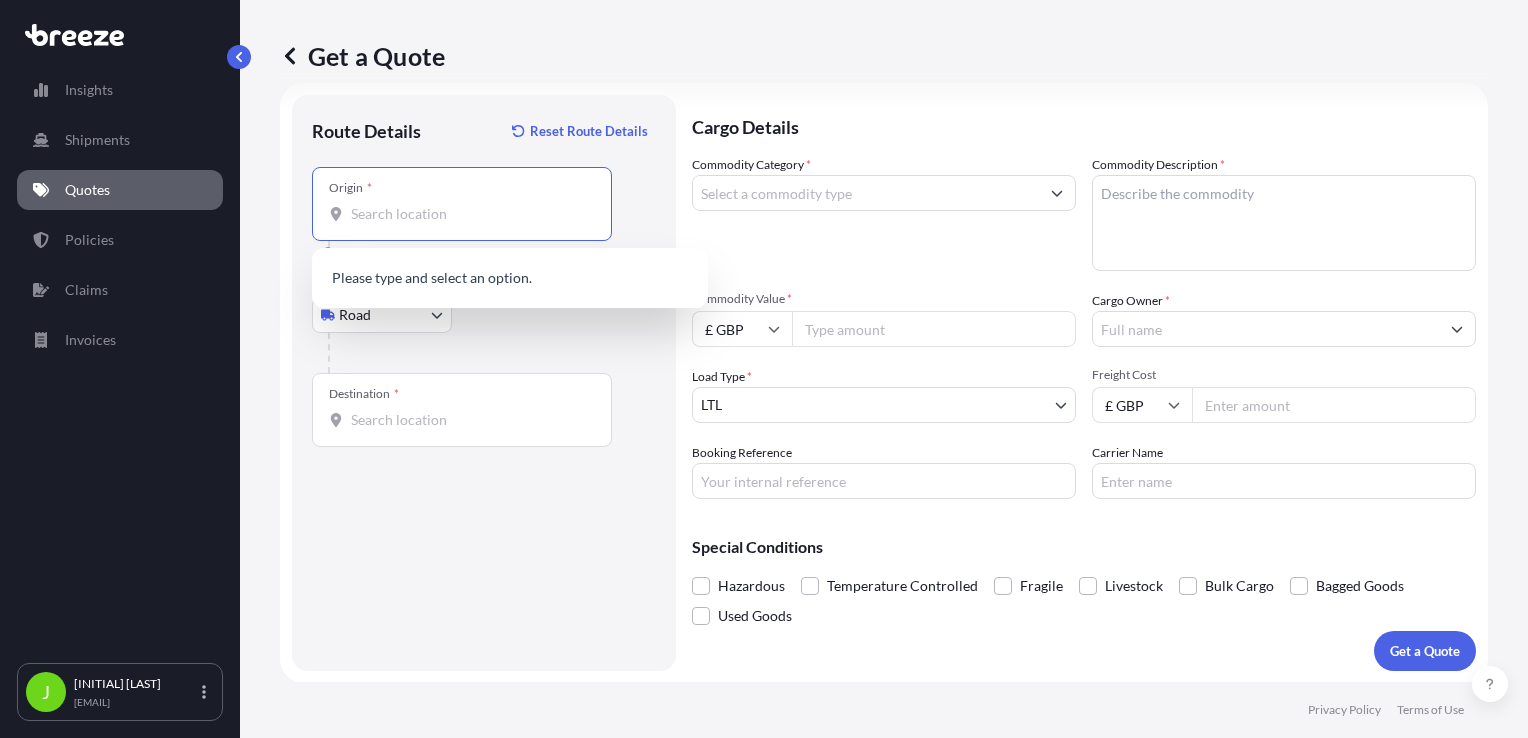 paste on "[POSTAL_CODE]" 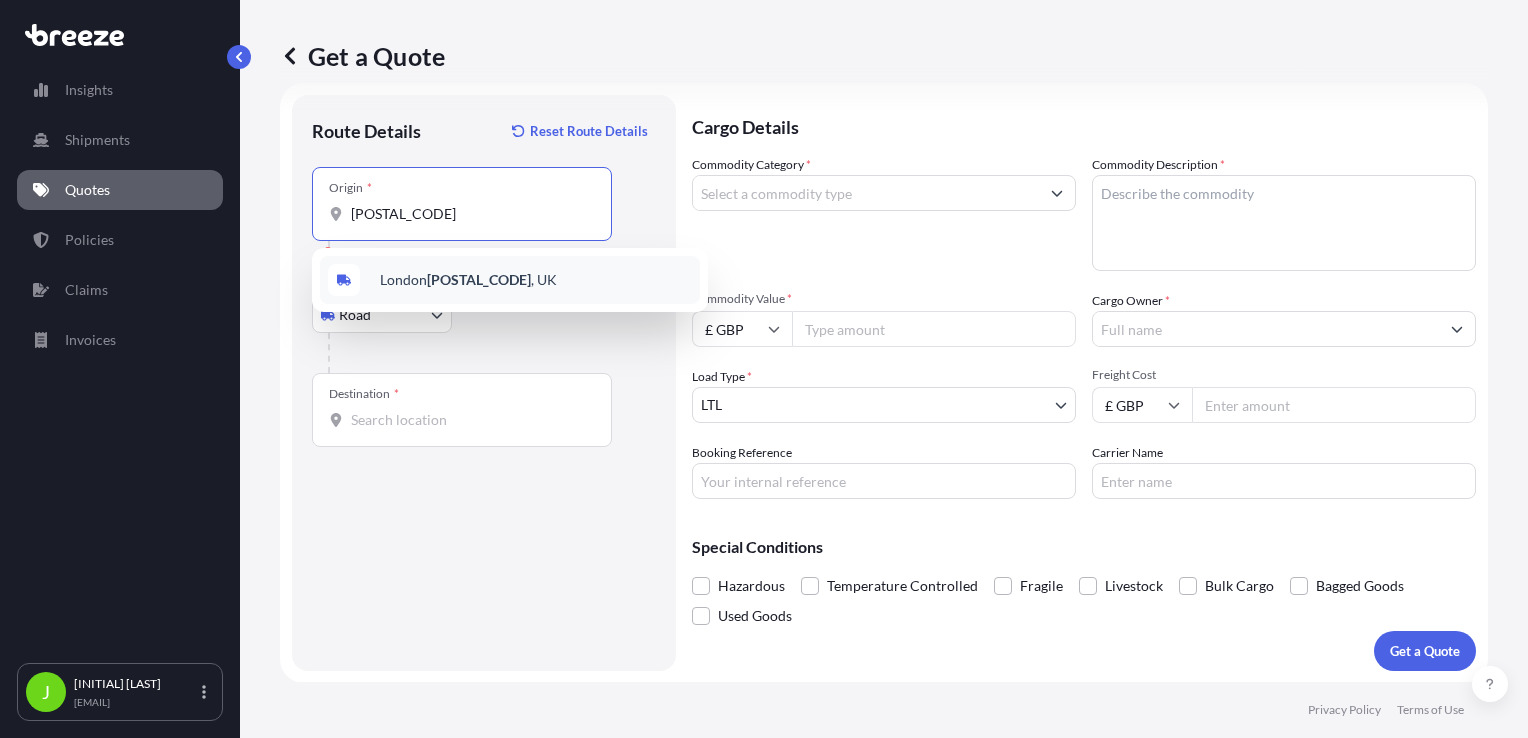 click on "[CITY] [POSTAL_CODE], [COUNTRY]" at bounding box center (468, 280) 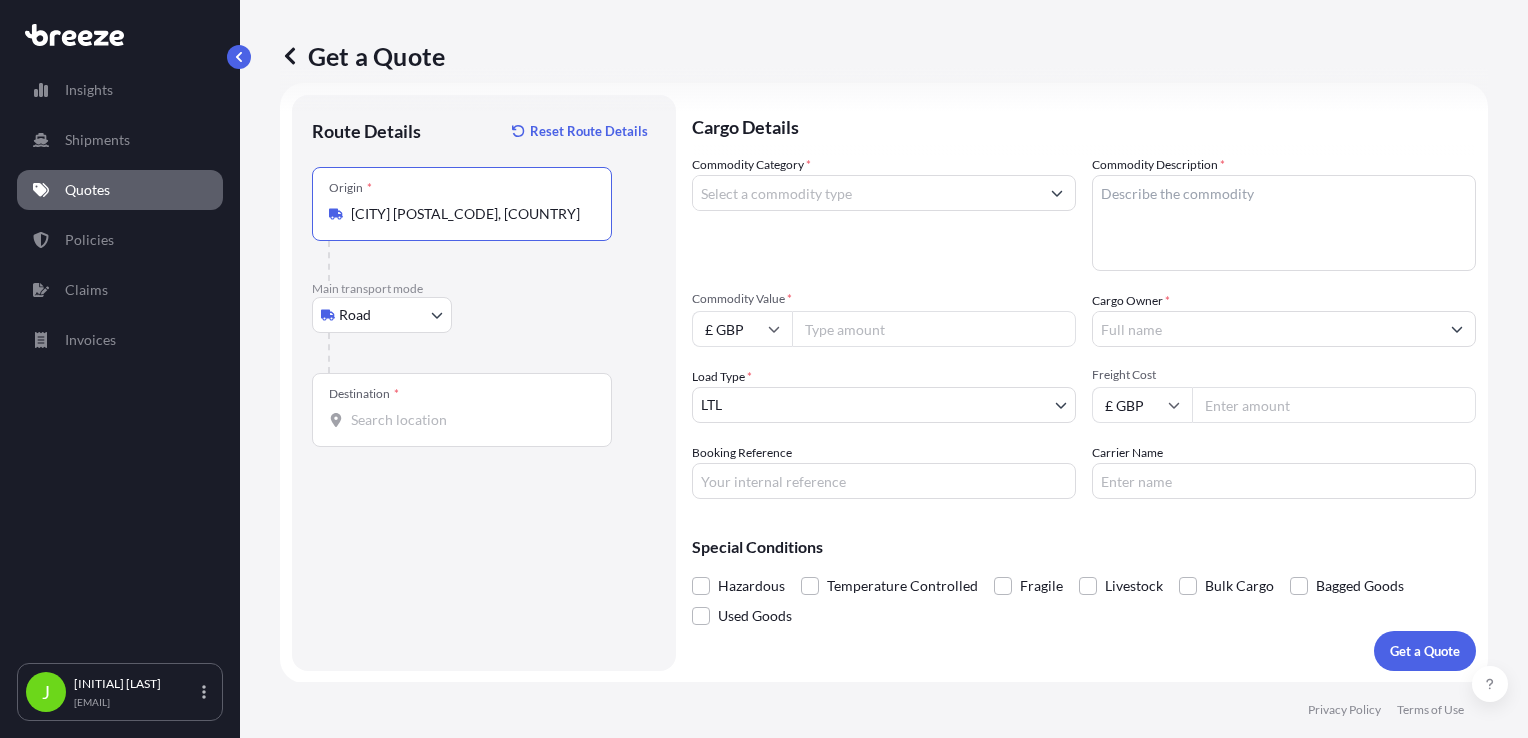 type on "[CITY] [POSTAL_CODE], [COUNTRY]" 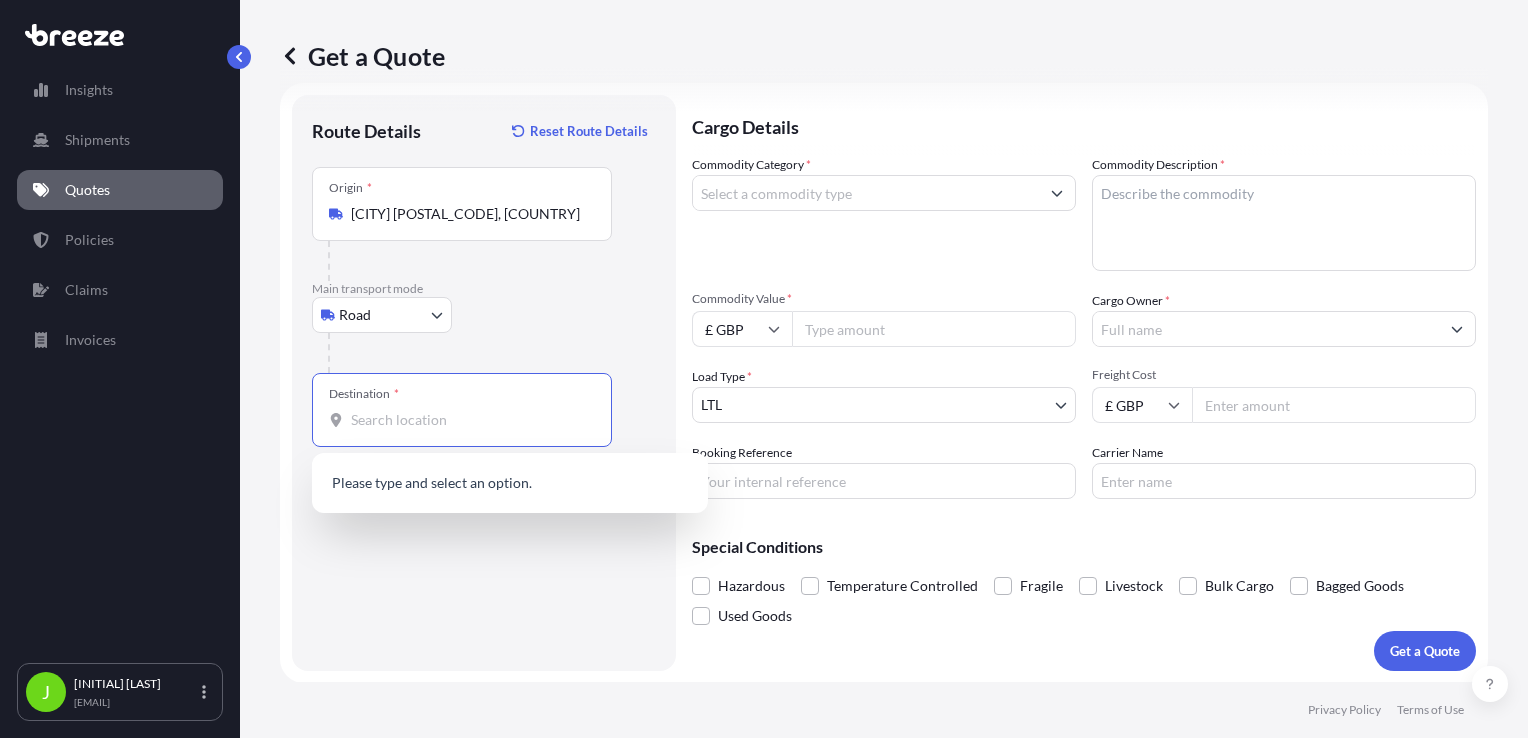 paste on "[POSTAL_CODE]" 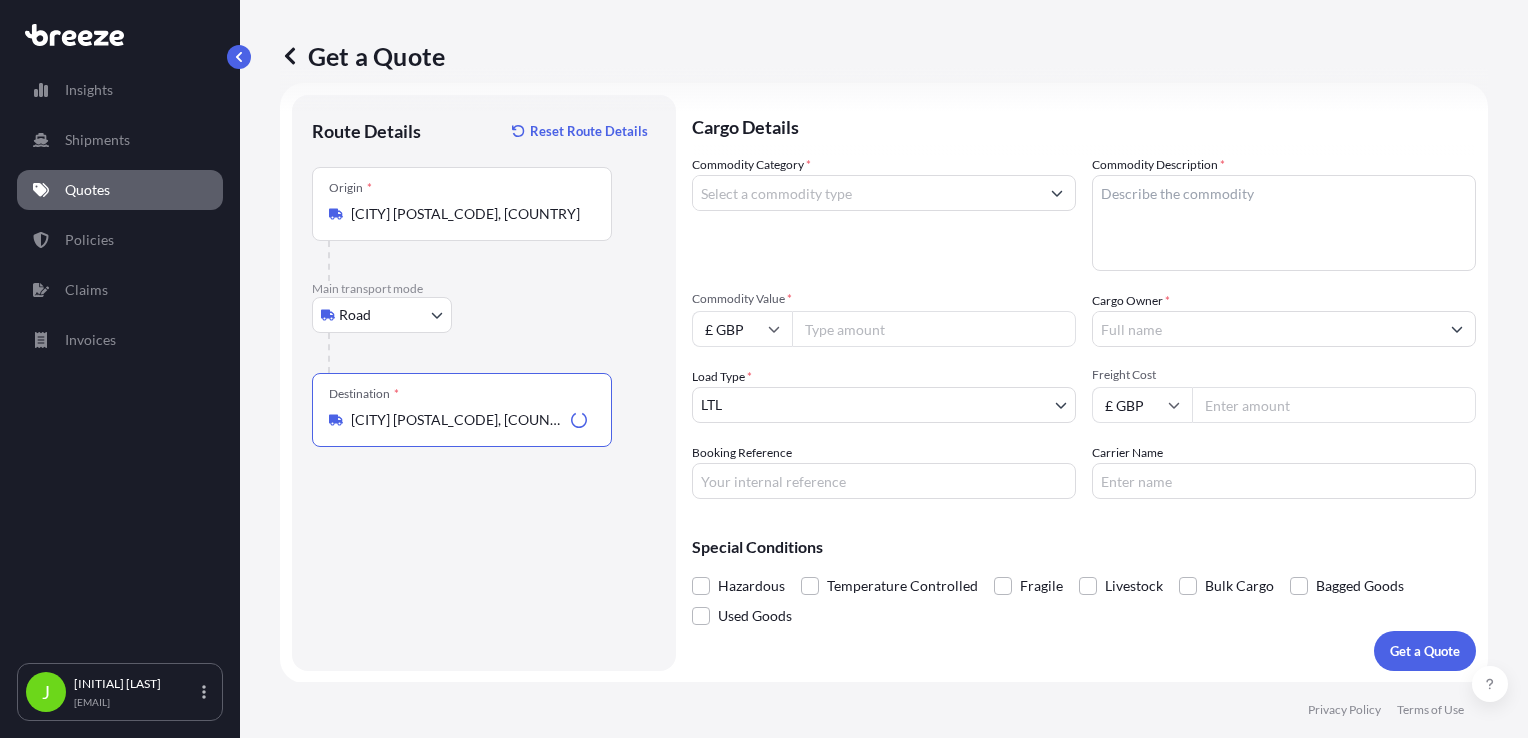 type on "[CITY] [POSTAL_CODE], [COUNTRY]" 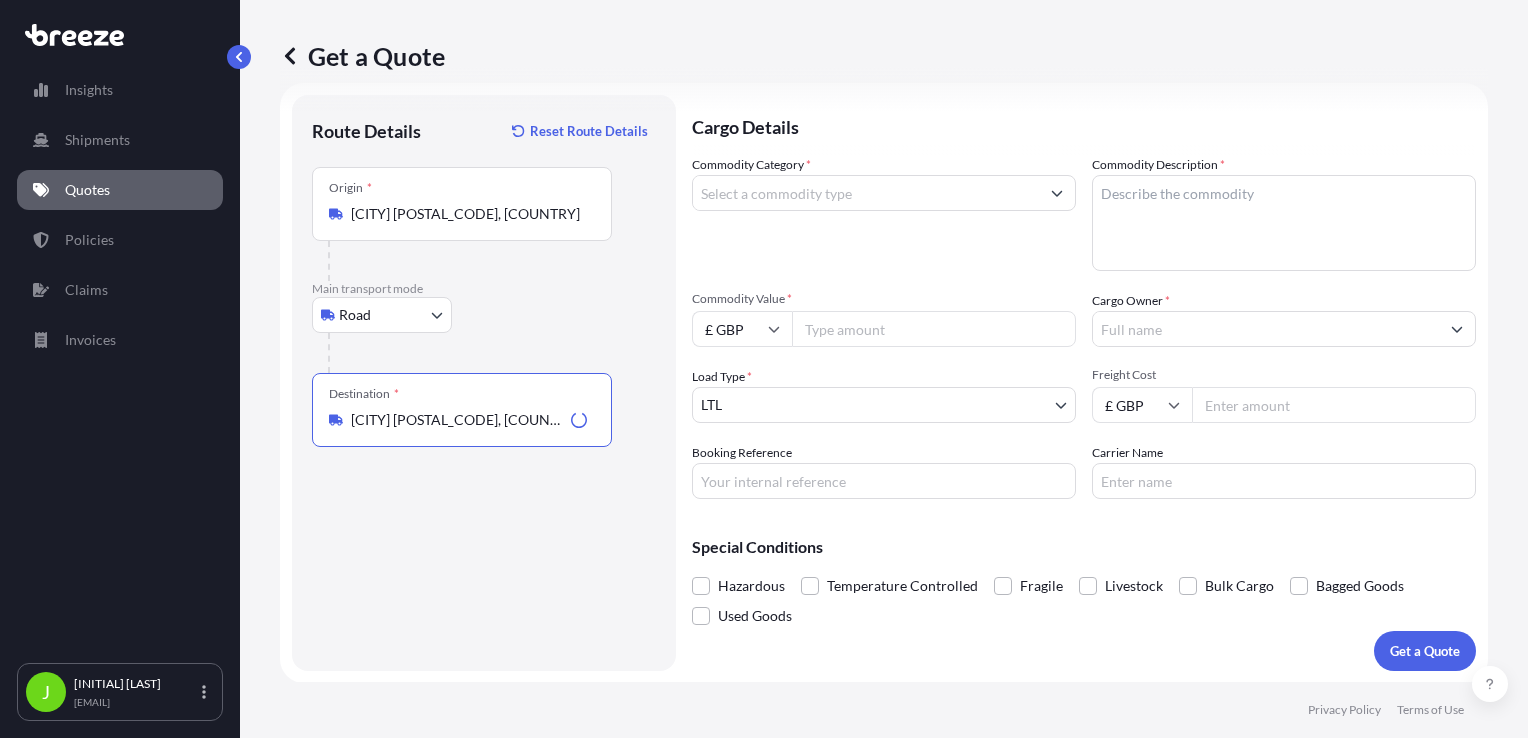 click on "Commodity Category *" at bounding box center (866, 193) 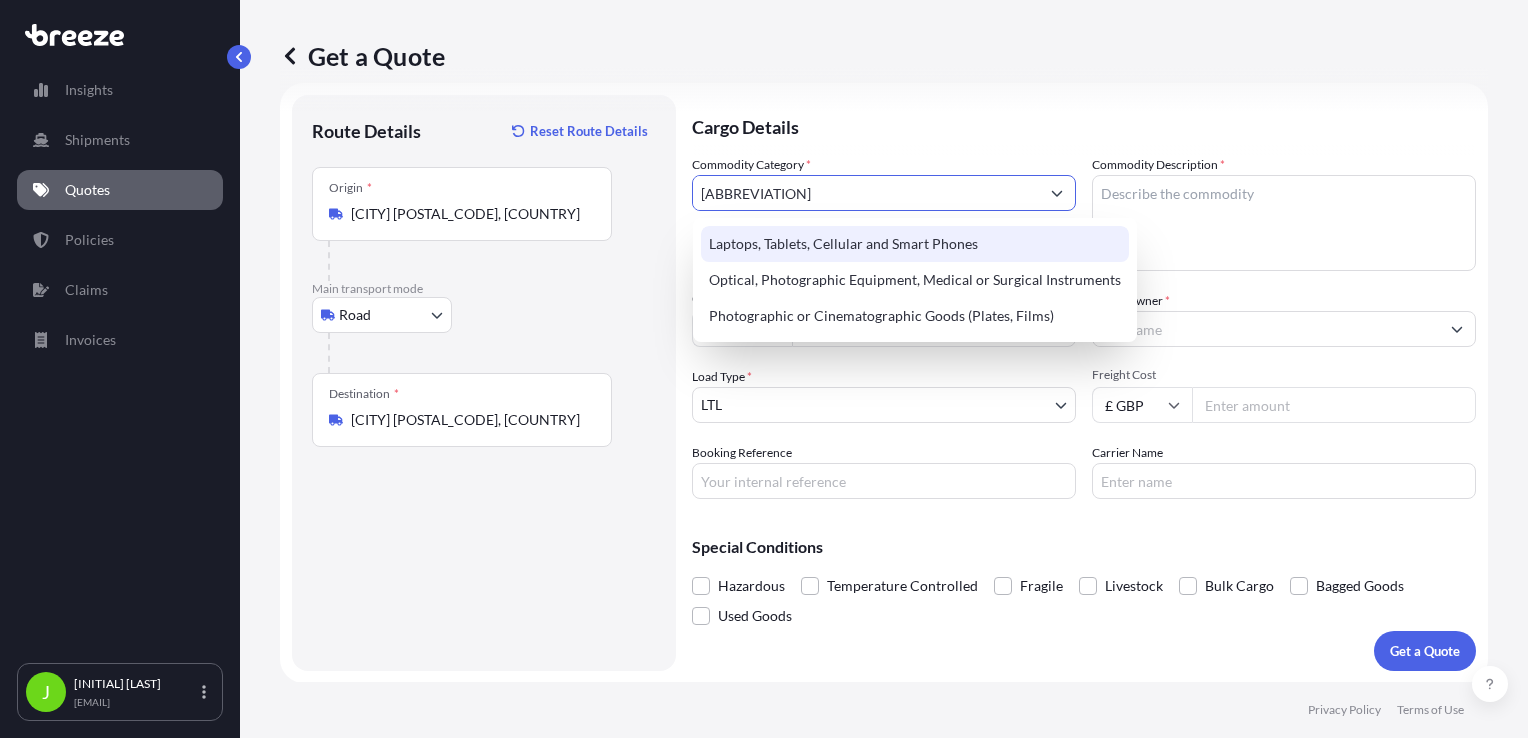 click on "Laptops, Tablets, Cellular and Smart Phones" at bounding box center (915, 244) 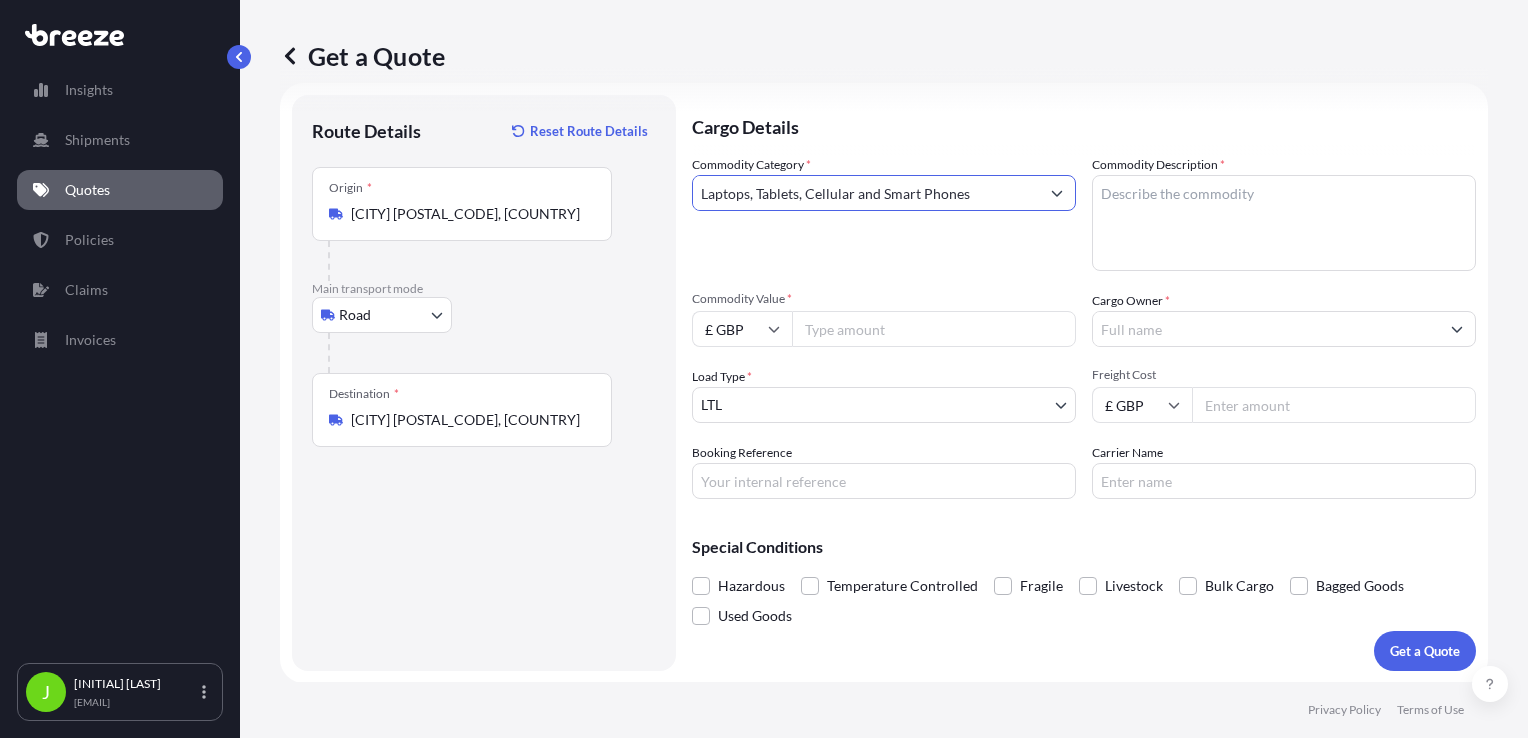 type on "Laptops, Tablets, Cellular and Smart Phones" 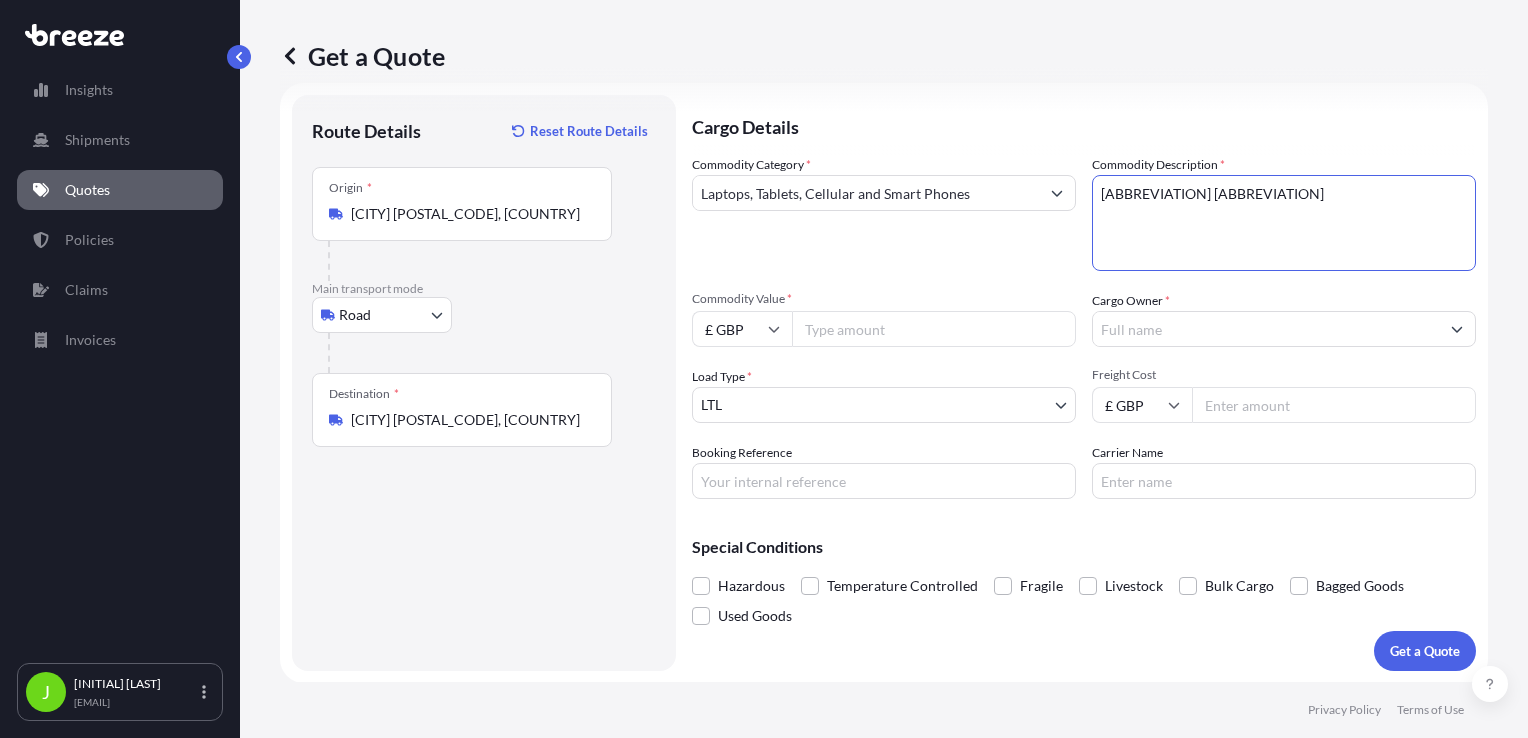 type on "[ABBREVIATION] [ABBREVIATION]" 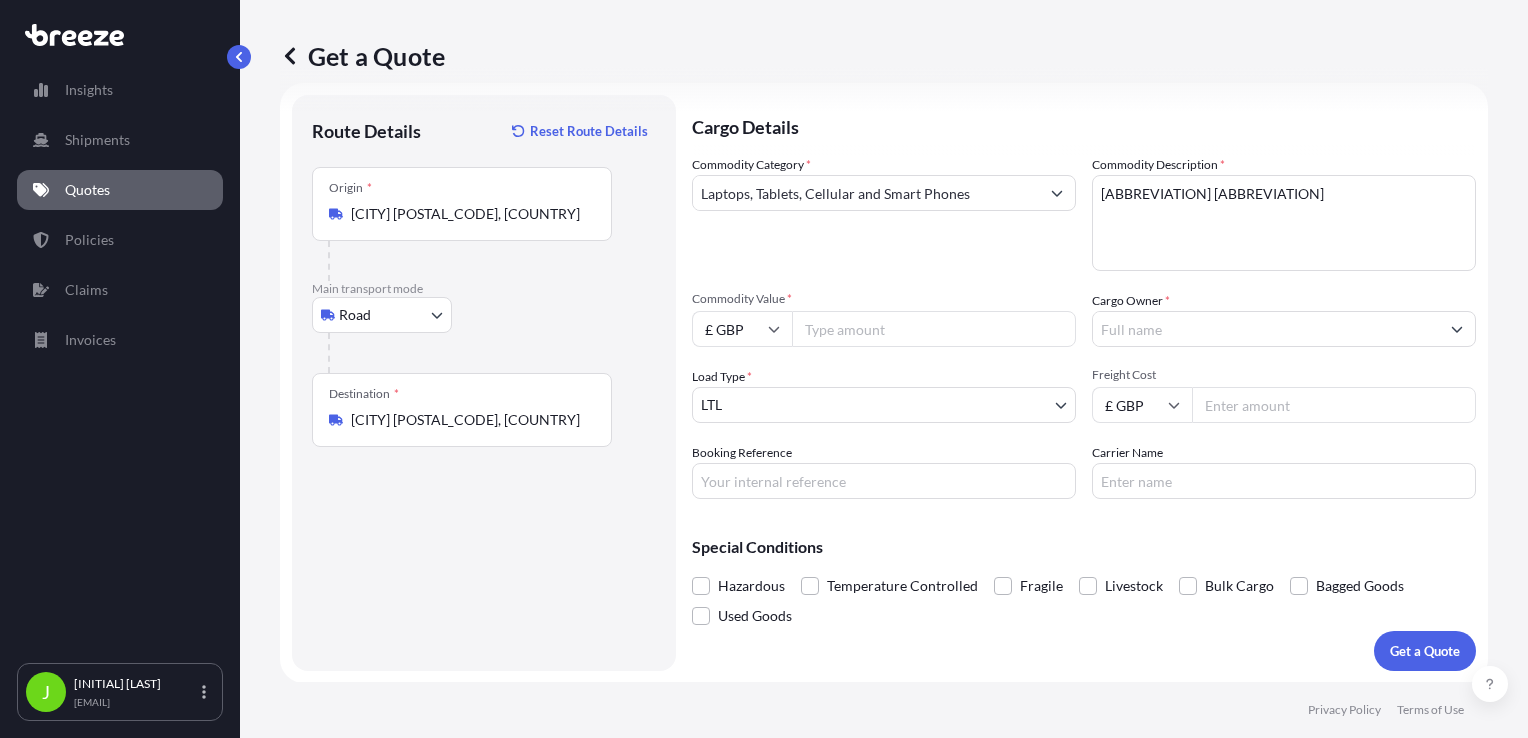 click on "Commodity Value   *" at bounding box center (934, 329) 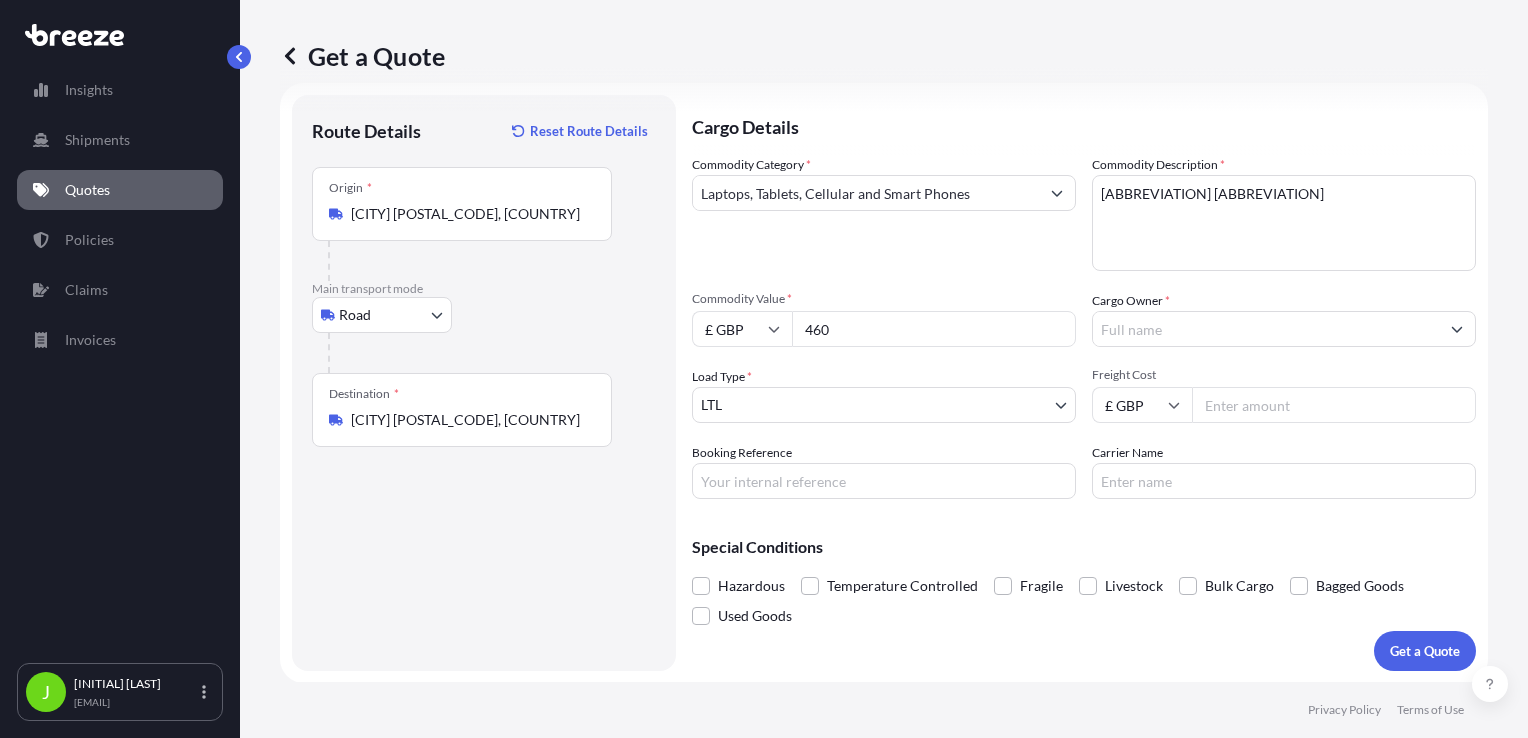 type on "460" 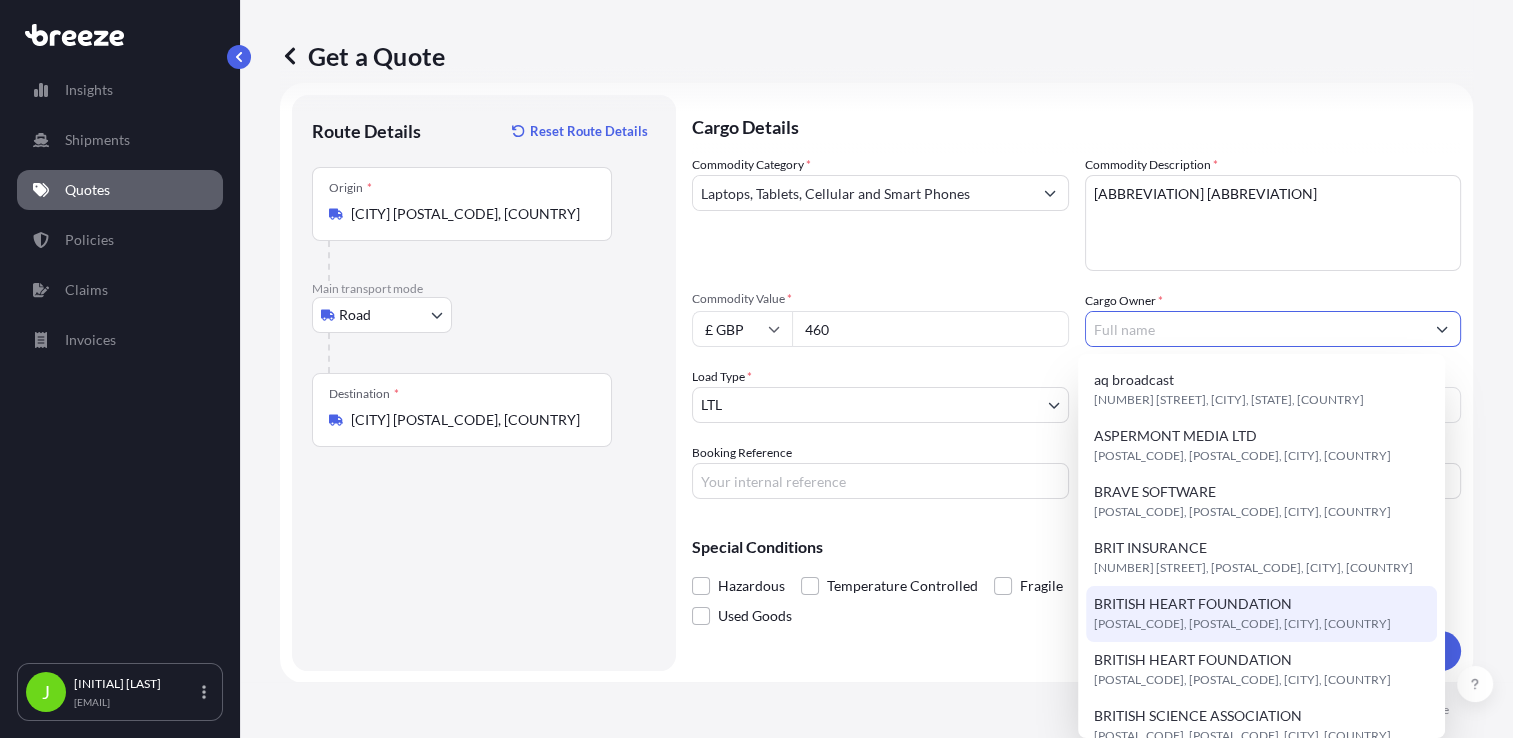 click on "BRITISH HEART FOUNDATION" at bounding box center (1193, 604) 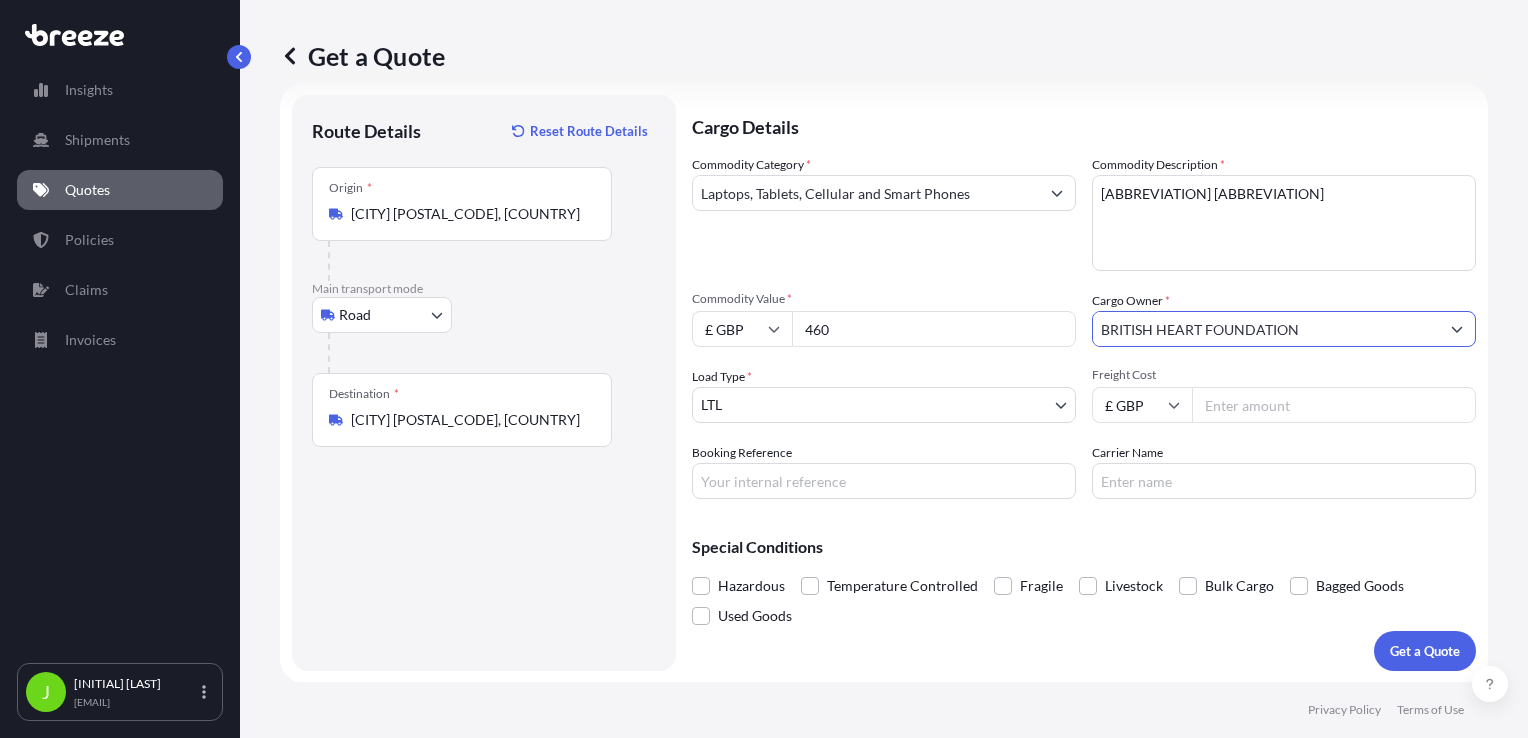click on "Freight Cost" at bounding box center (1334, 405) 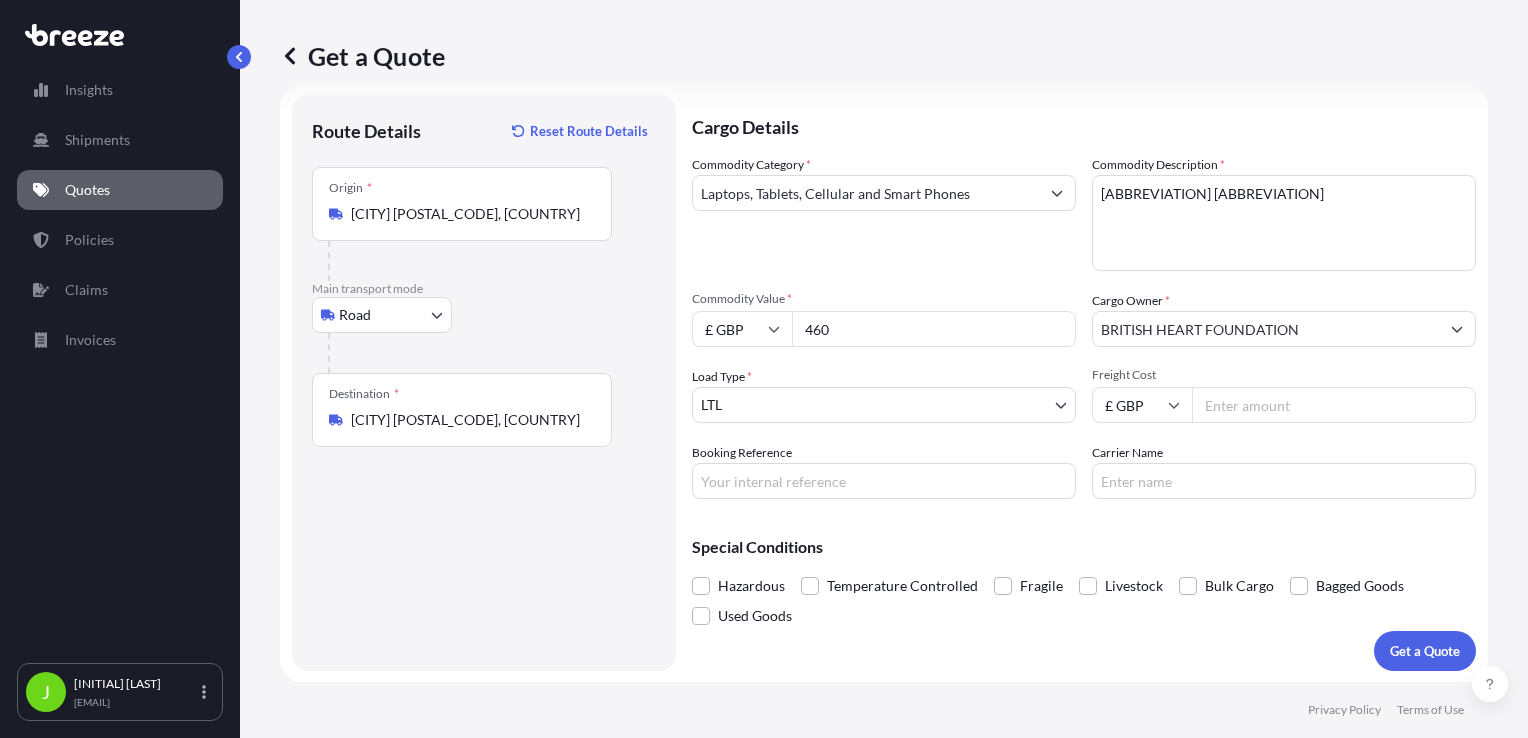 type on "[PRICE]" 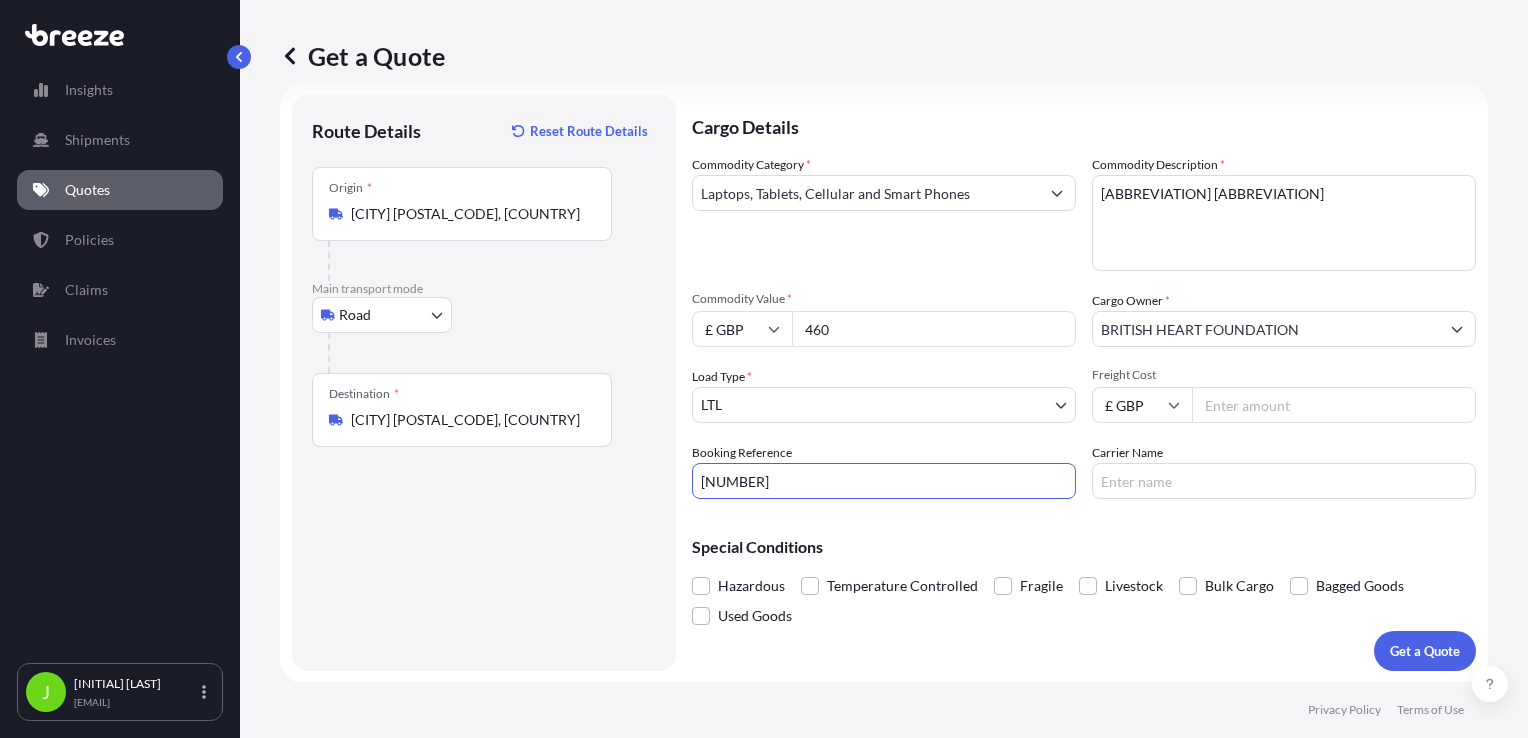 type on "[NUMBER]" 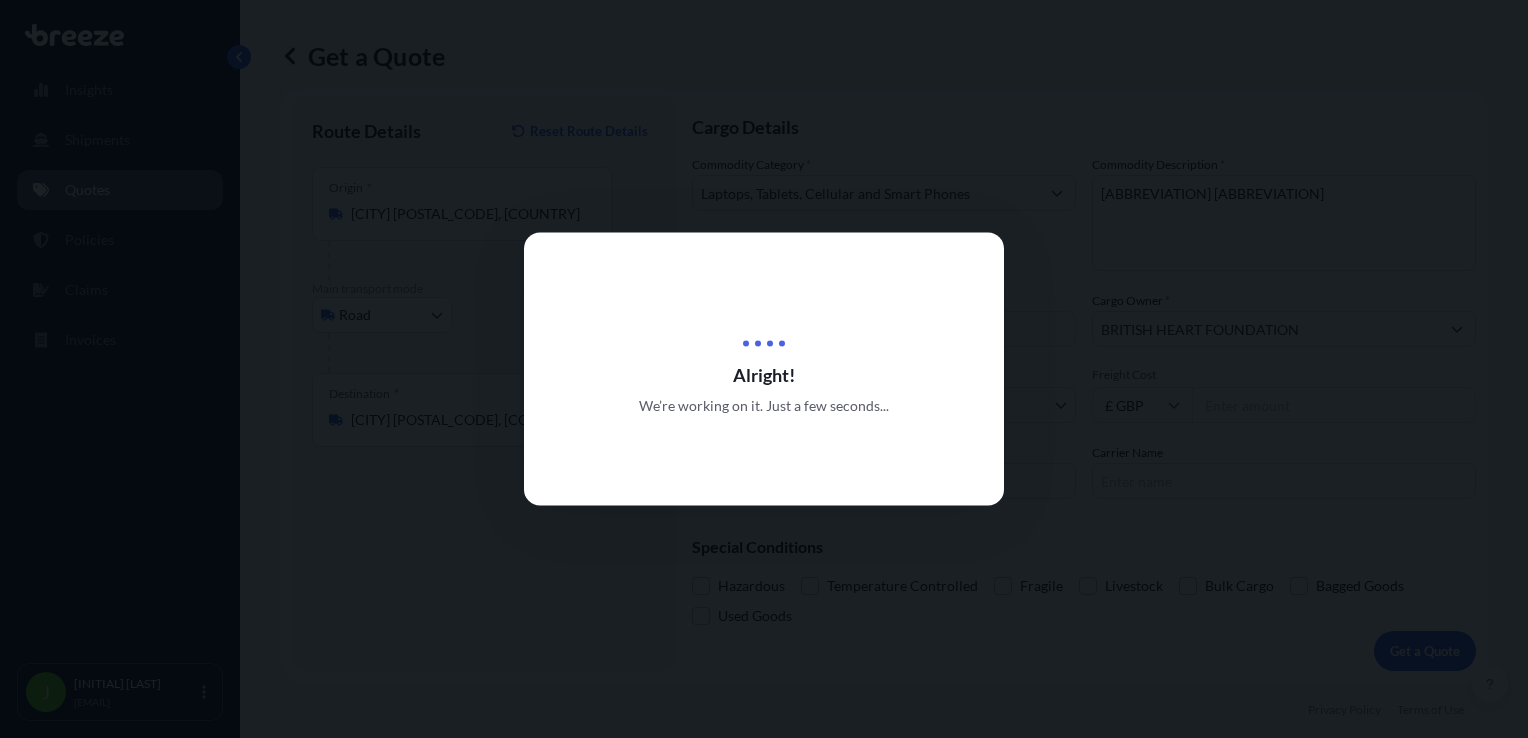 scroll, scrollTop: 0, scrollLeft: 0, axis: both 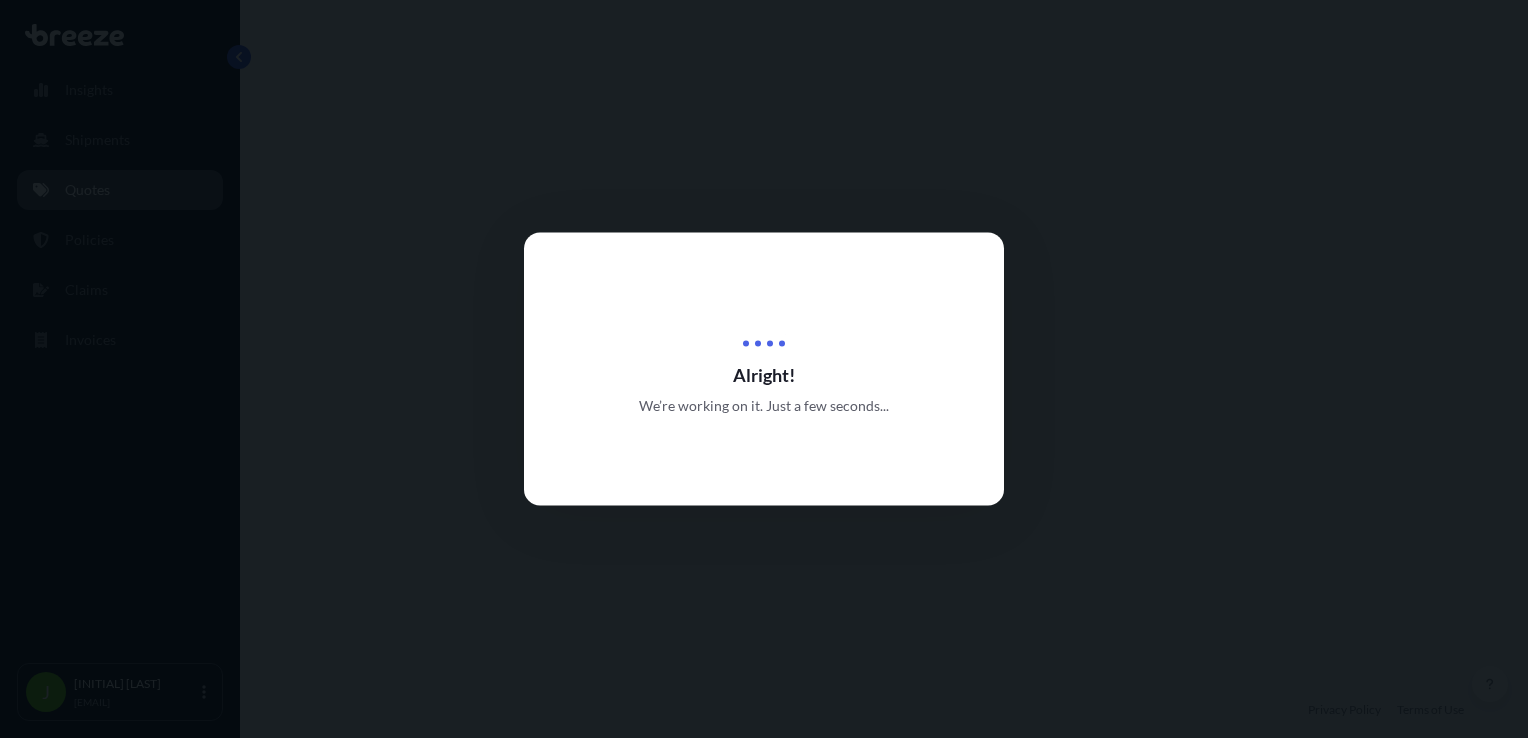 select on "Road" 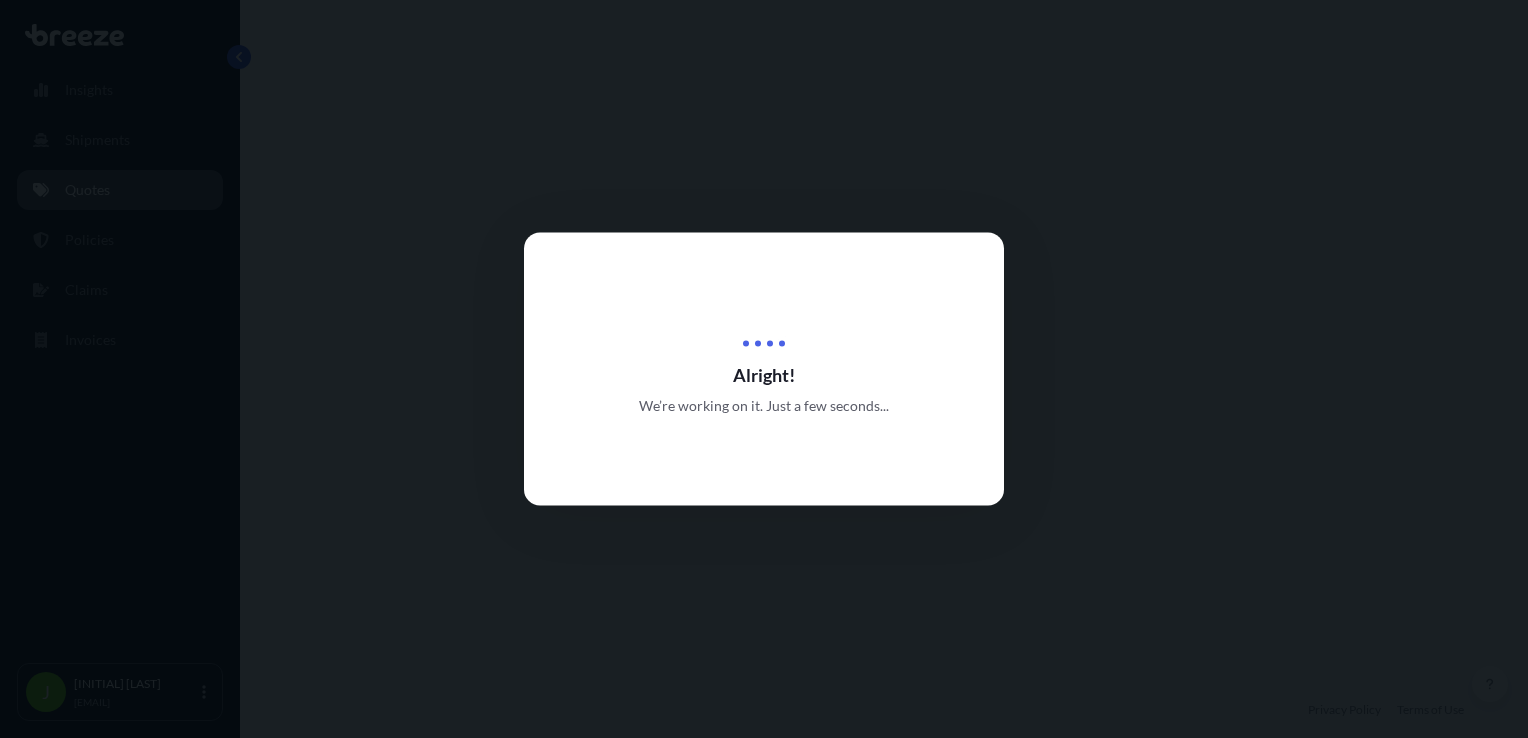 select on "1" 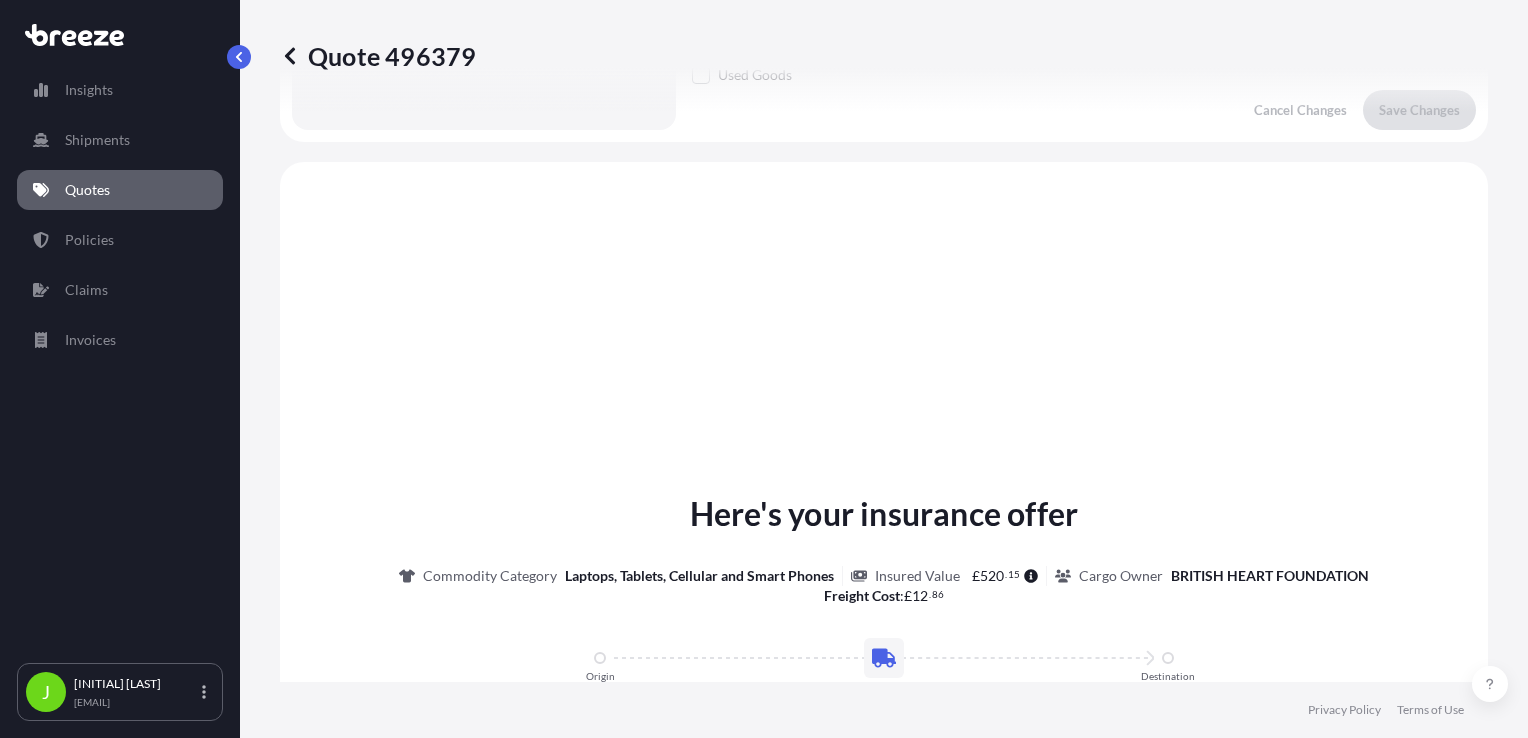 scroll, scrollTop: 632, scrollLeft: 0, axis: vertical 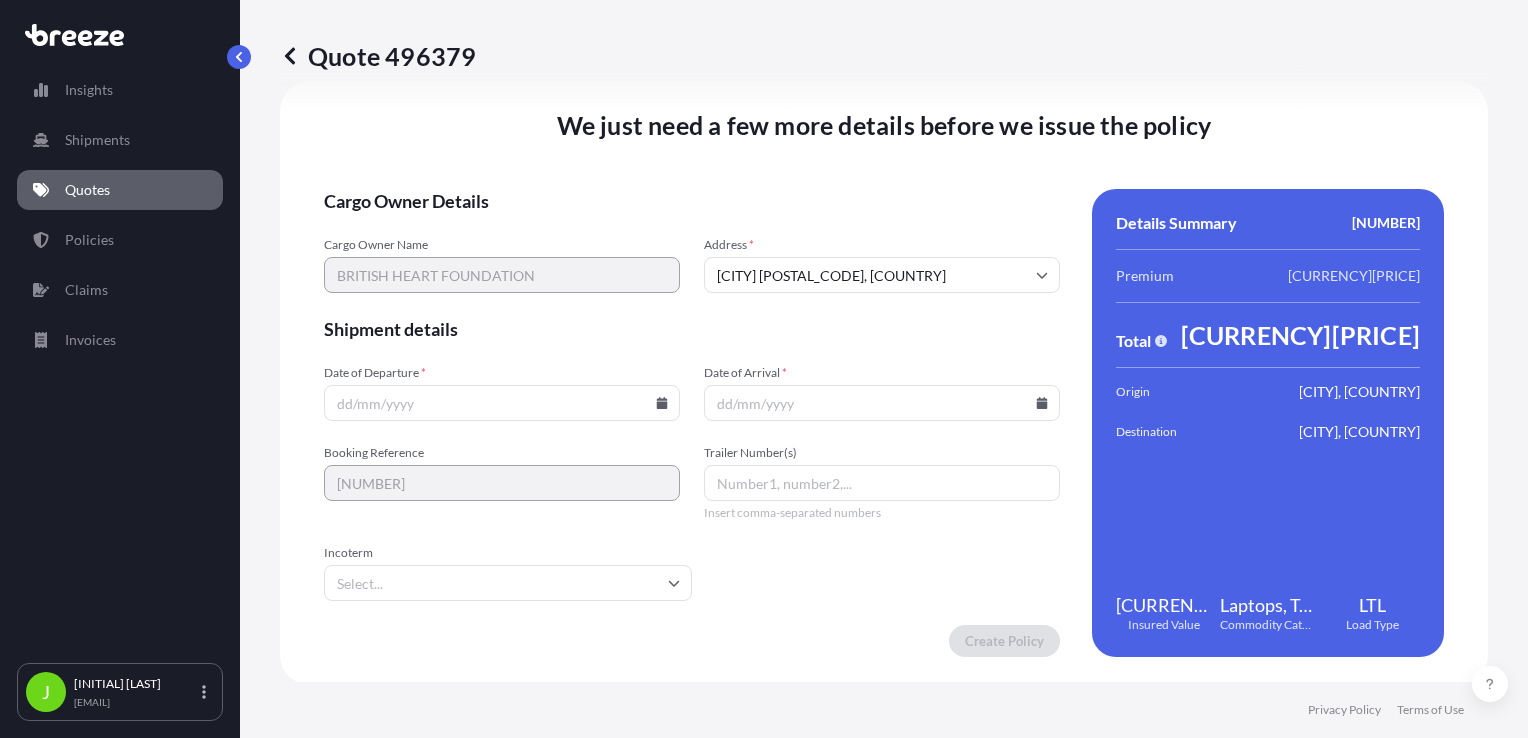 click 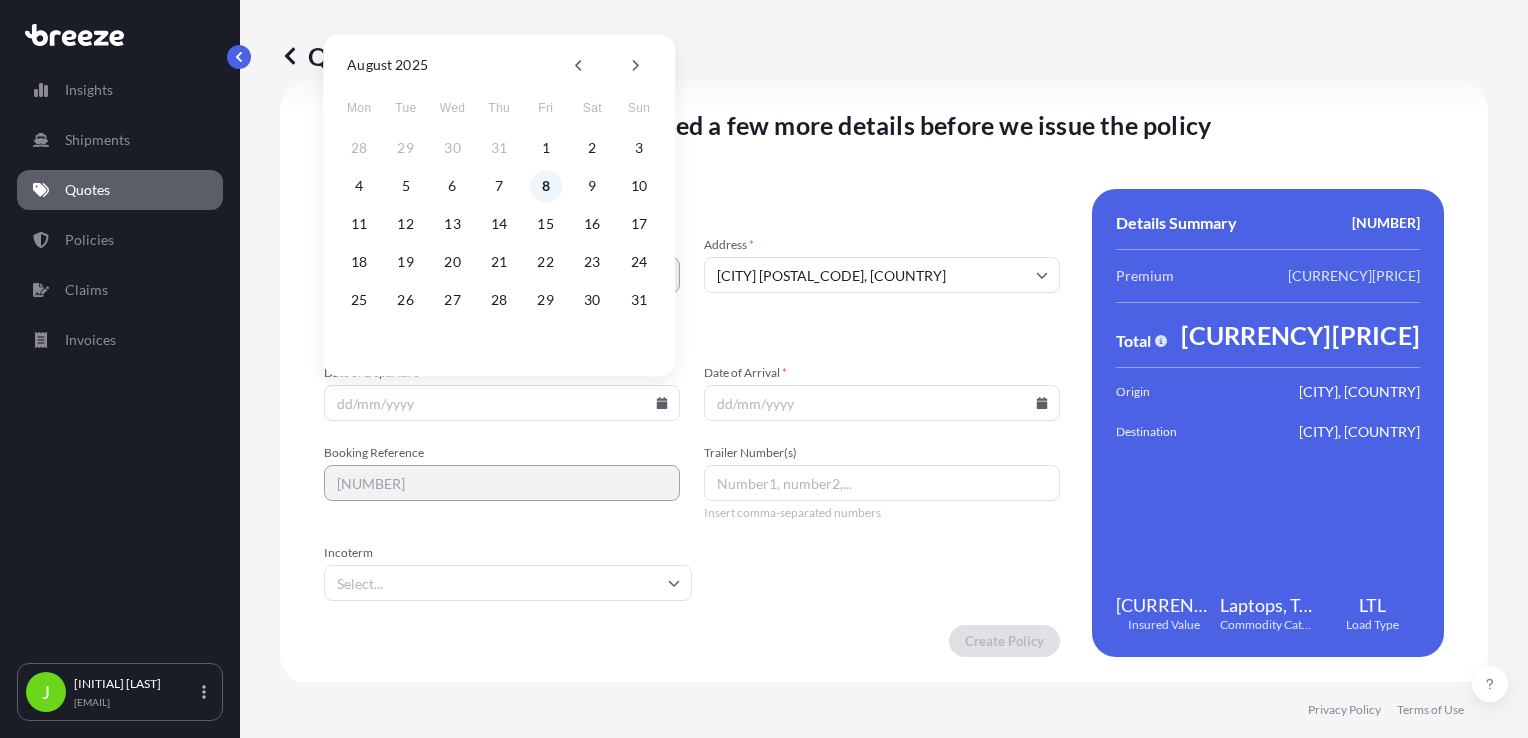 click on "8" at bounding box center [546, 186] 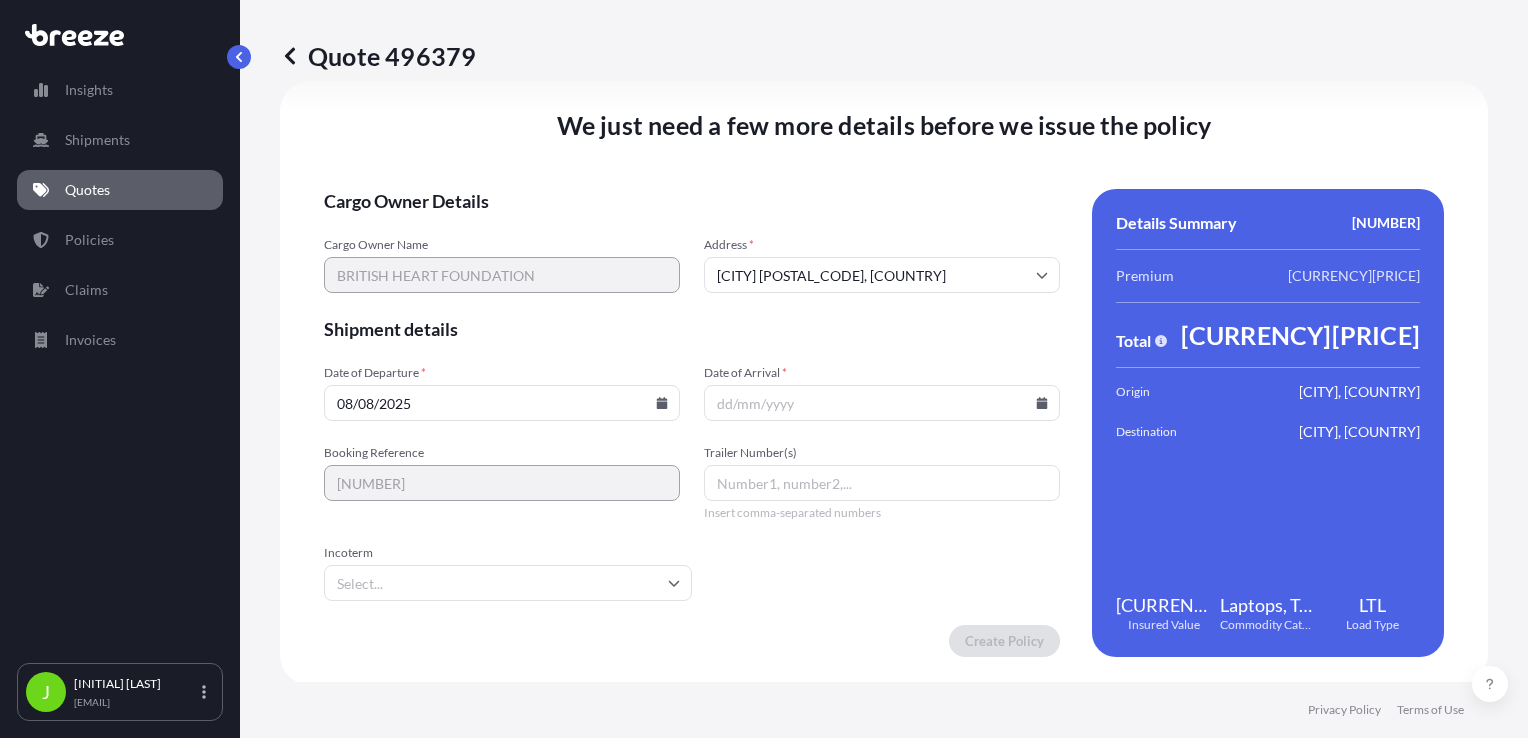 type on "08/08/2025" 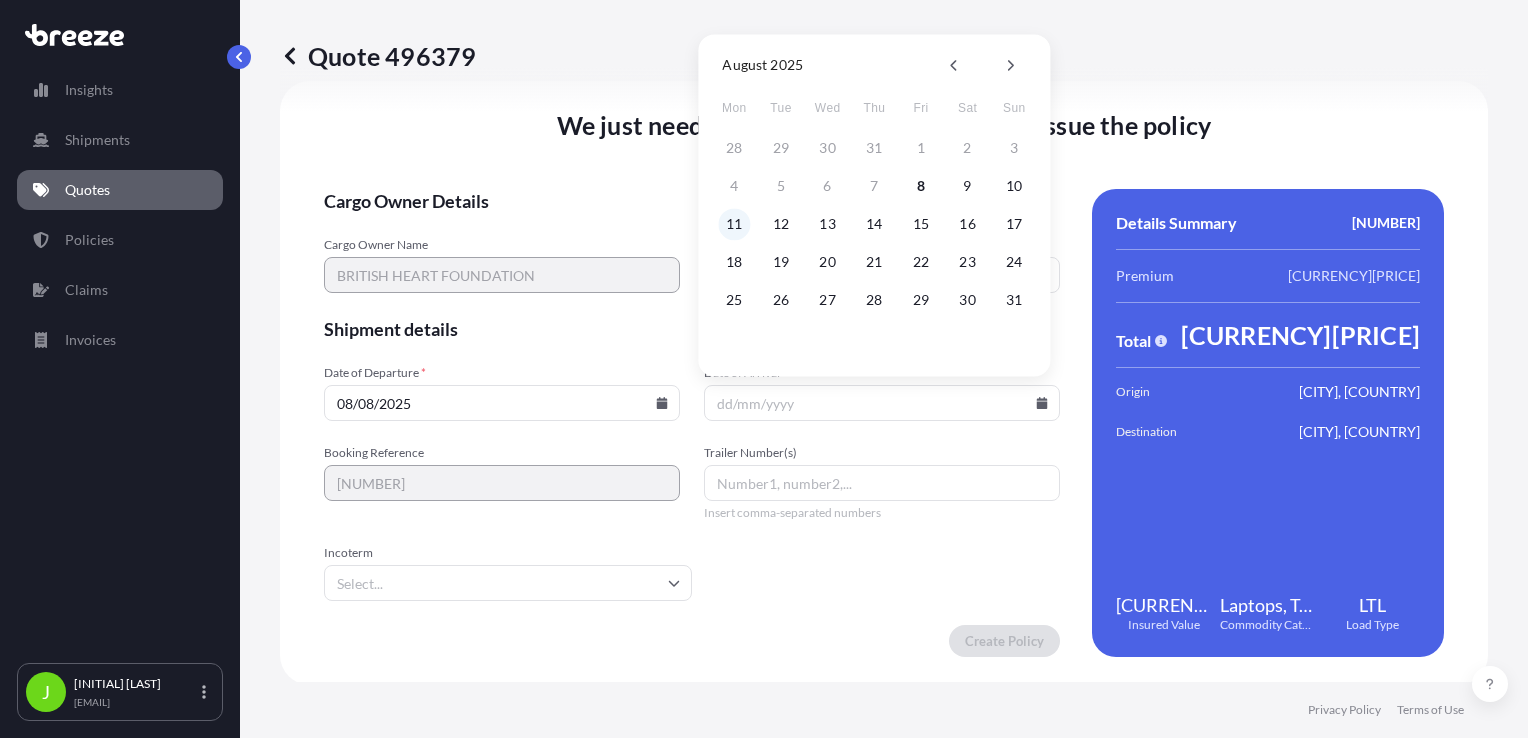 click on "11" at bounding box center (734, 224) 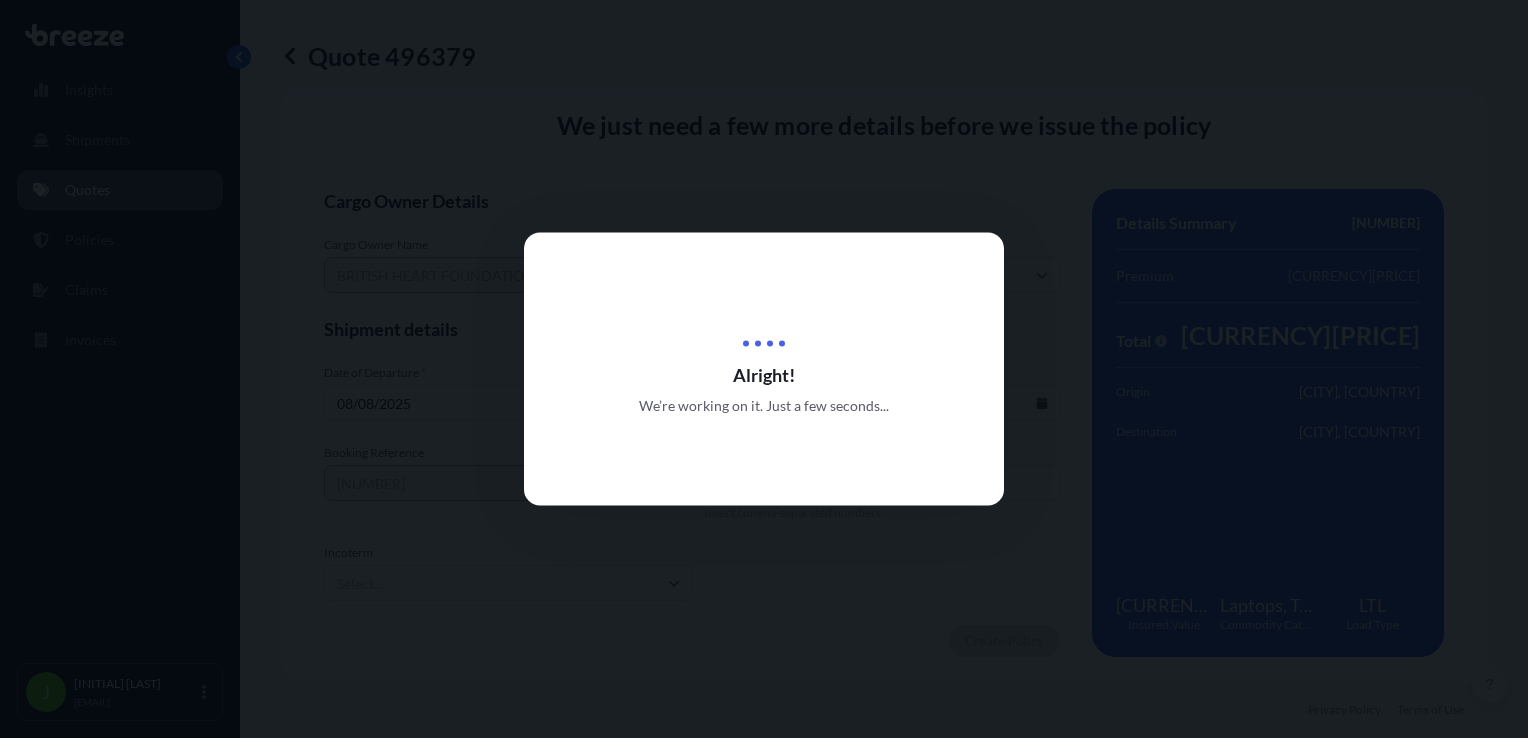 scroll, scrollTop: 0, scrollLeft: 0, axis: both 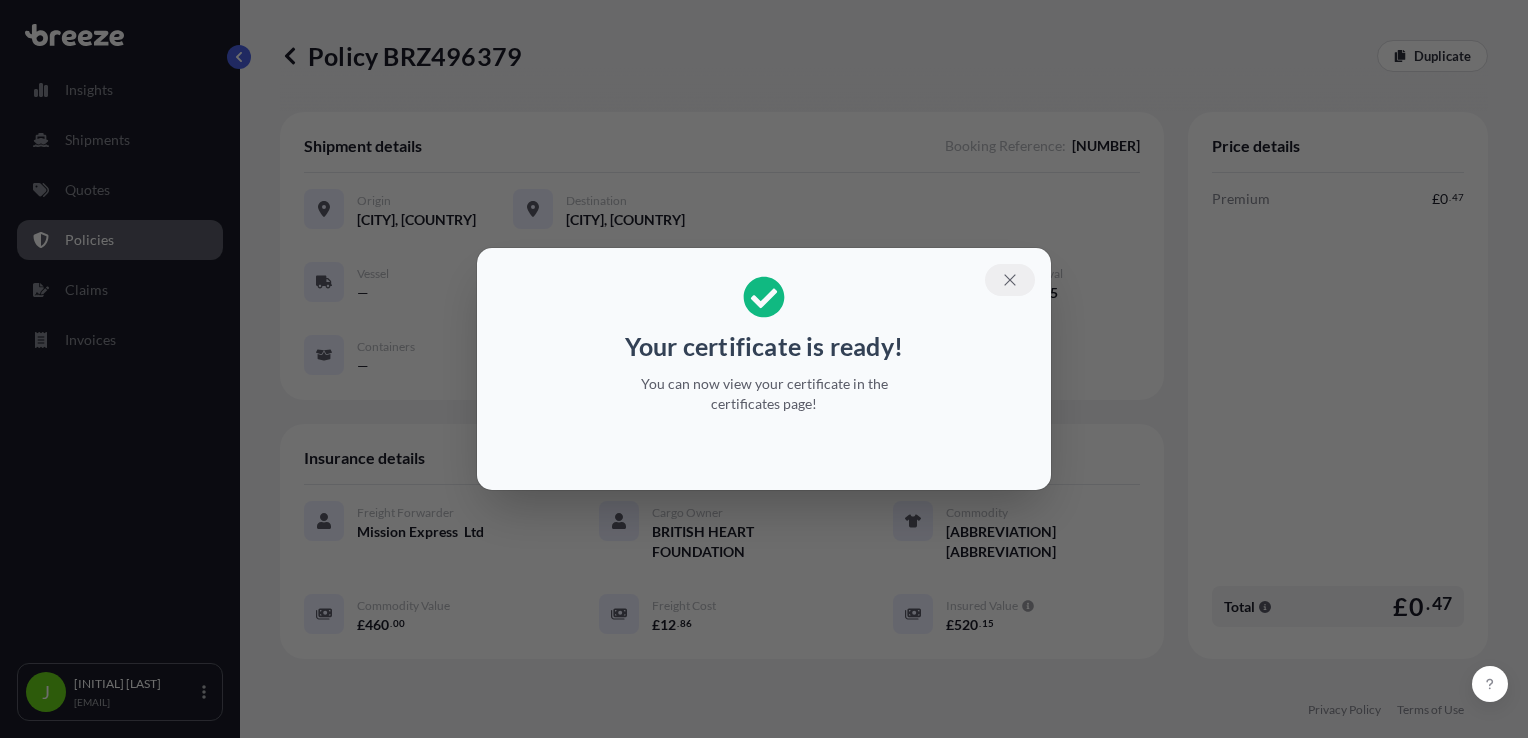 click 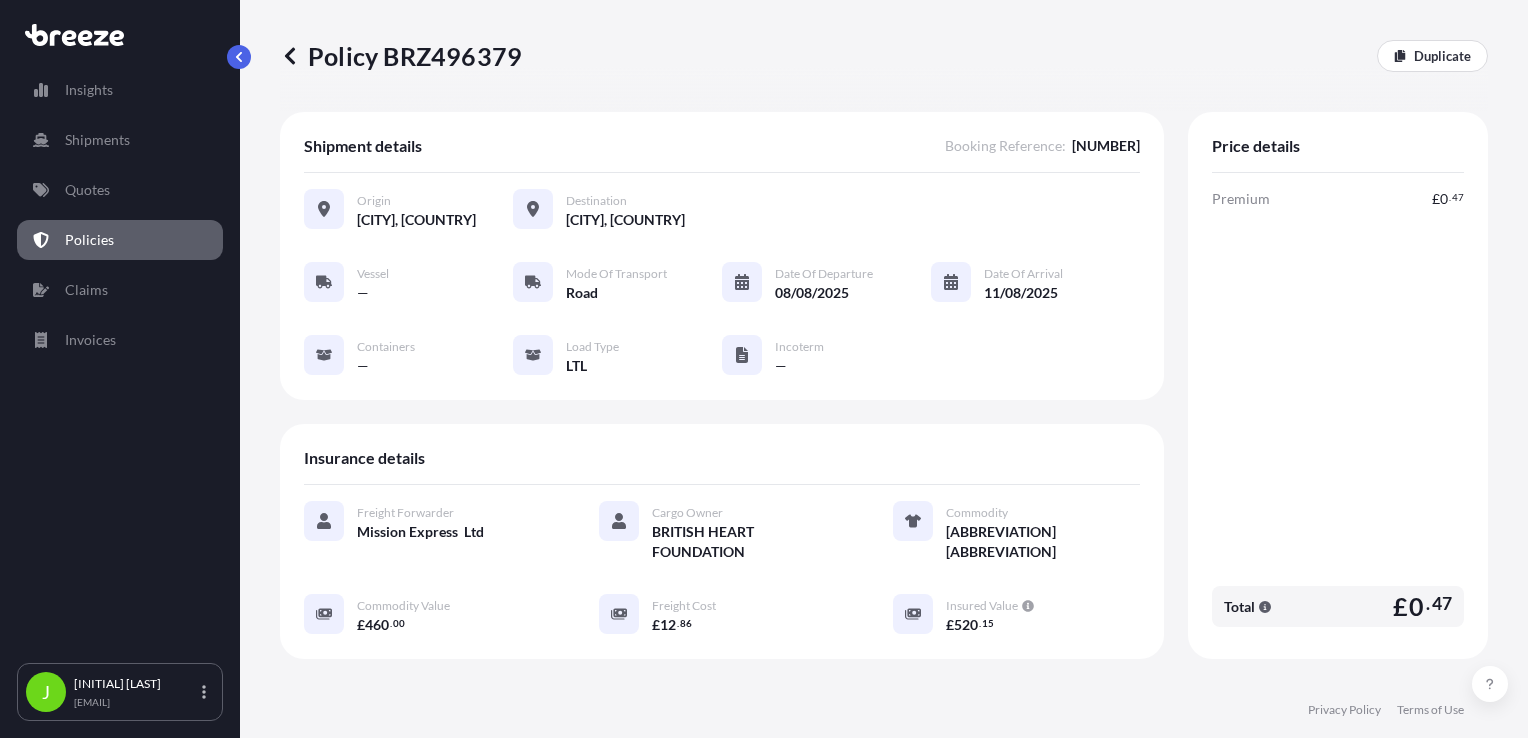 click on "Policy BRZ496379" at bounding box center (401, 56) 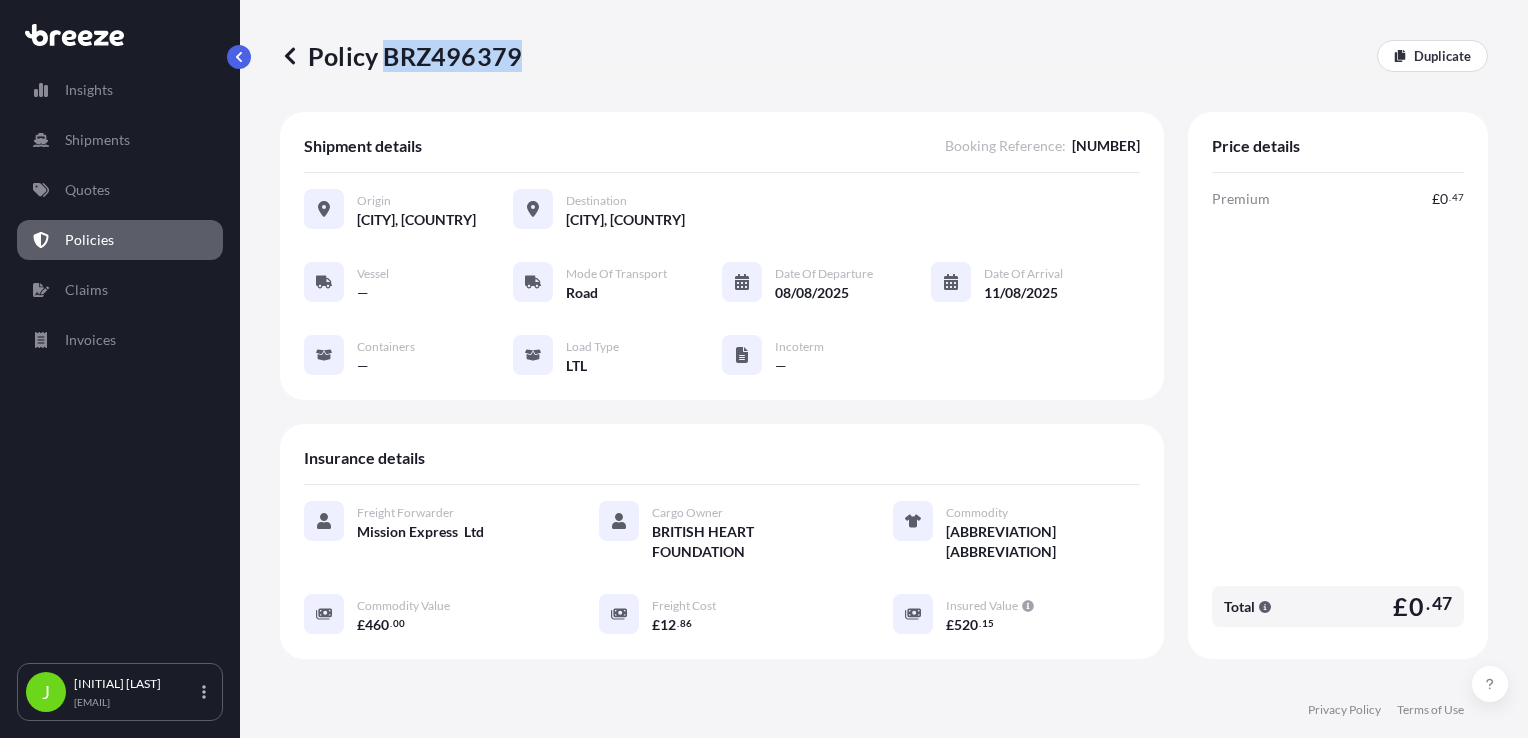 click on "Policy BRZ496379" at bounding box center (401, 56) 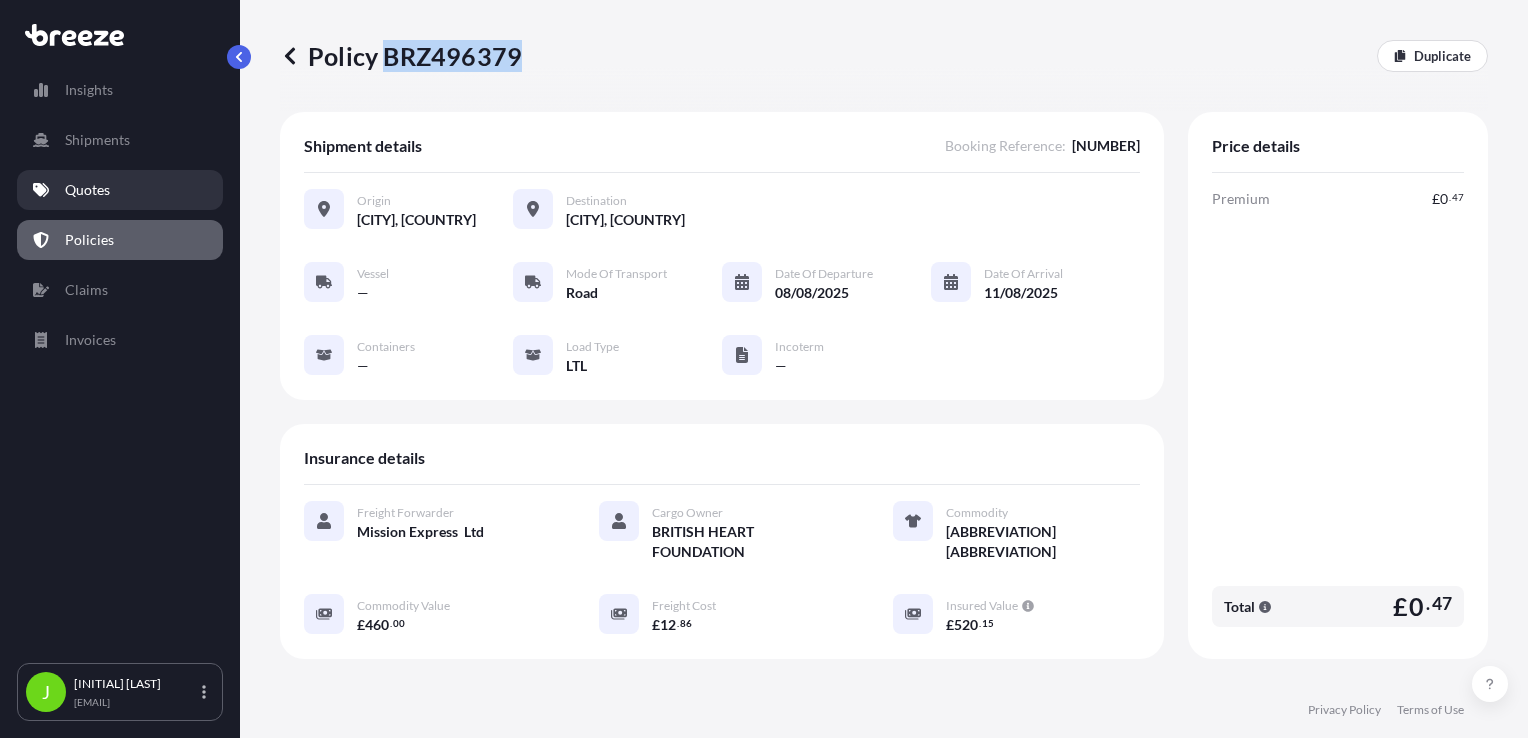 click on "Quotes" at bounding box center [87, 190] 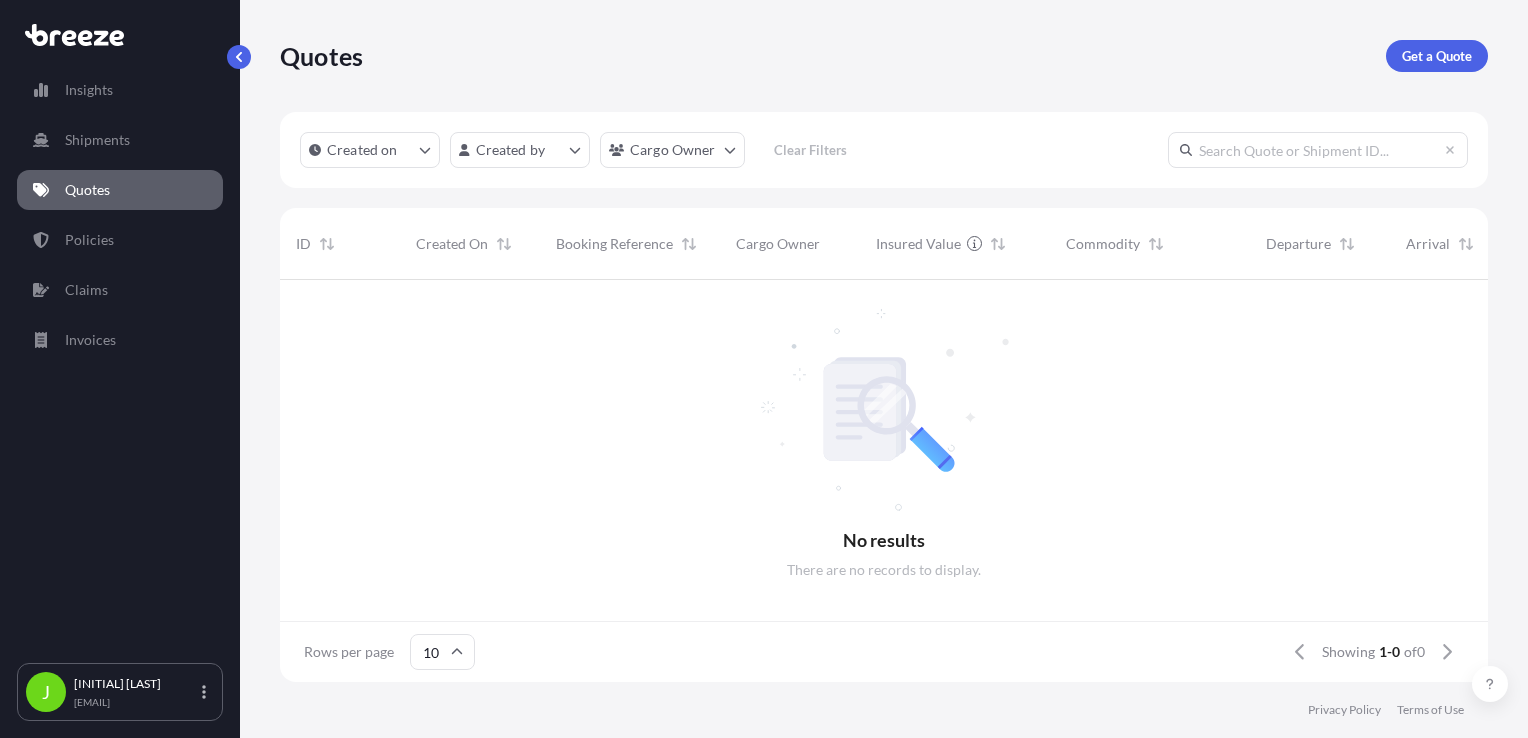 scroll, scrollTop: 16, scrollLeft: 16, axis: both 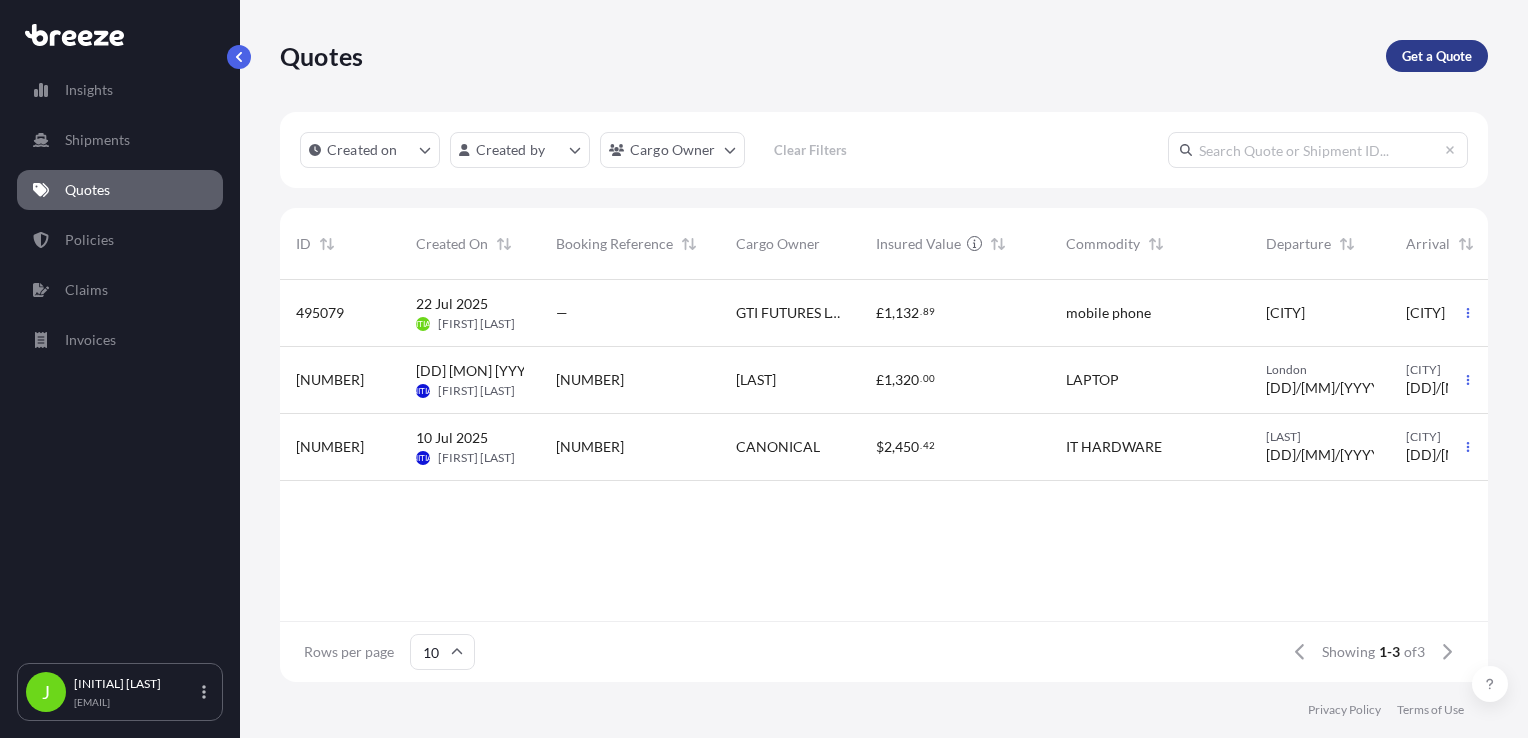 click on "Get a Quote" at bounding box center [1437, 56] 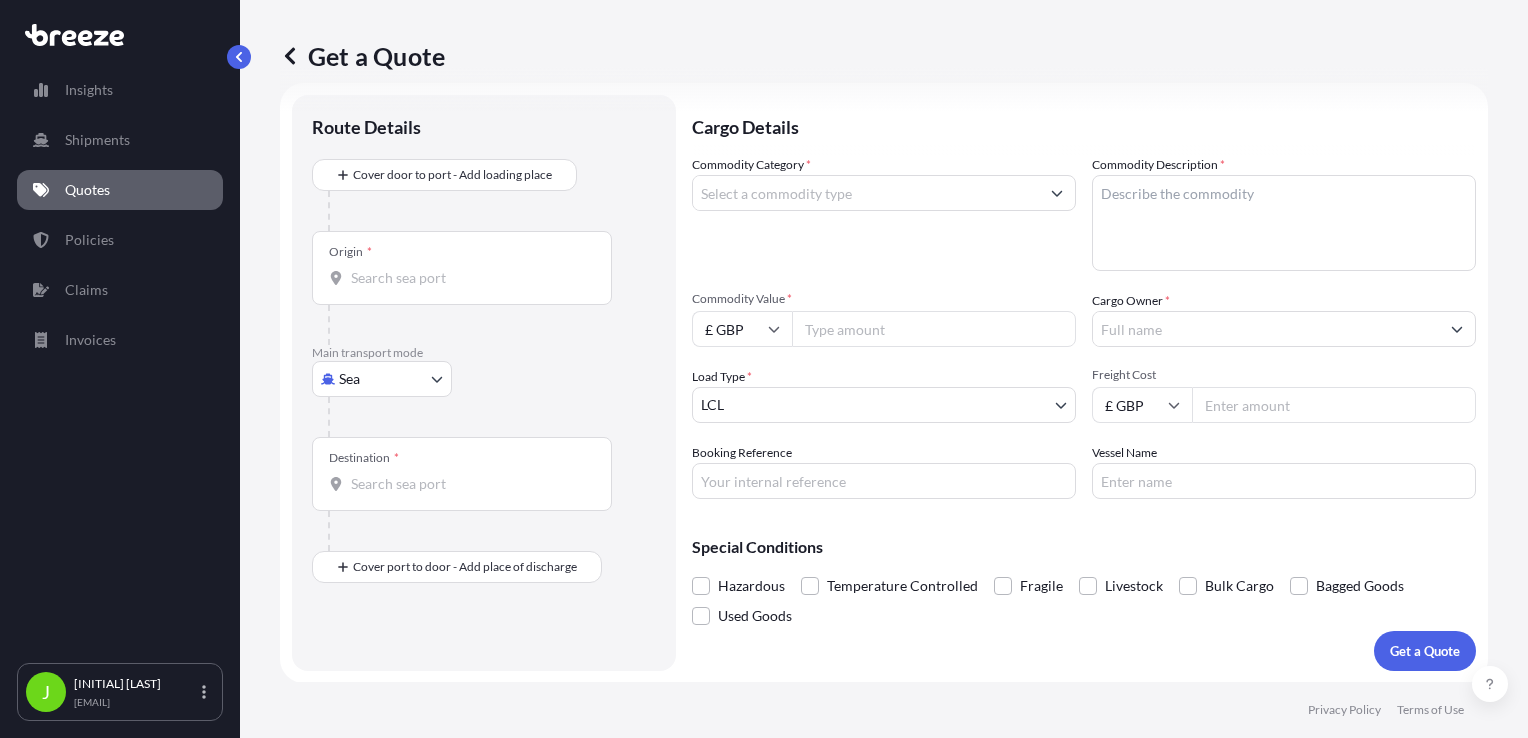click on "[CITY] [POSTAL_CODE], [COUNTRY]" at bounding box center [764, 369] 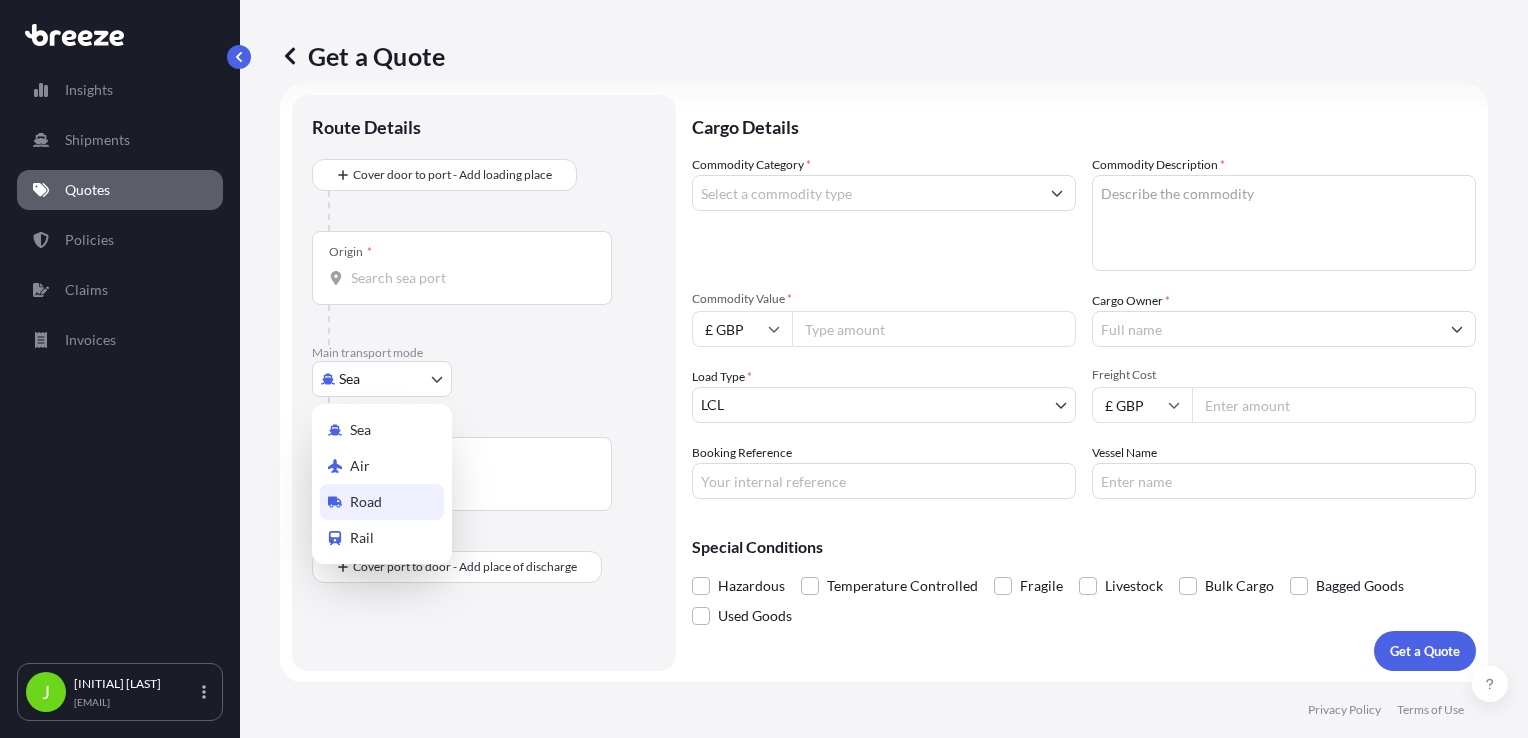 click on "Road" at bounding box center (366, 502) 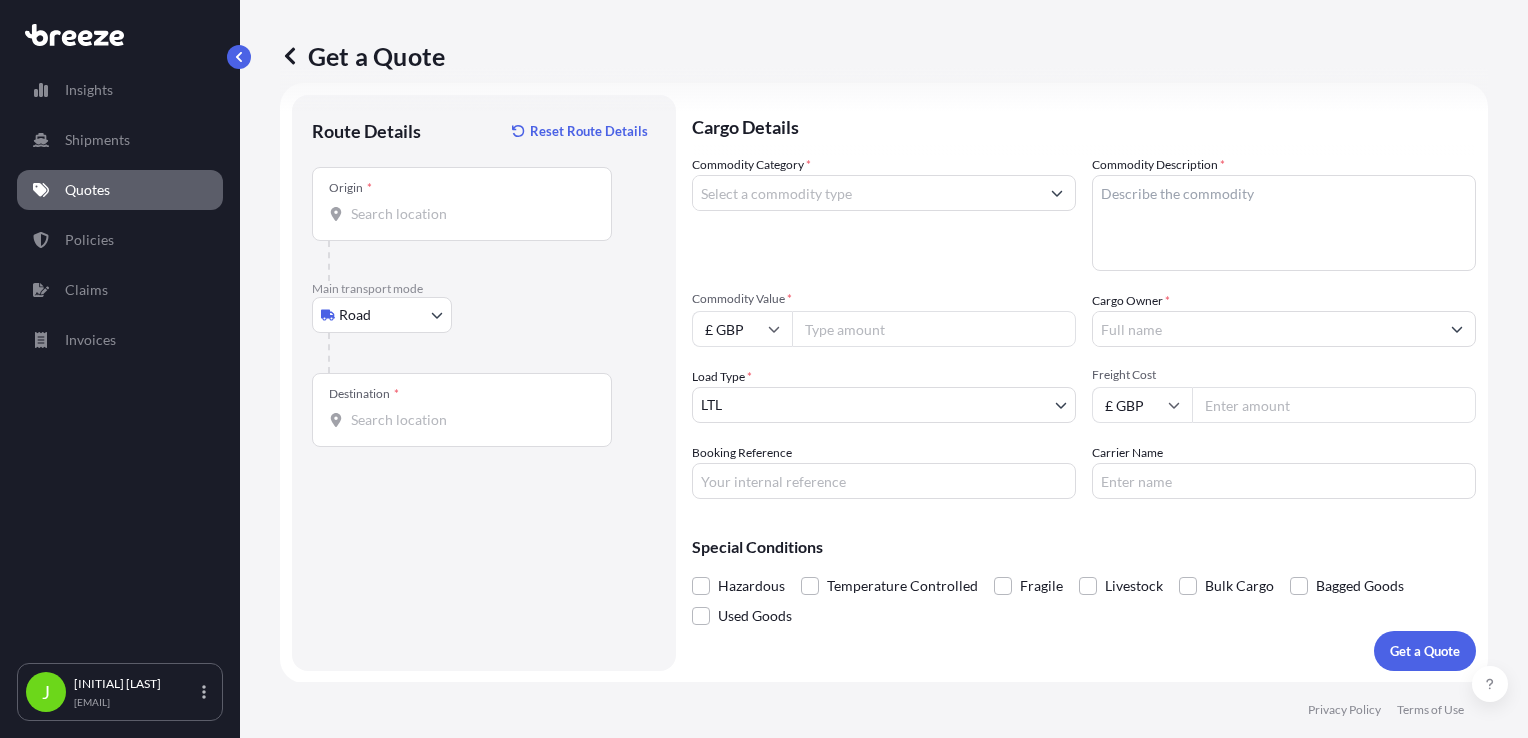 click on "Origin *" at bounding box center [462, 204] 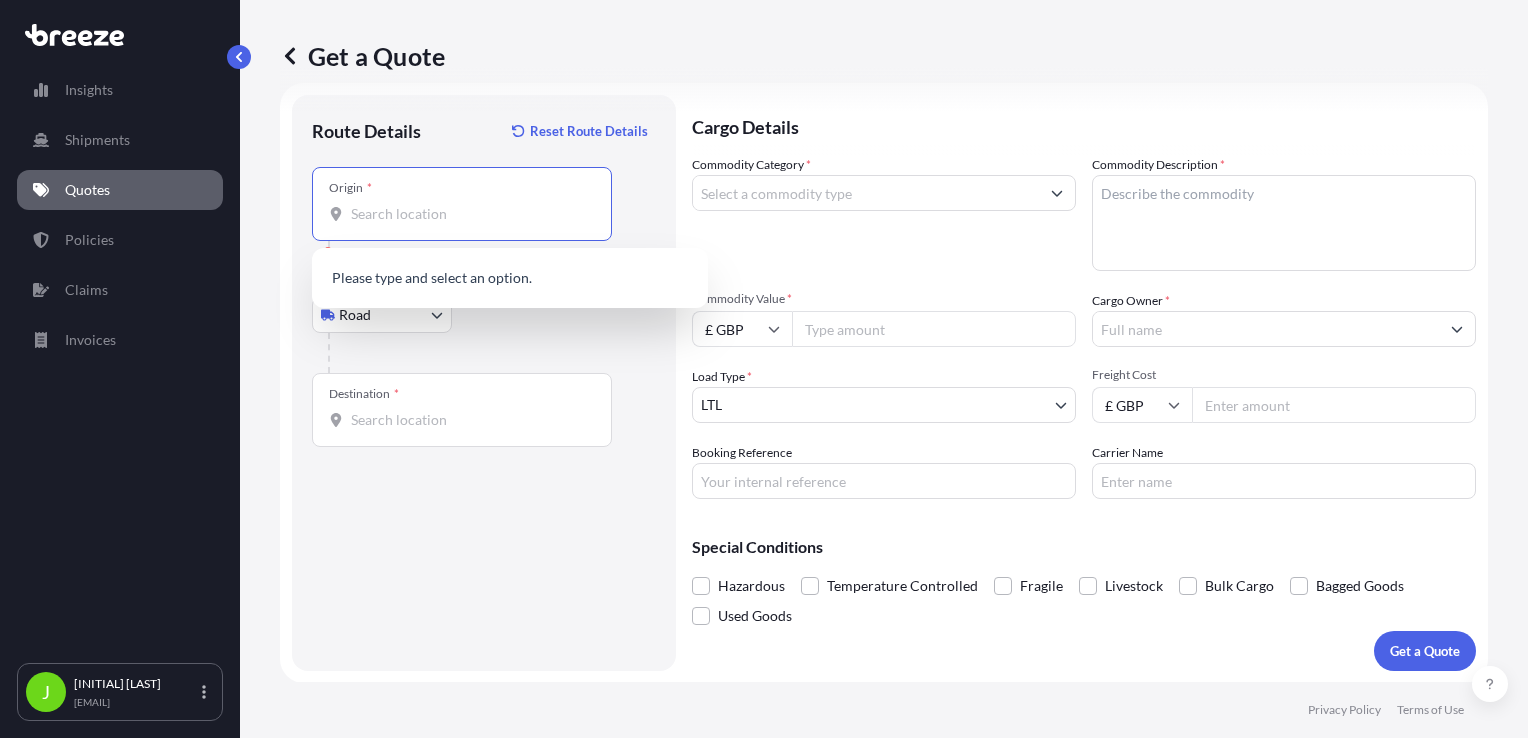 paste on "[POSTAL_CODE]" 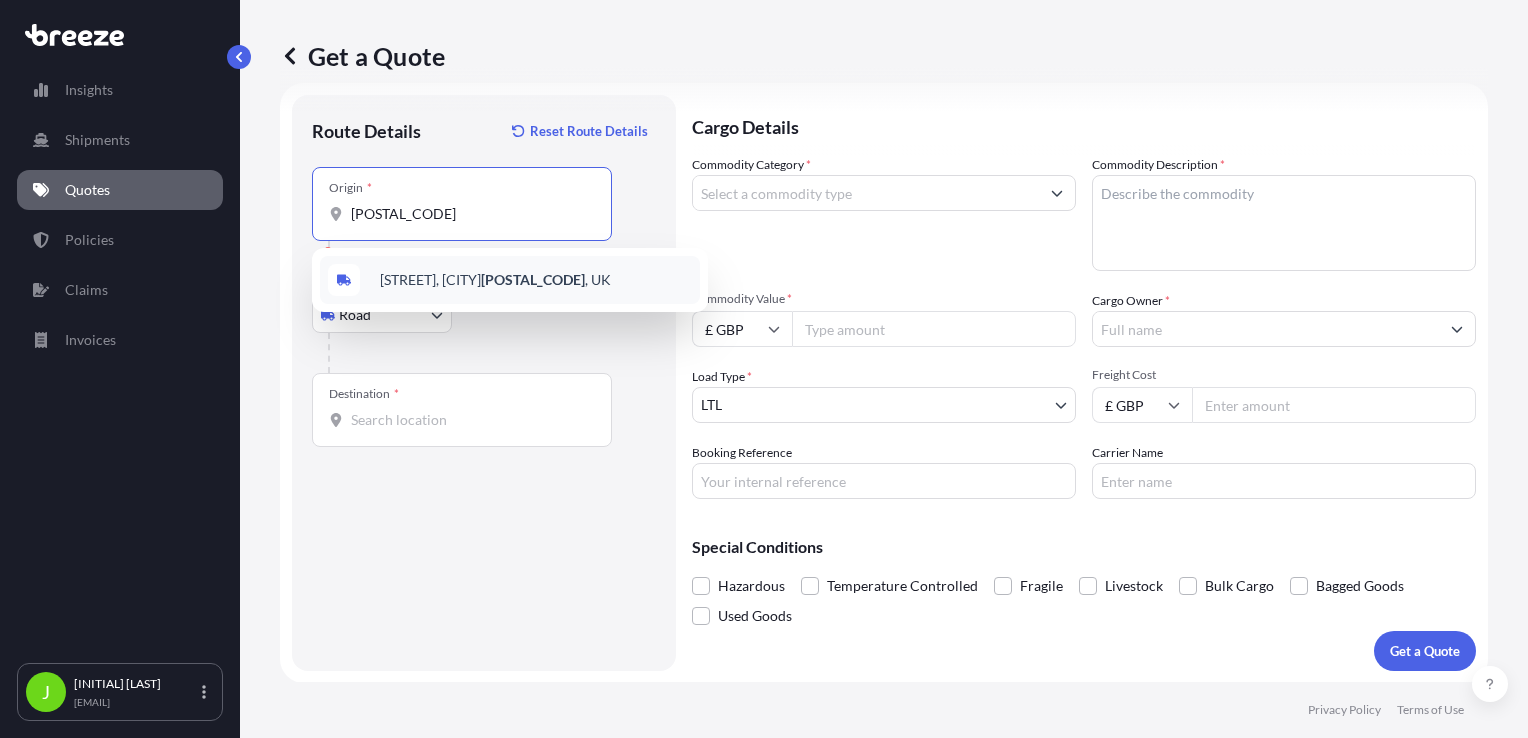 click on "[STREET], [CITY] [POSTAL_CODE], [COUNTRY]" at bounding box center (510, 280) 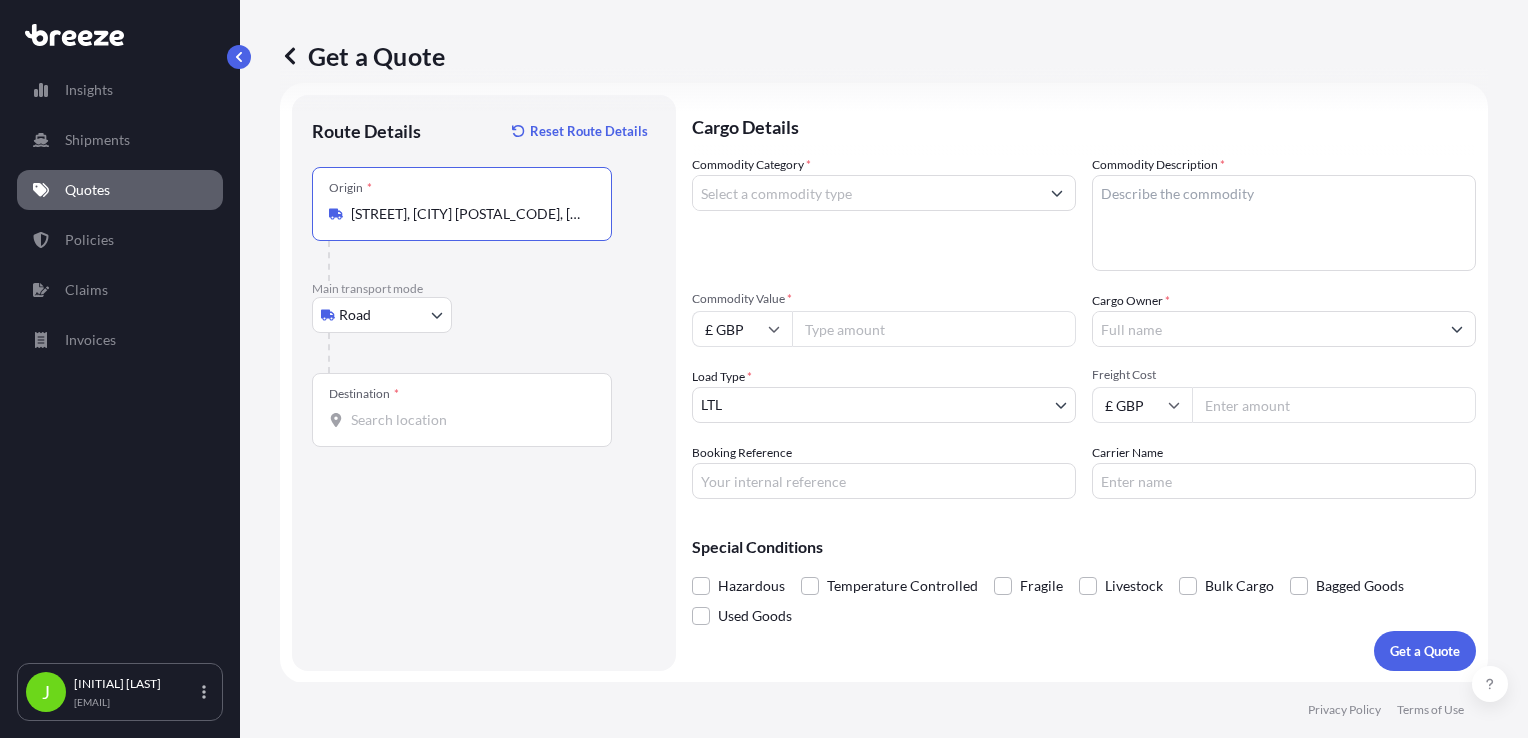 type on "[STREET], [CITY] [POSTAL_CODE], [COUNTRY]" 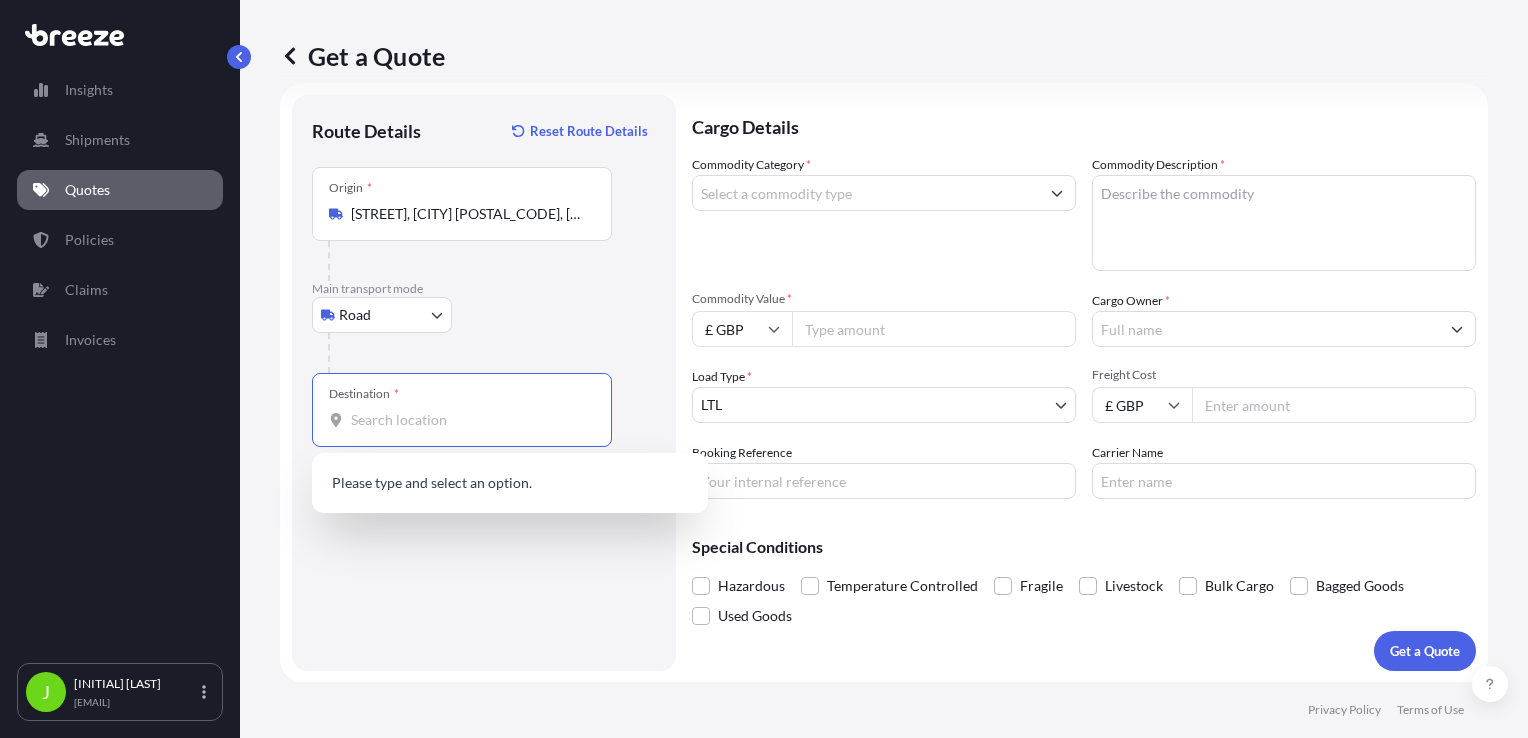 paste on "[POSTAL_CODE]" 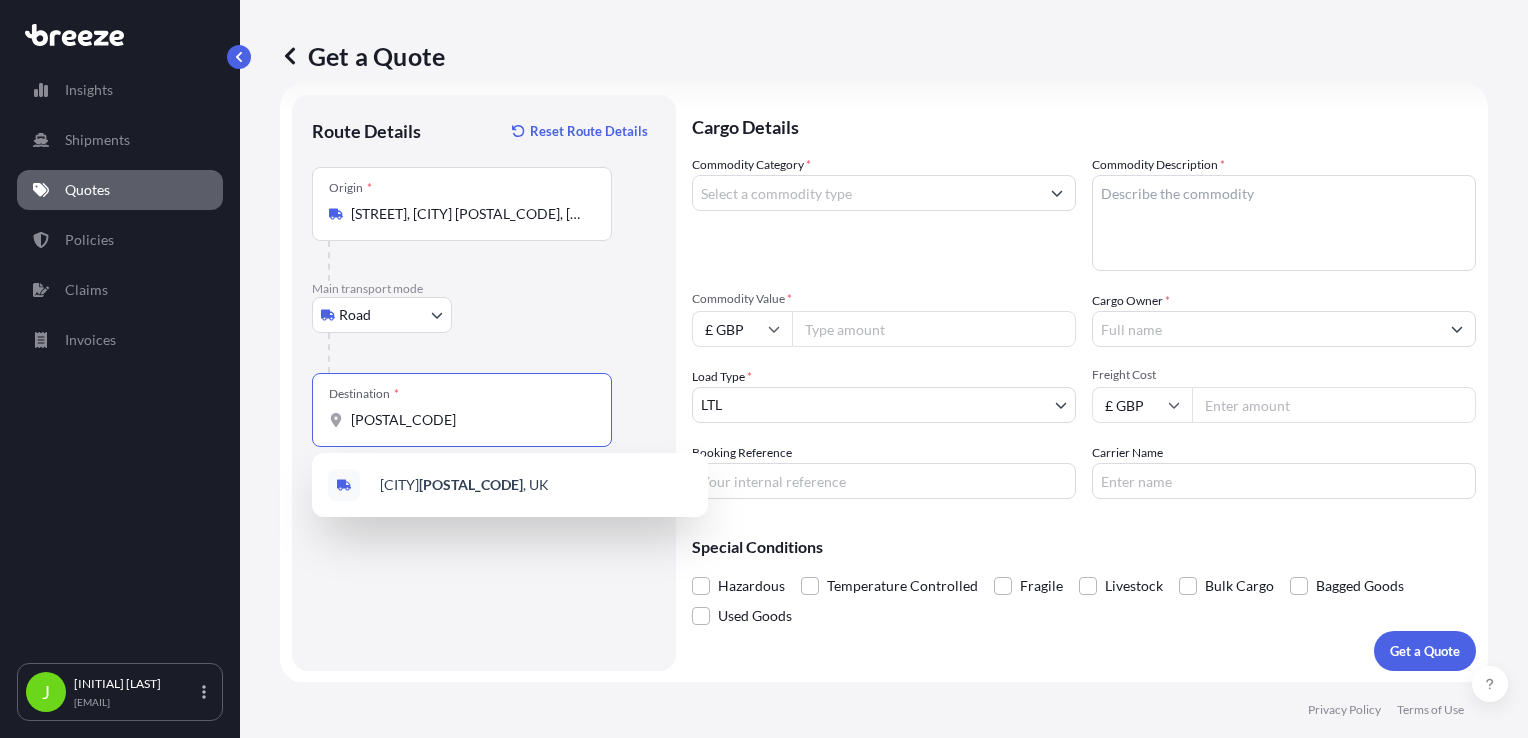 type on "[POSTAL_CODE]" 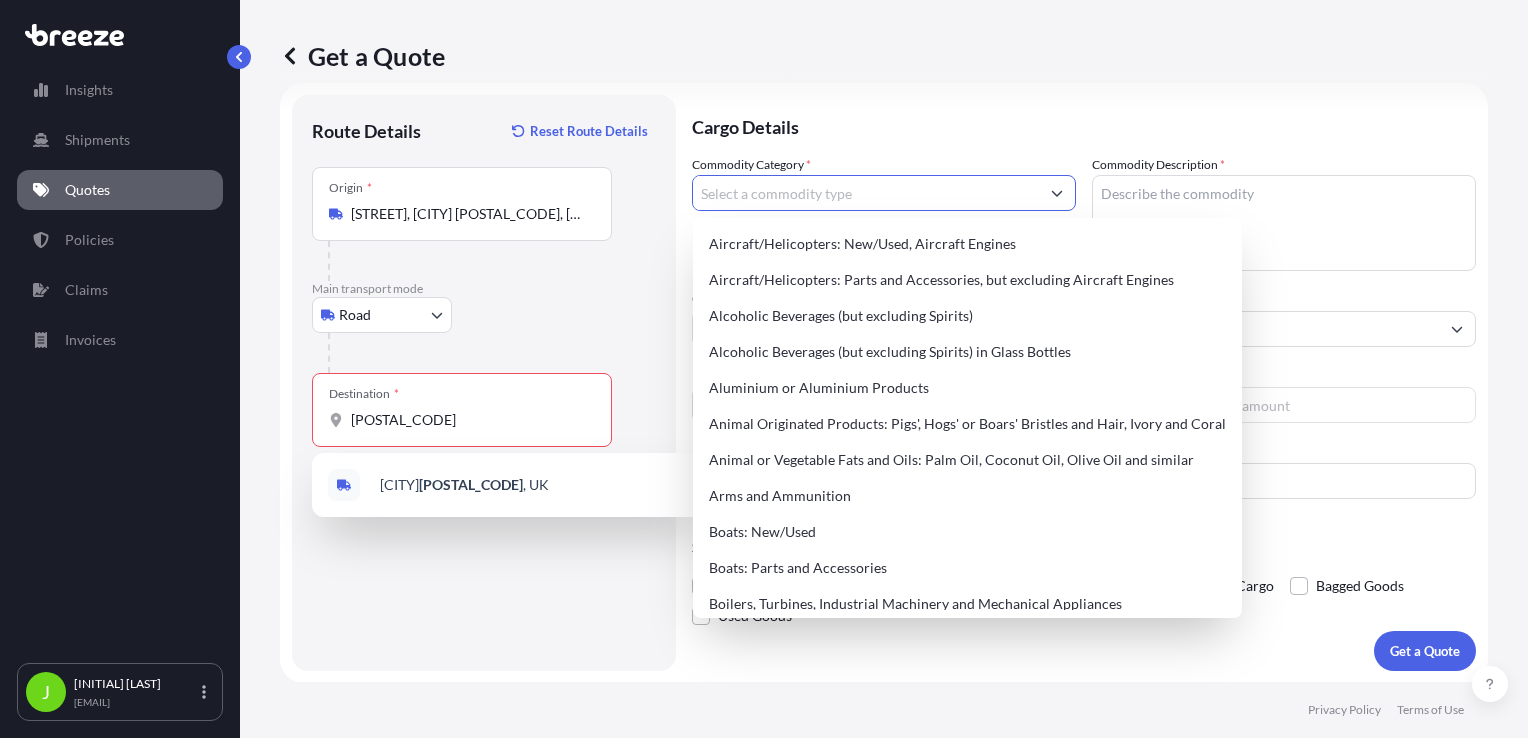 click on "Commodity Category *" at bounding box center [866, 193] 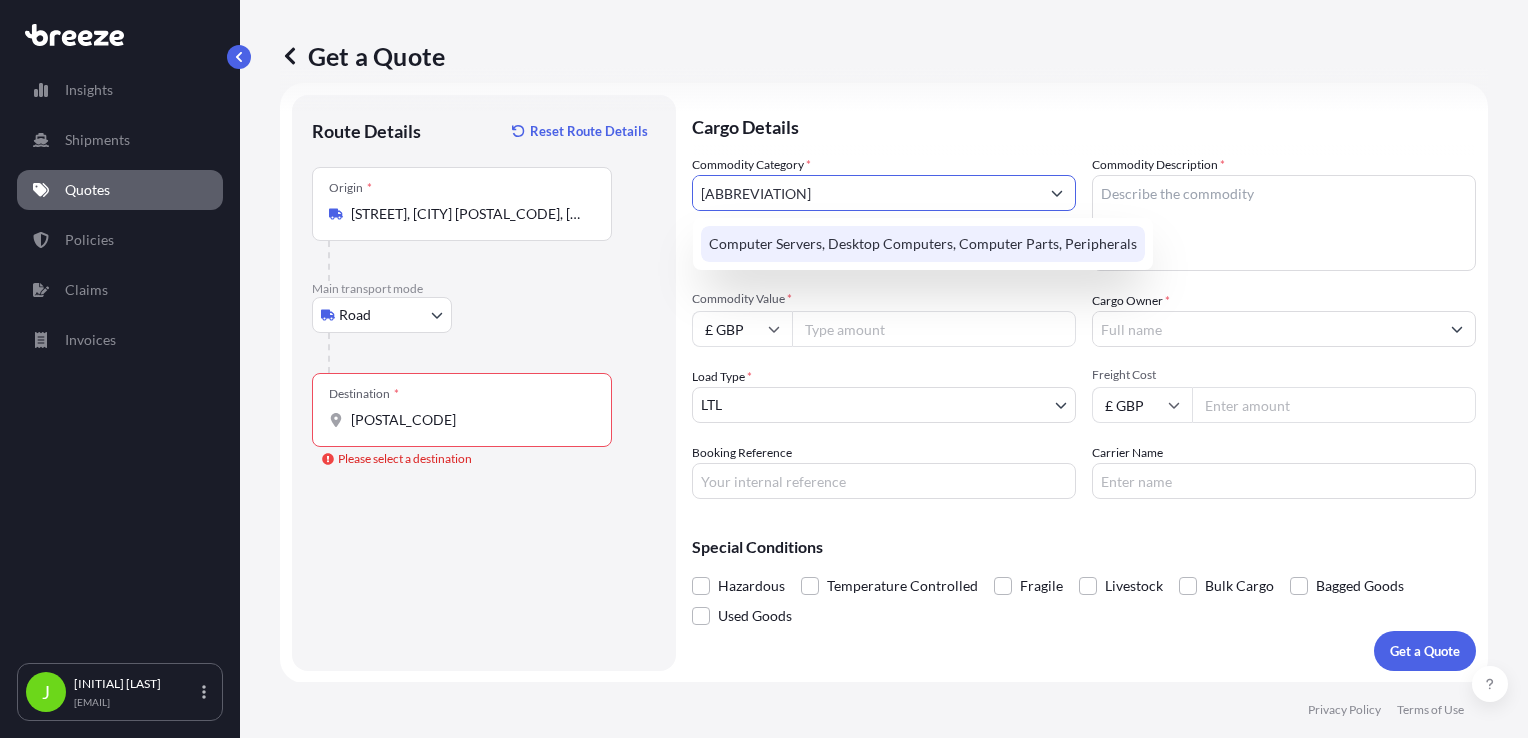 click on "Computer Servers, Desktop Computers, Computer Parts, Peripherals" at bounding box center (923, 244) 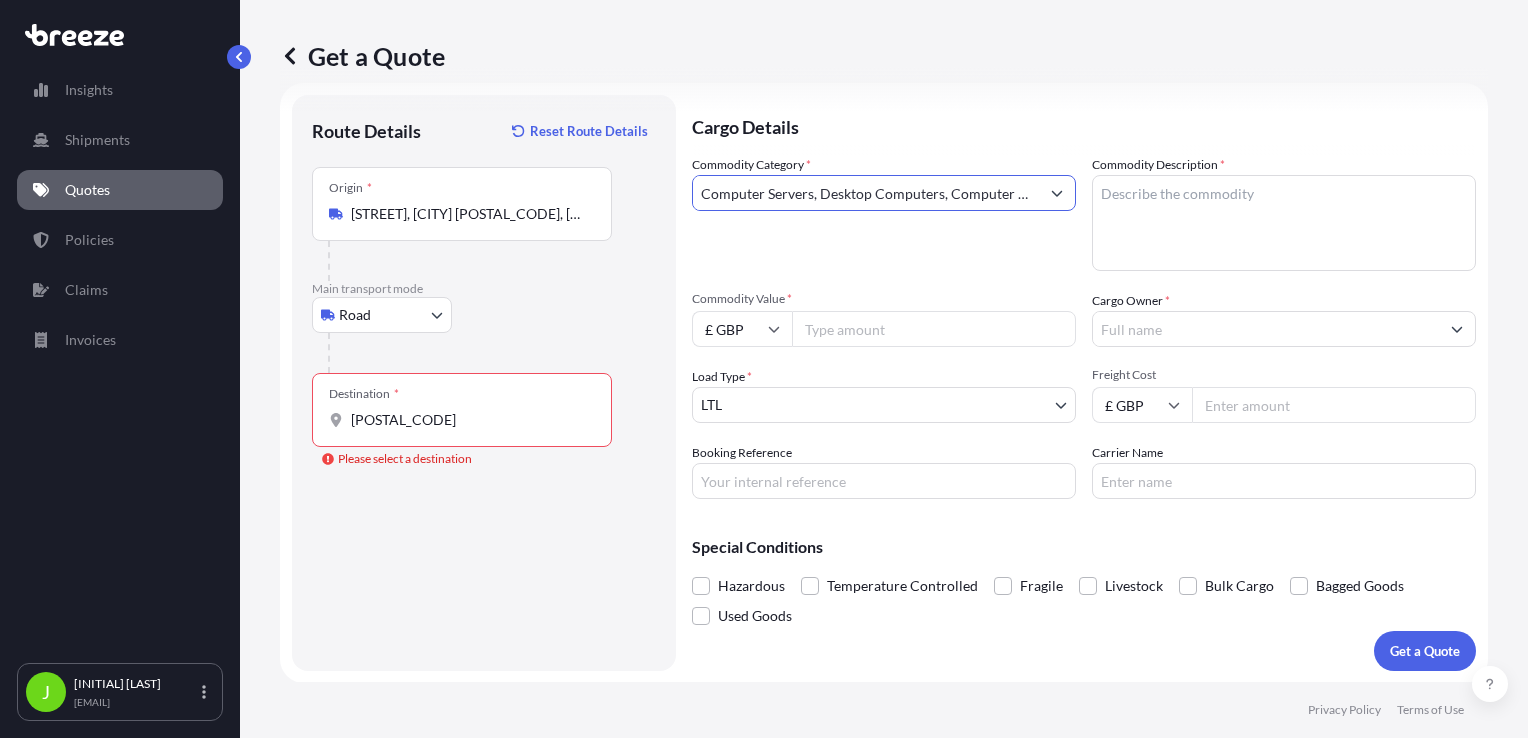 type on "Computer Servers, Desktop Computers, Computer Parts, Peripherals" 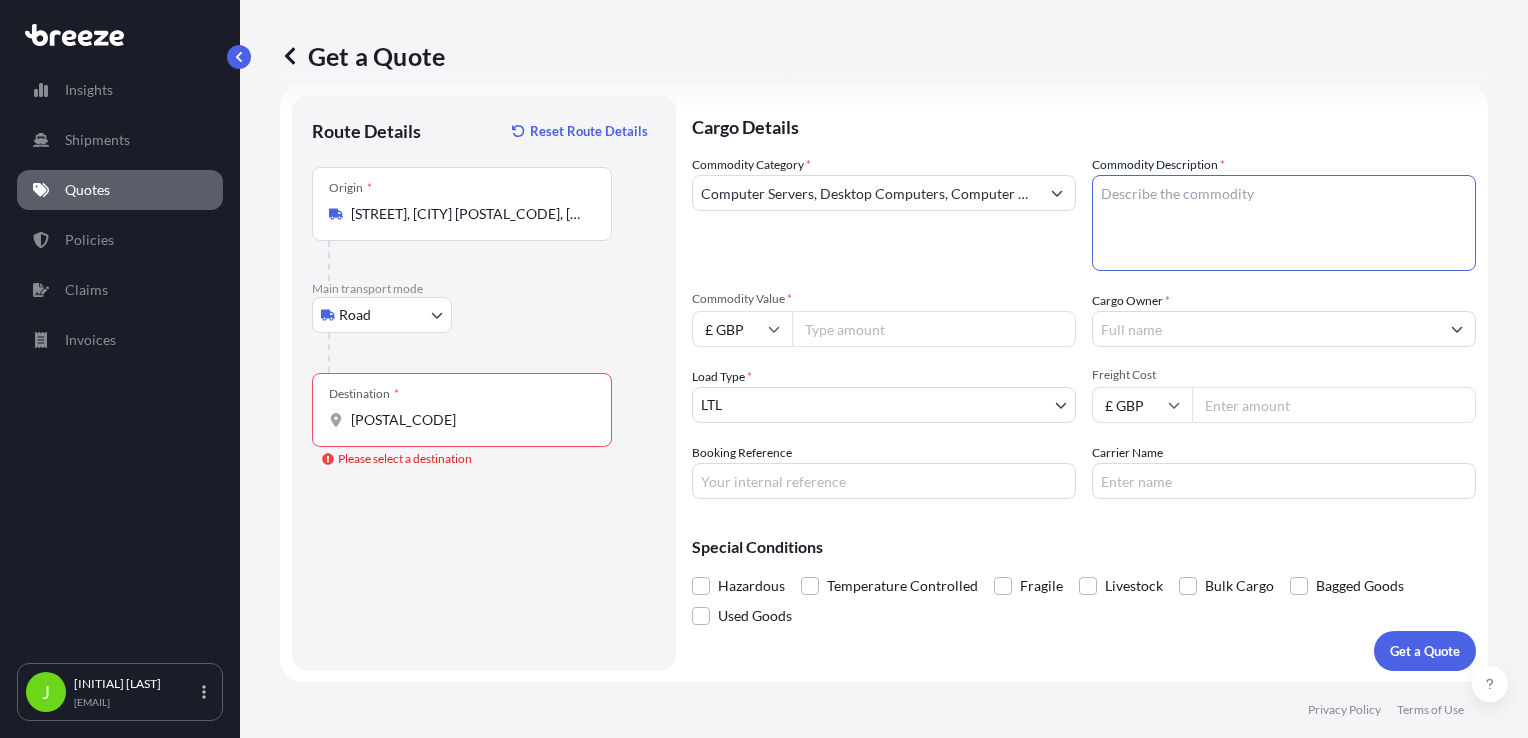 paste on "[PRODUCT]" 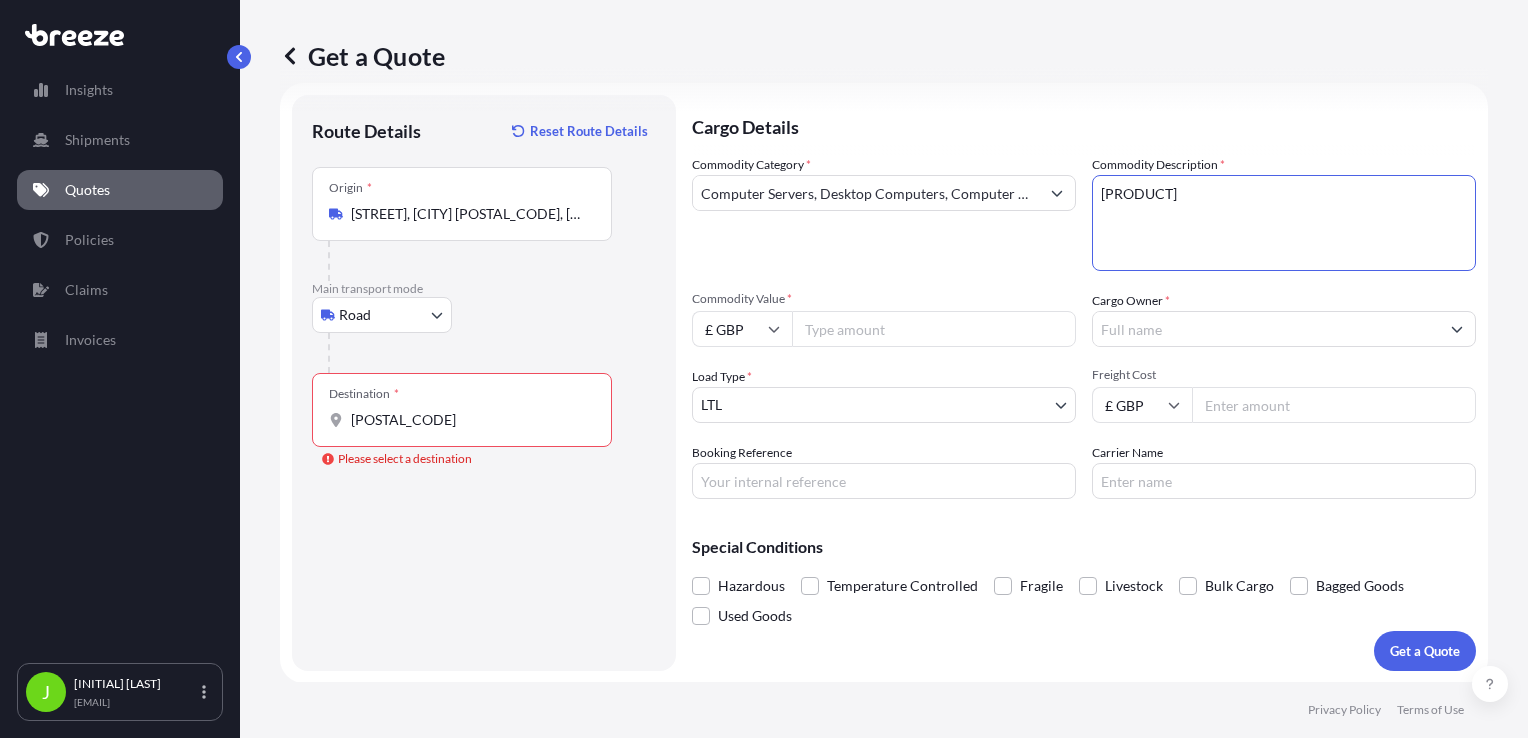 type on "[PRODUCT]" 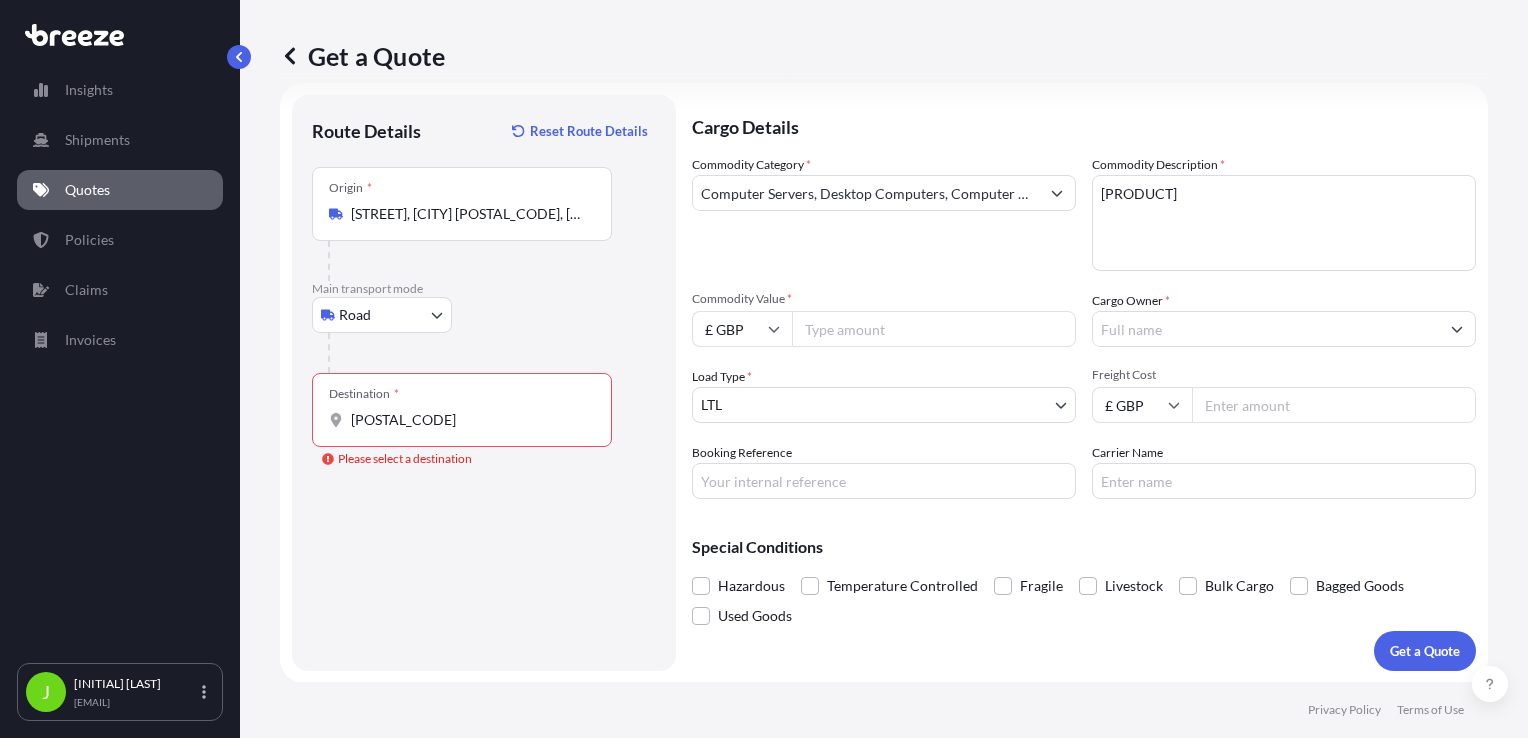 click on "Commodity Value   *" at bounding box center [934, 329] 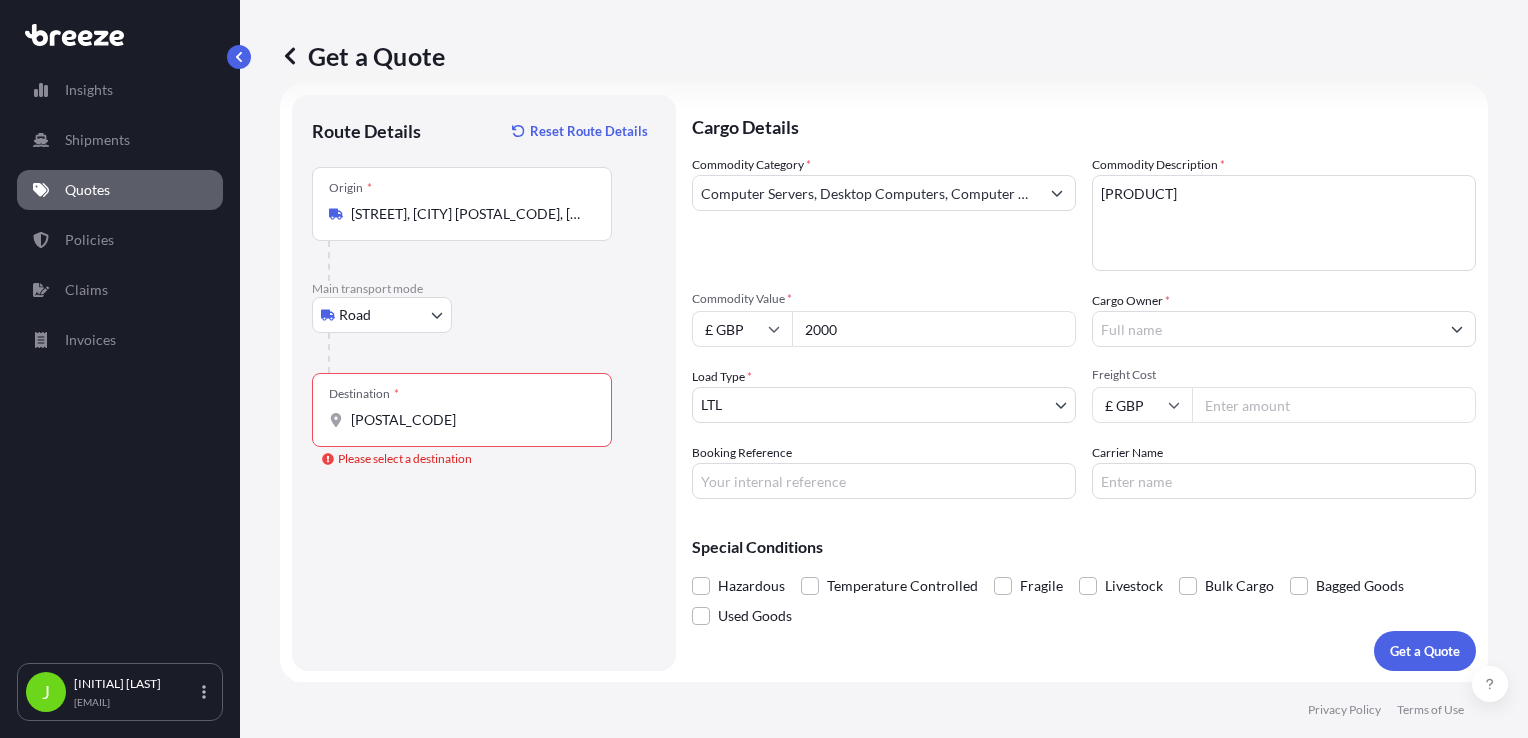 type on "2000" 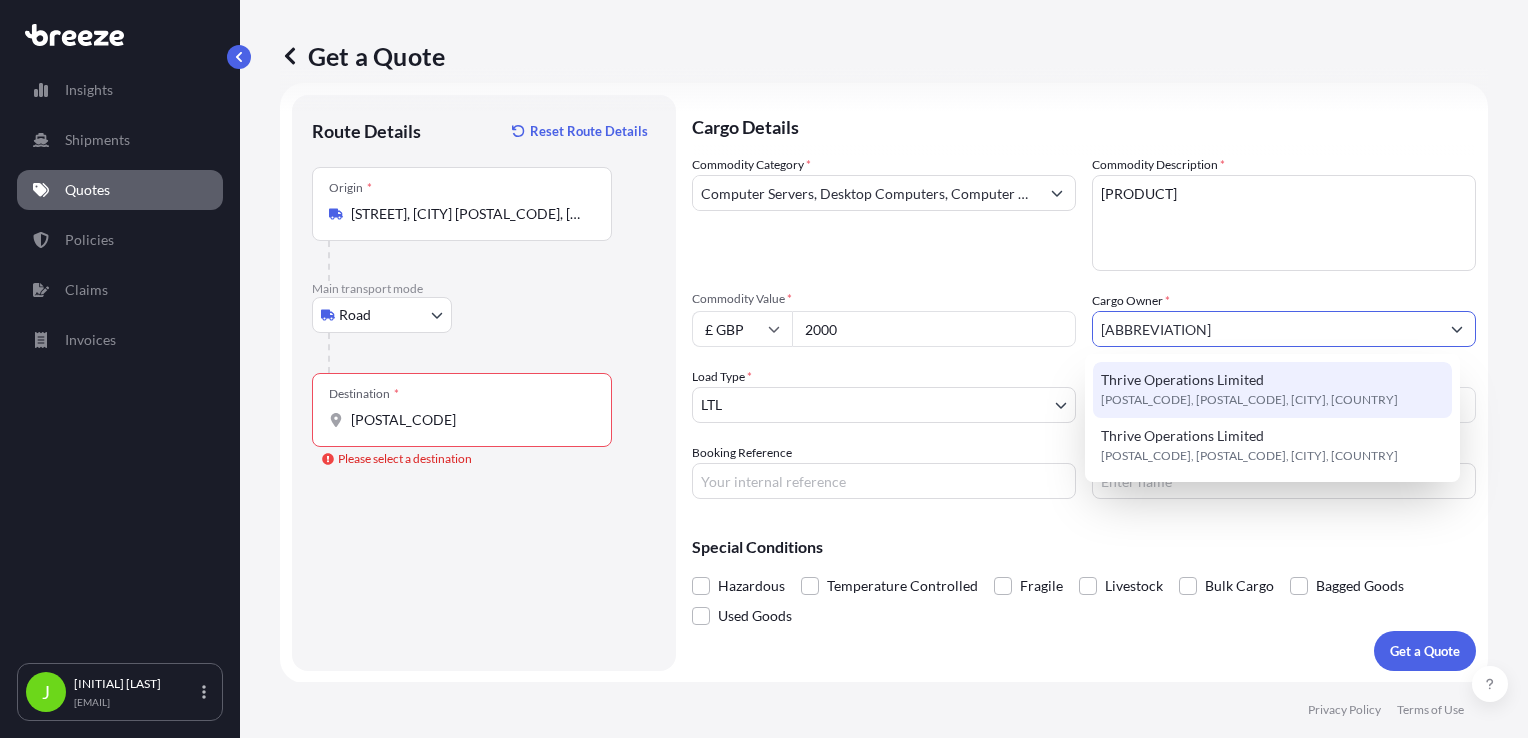 click on "[POSTAL_CODE], [POSTAL_CODE], [CITY], [COUNTRY]" at bounding box center (1249, 400) 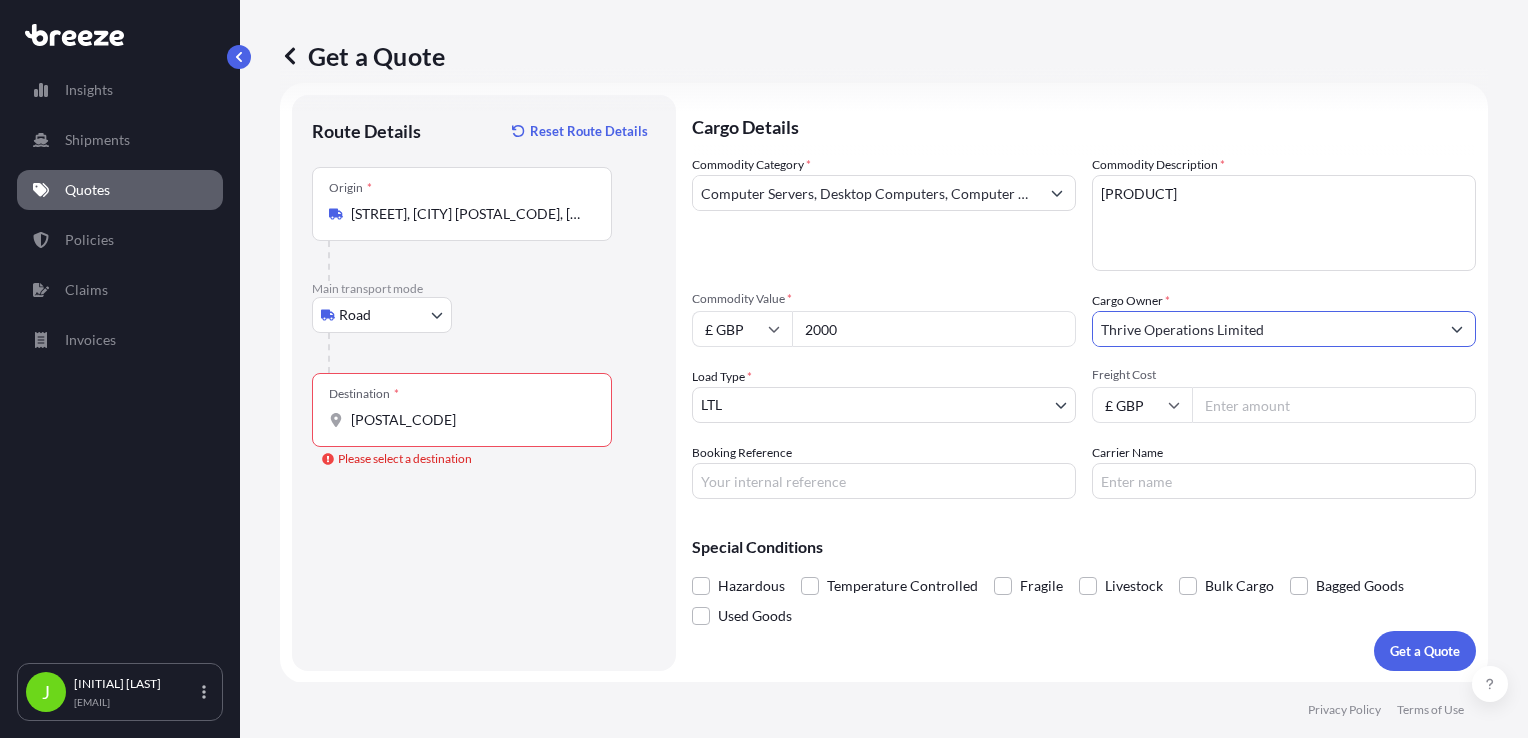 type on "Thrive Operations Limited" 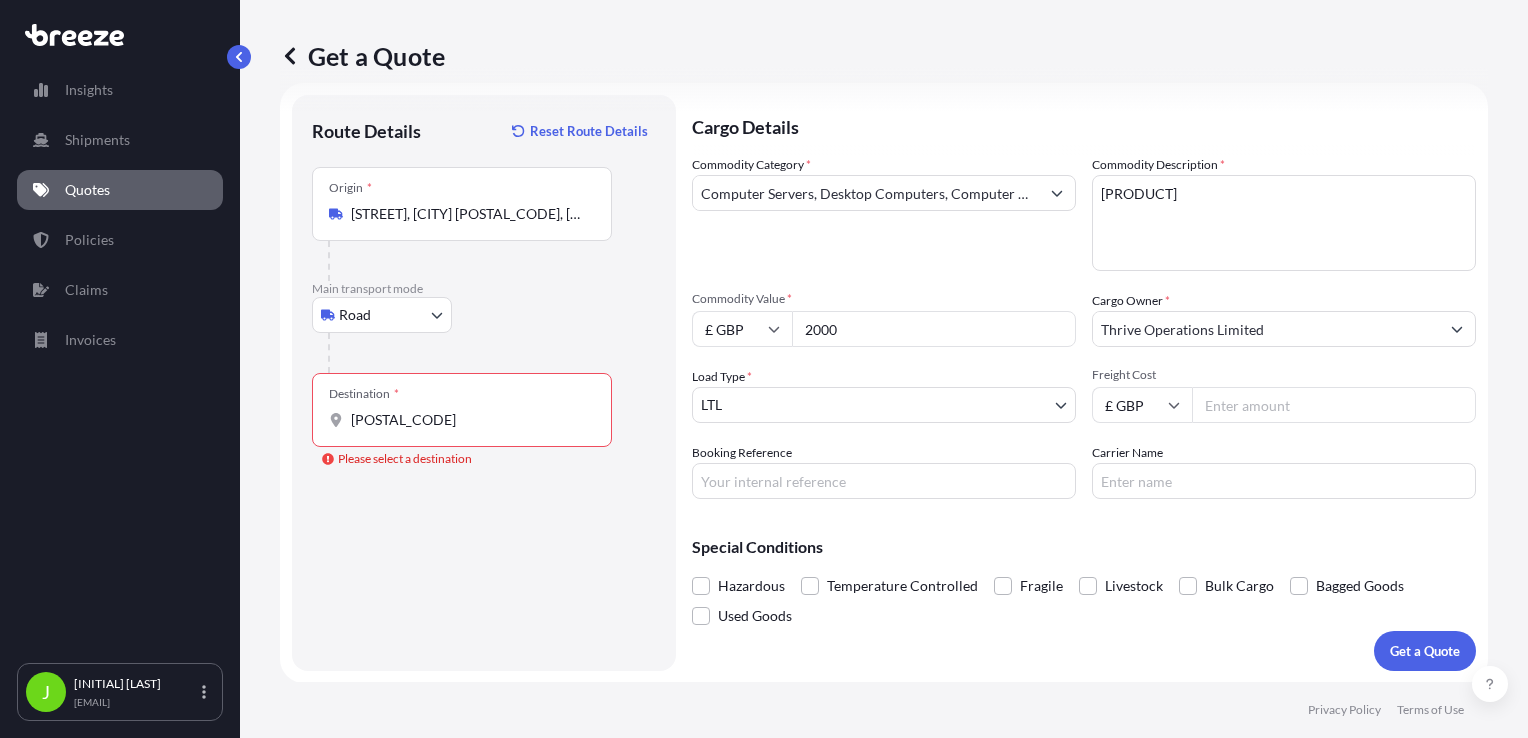 click on "Freight Cost" at bounding box center (1334, 405) 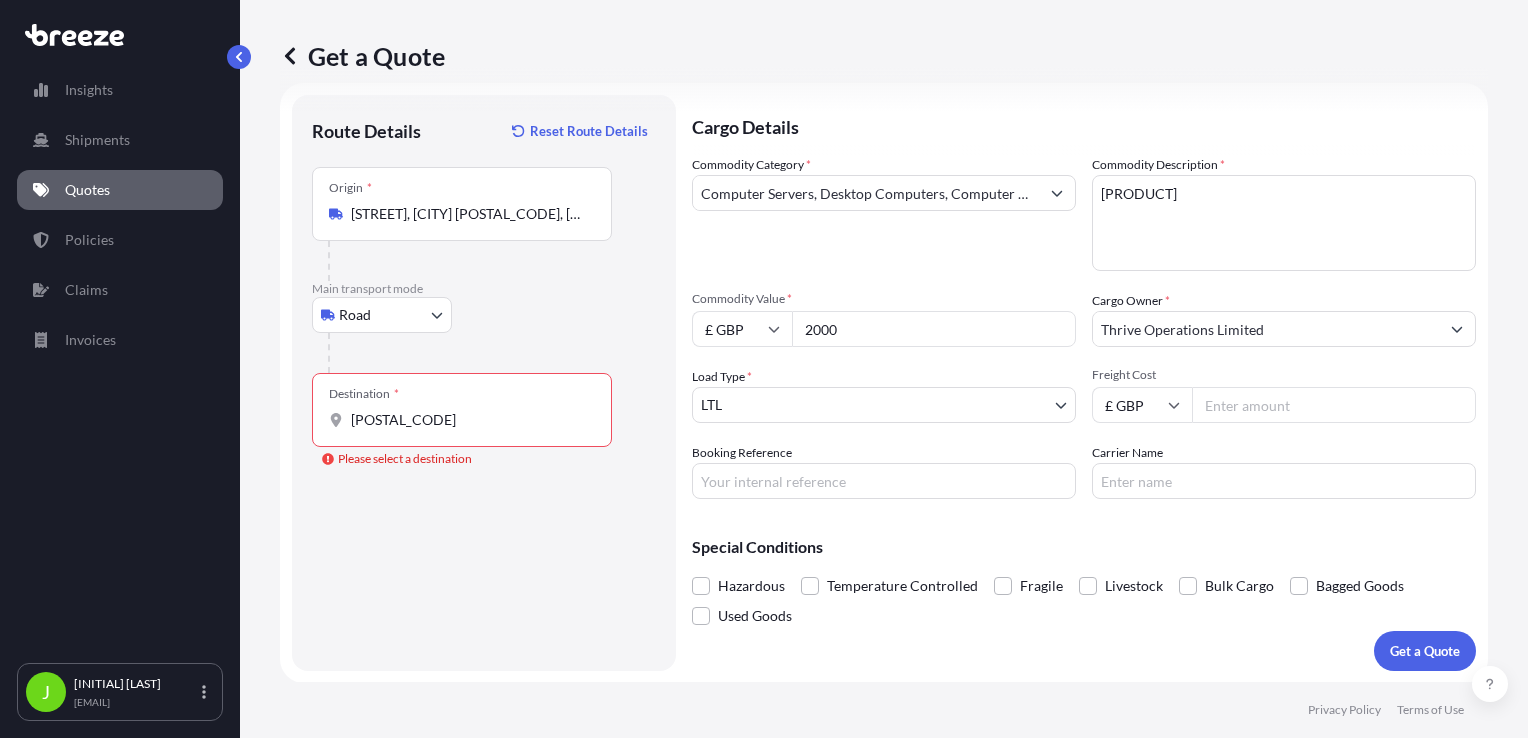 type on "[PRICE]" 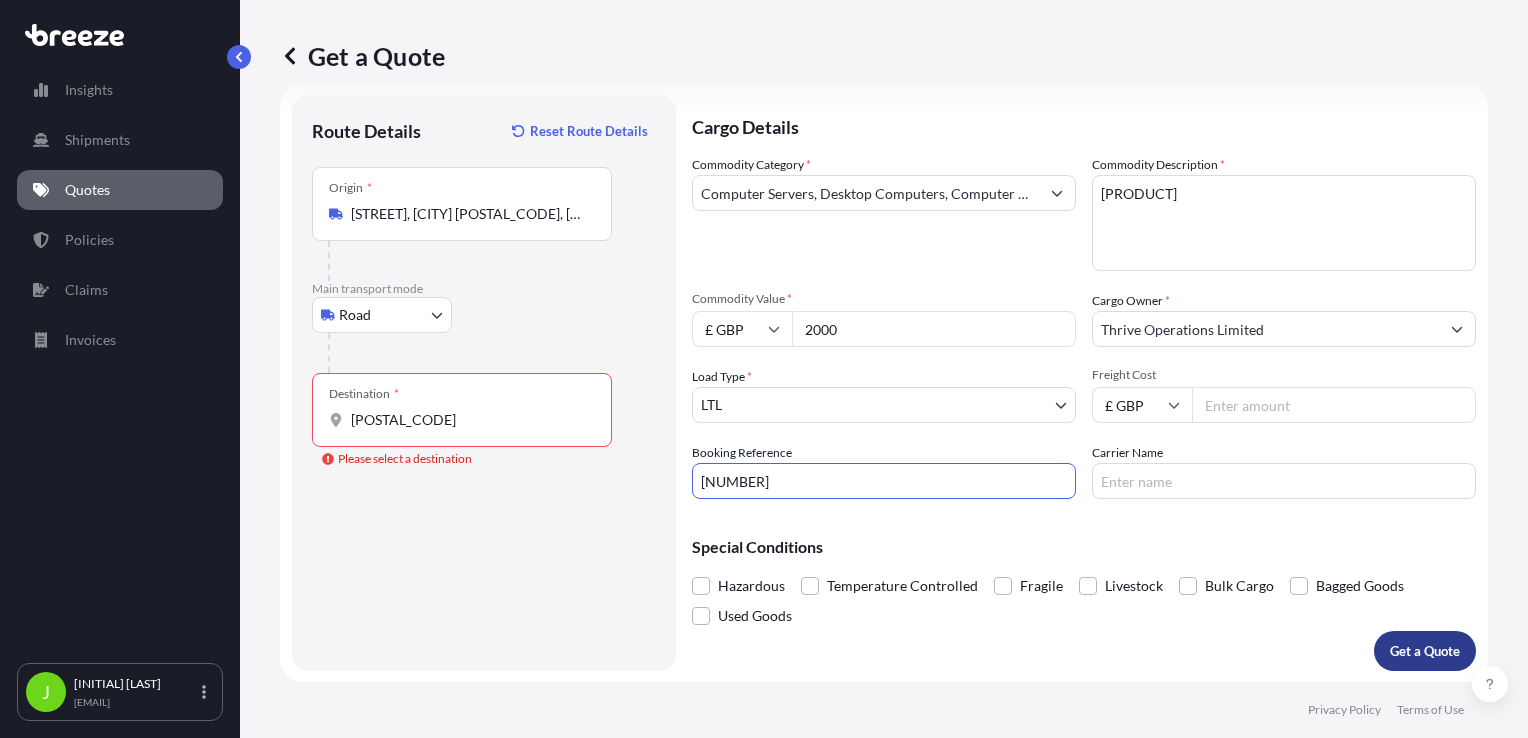 type on "[NUMBER]" 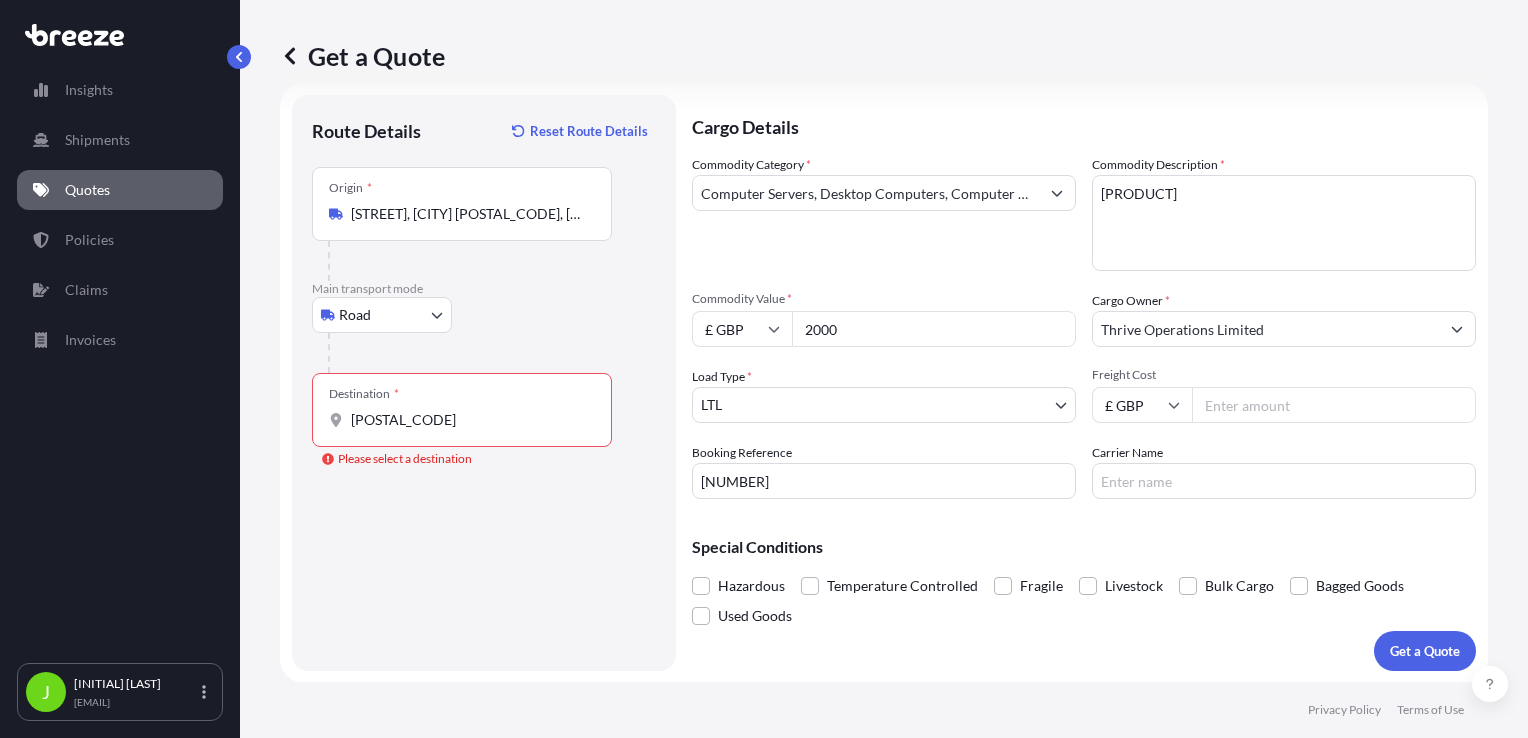 click on "[POSTAL_CODE]" at bounding box center (469, 420) 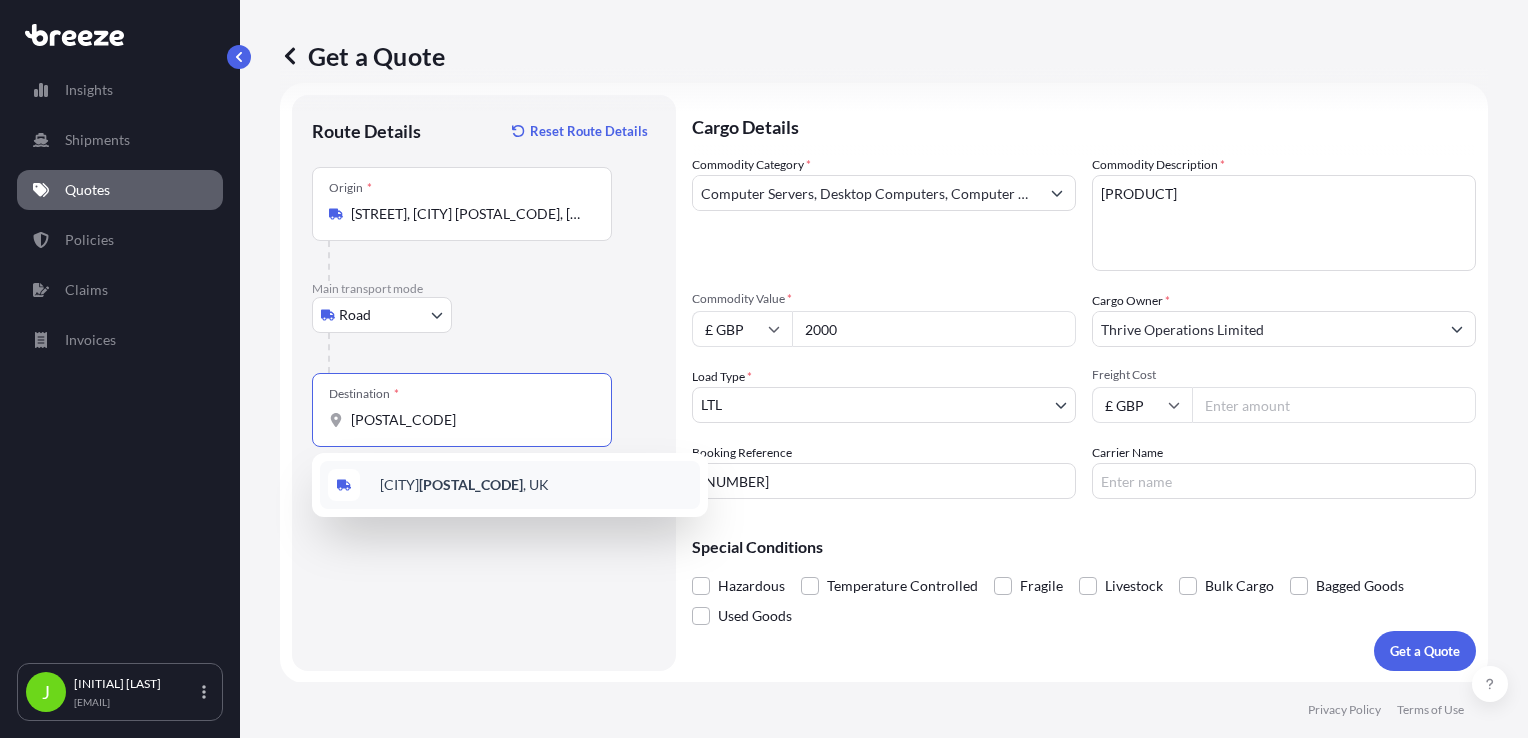 click on "[CITY] [POSTAL_CODE], [COUNTRY]" at bounding box center (464, 485) 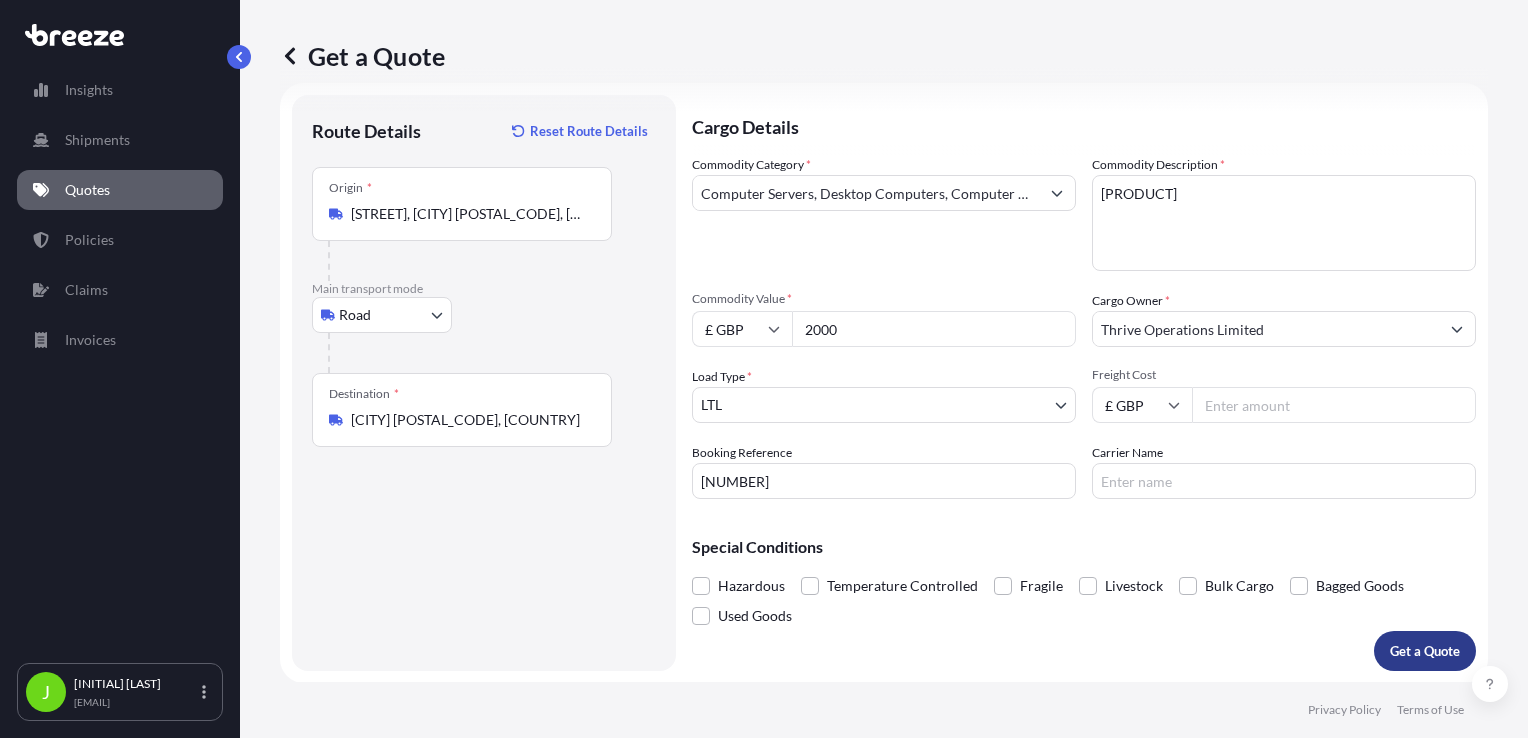 click on "Get a Quote" at bounding box center [1425, 651] 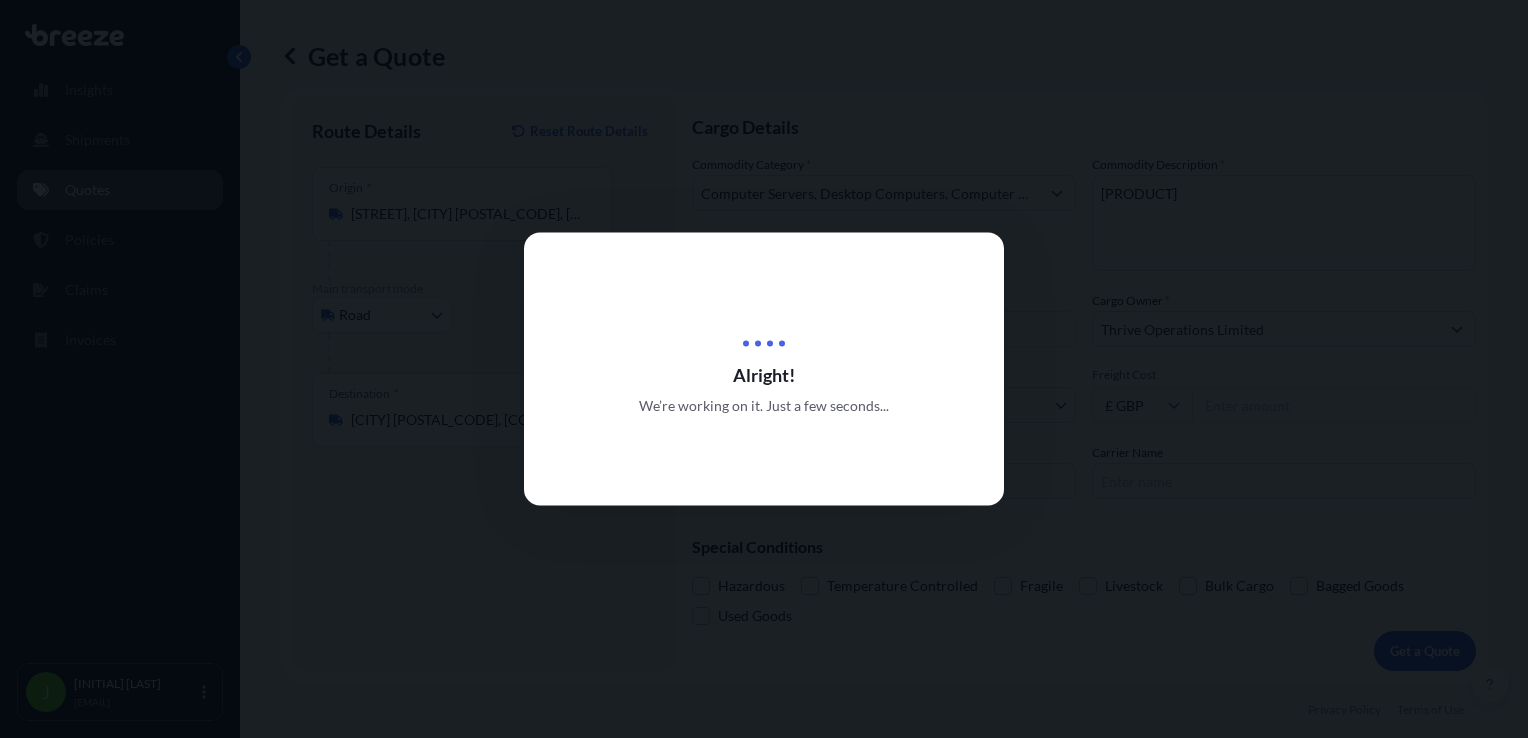 scroll, scrollTop: 0, scrollLeft: 0, axis: both 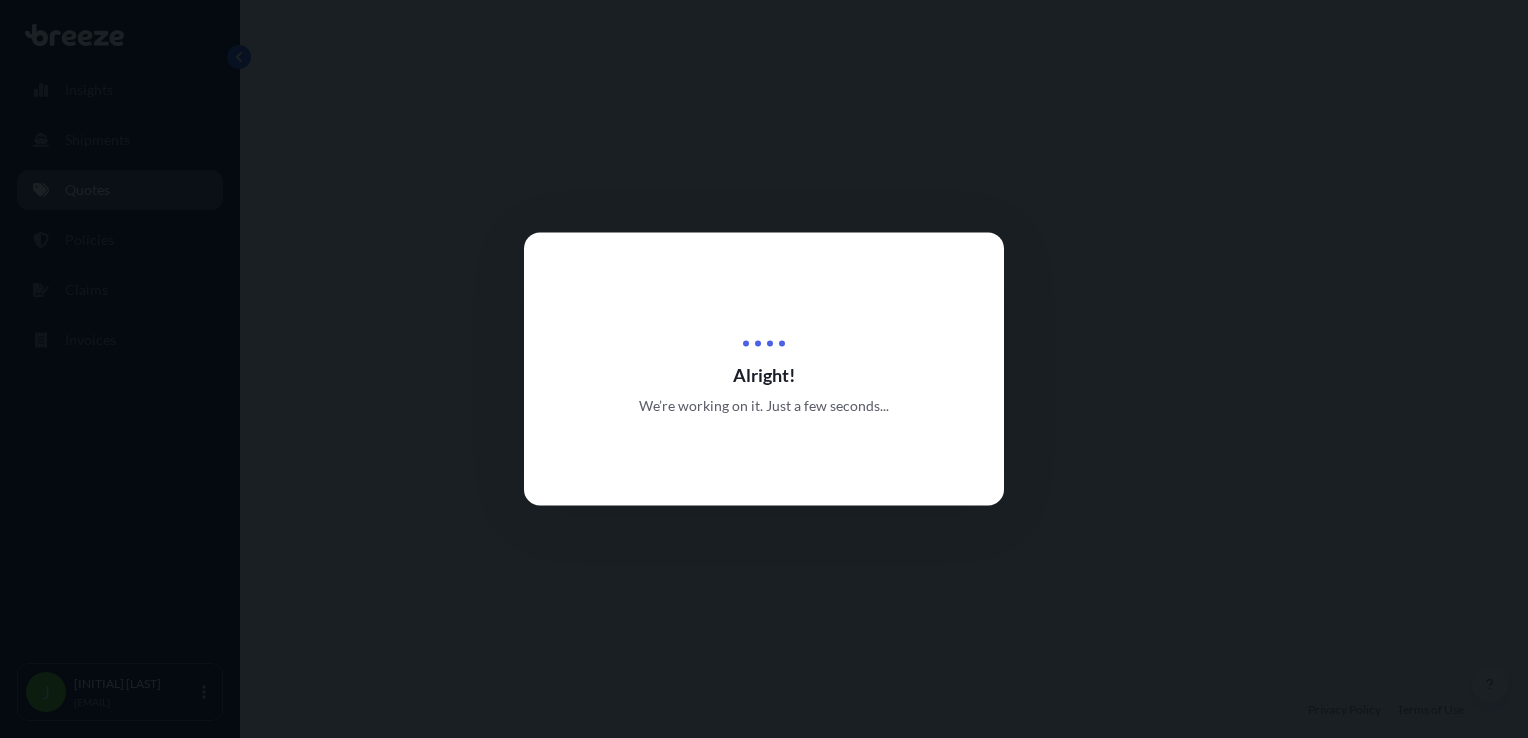 select on "Road" 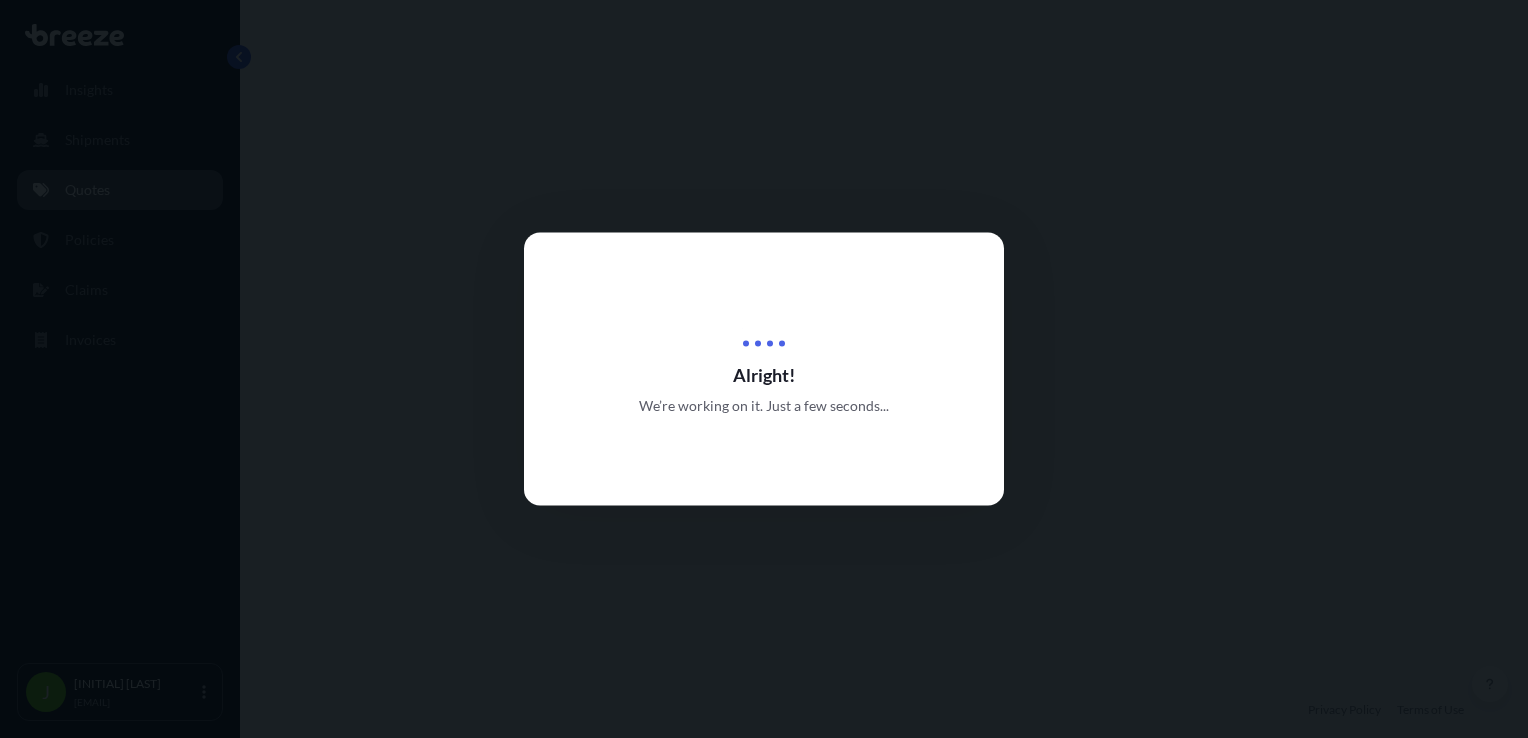 select on "1" 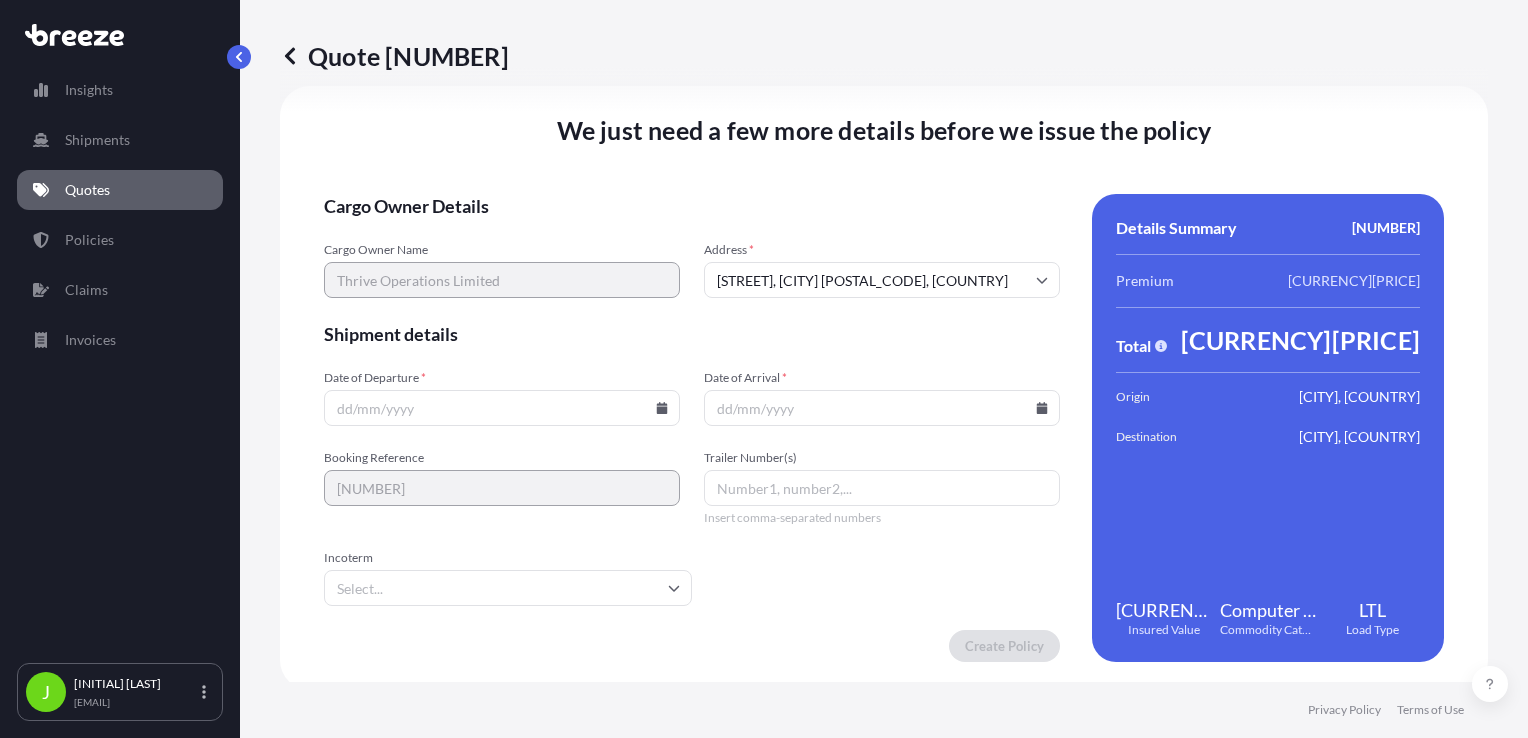 scroll, scrollTop: 2493, scrollLeft: 0, axis: vertical 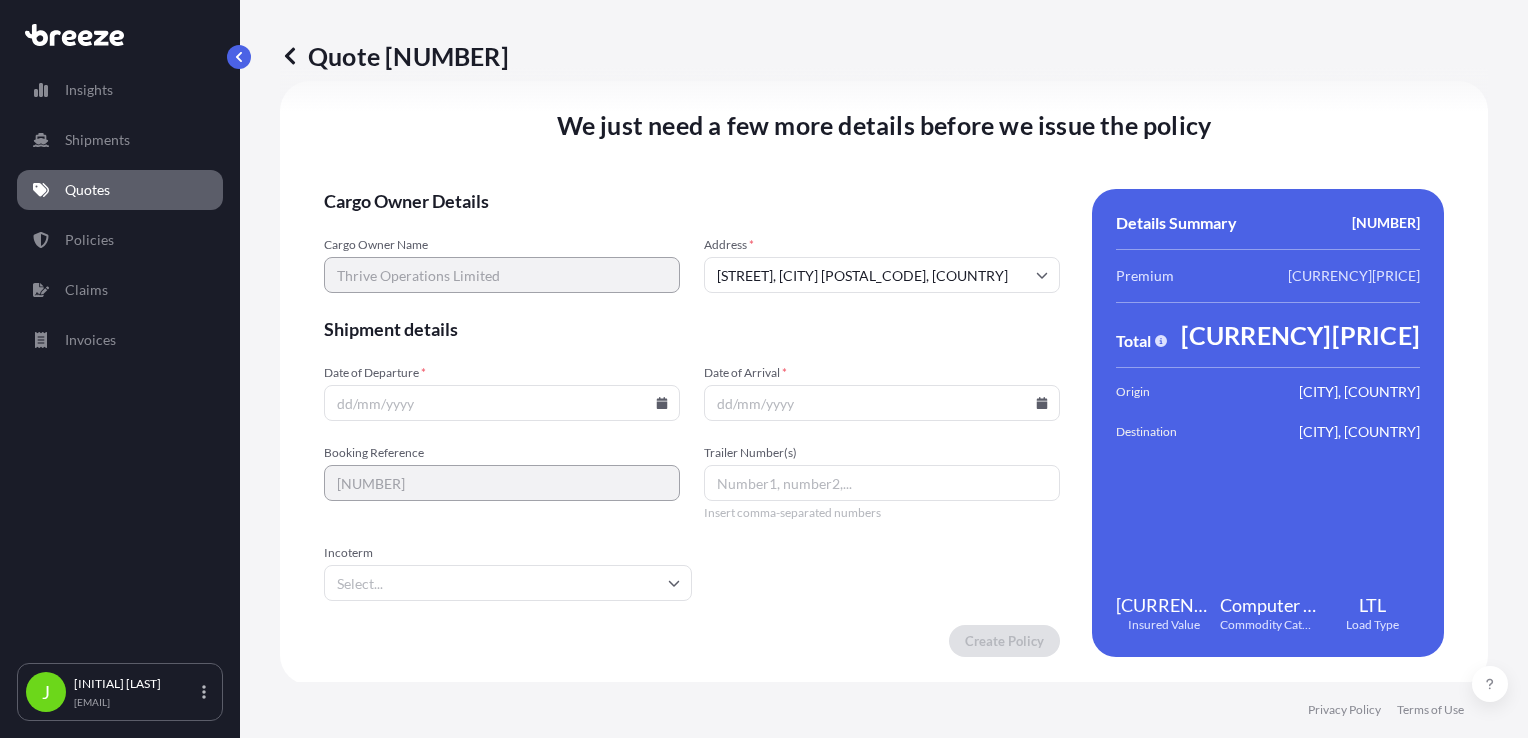 click 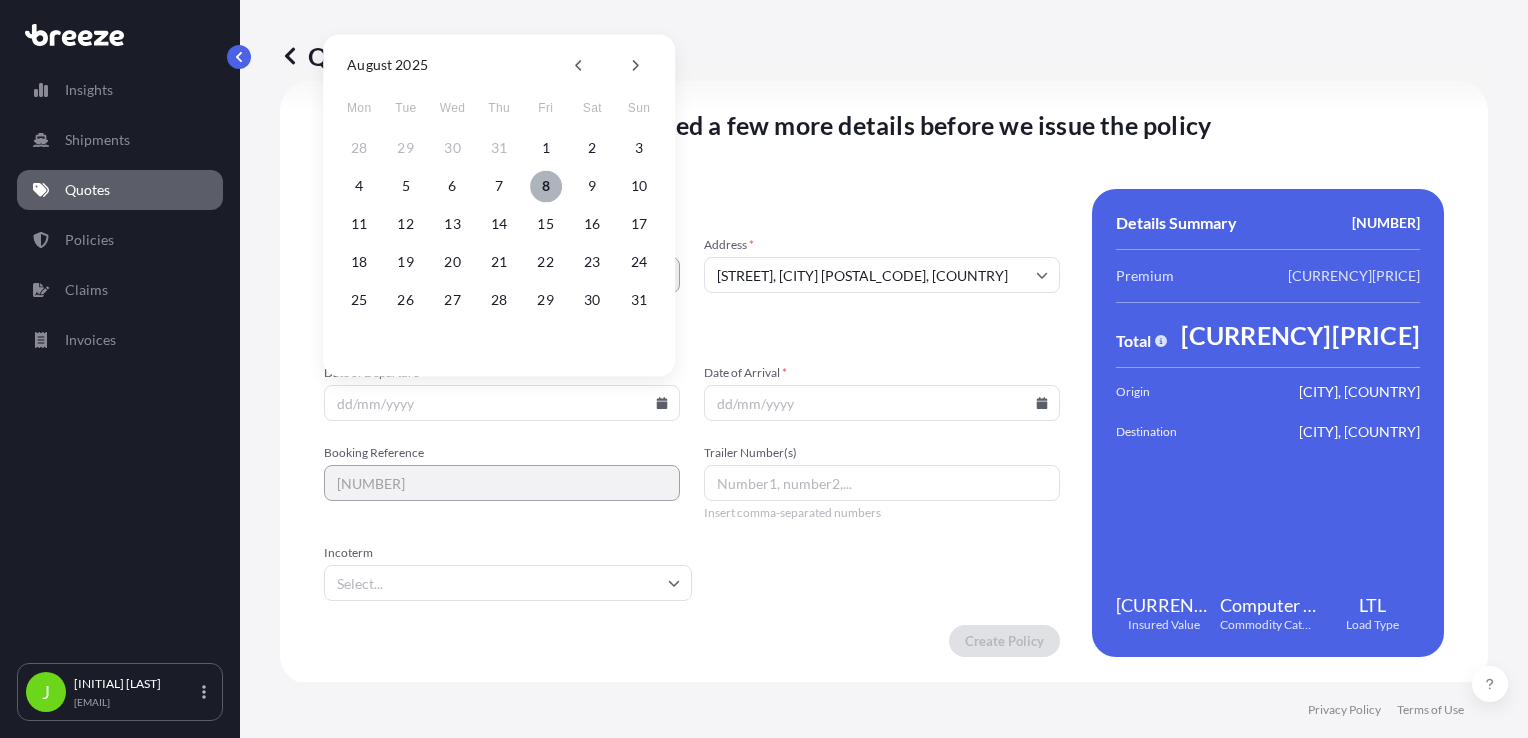 click on "8" at bounding box center (546, 186) 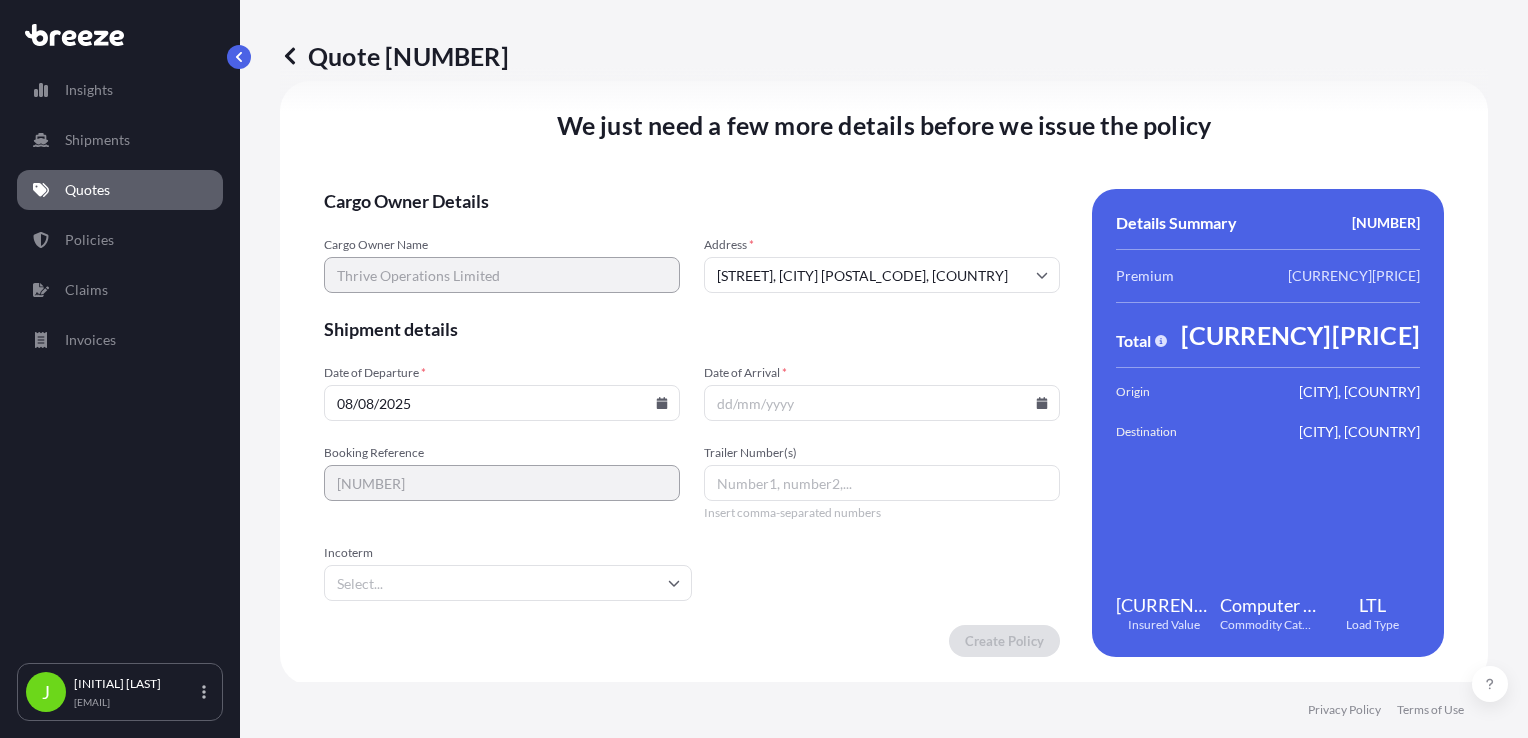click 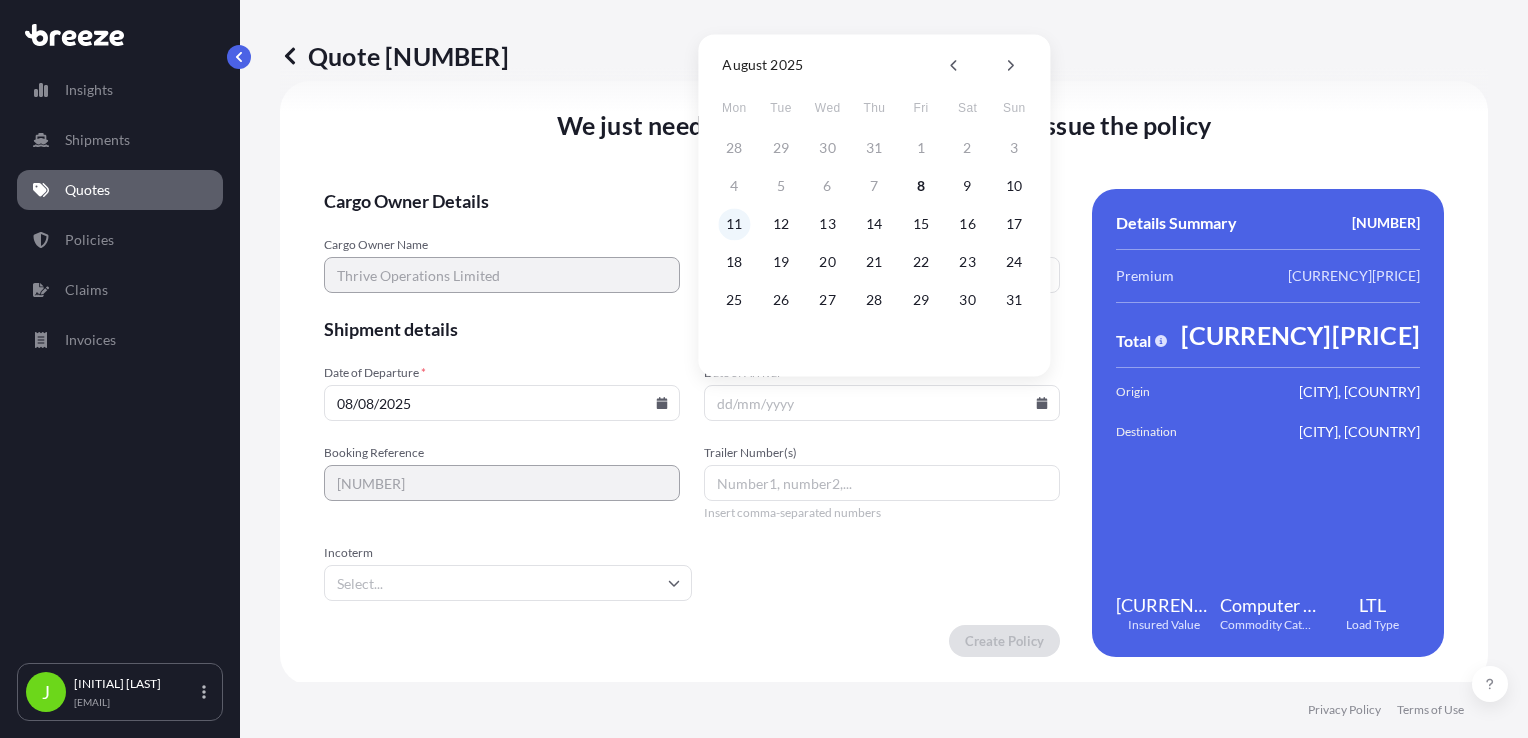 click on "11" at bounding box center (734, 224) 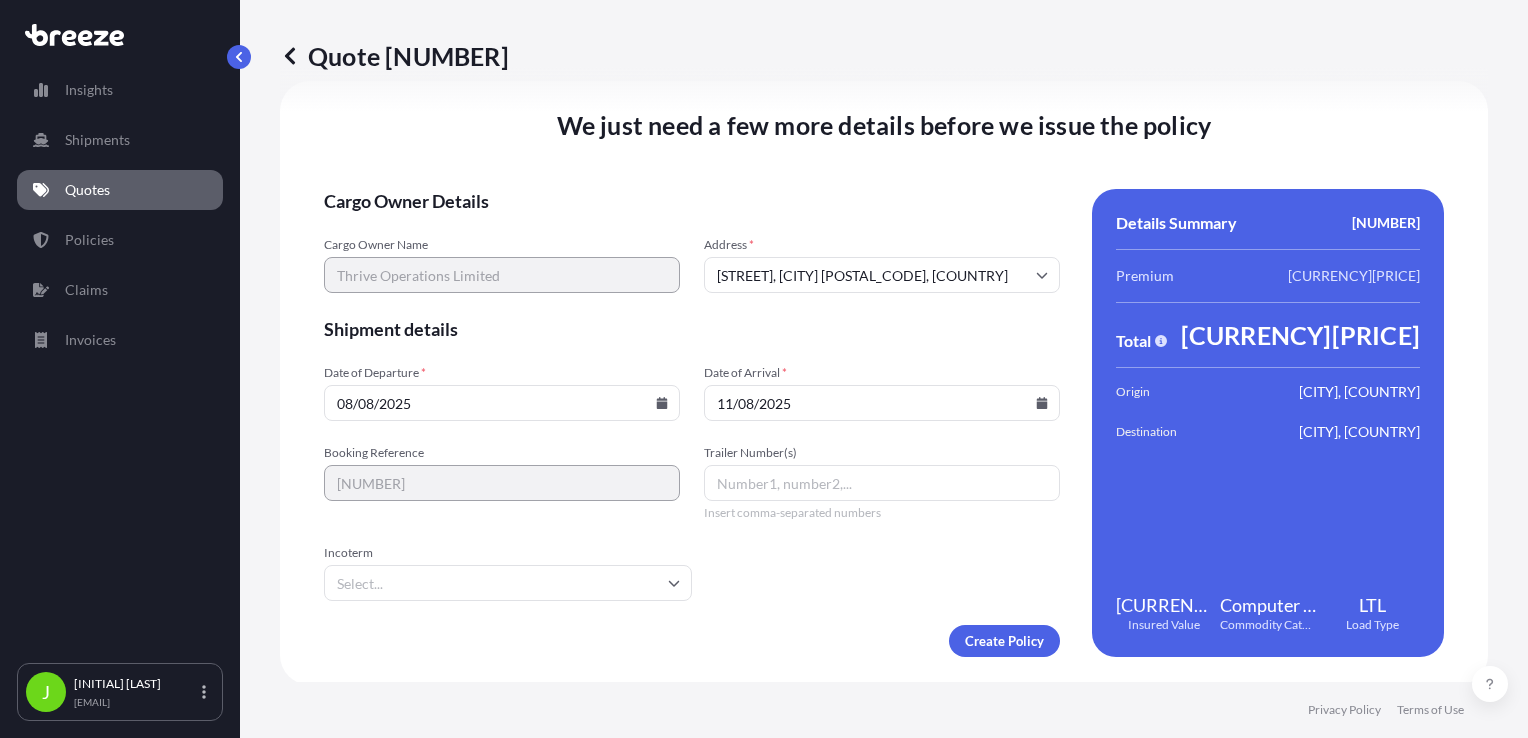 type on "11/08/2025" 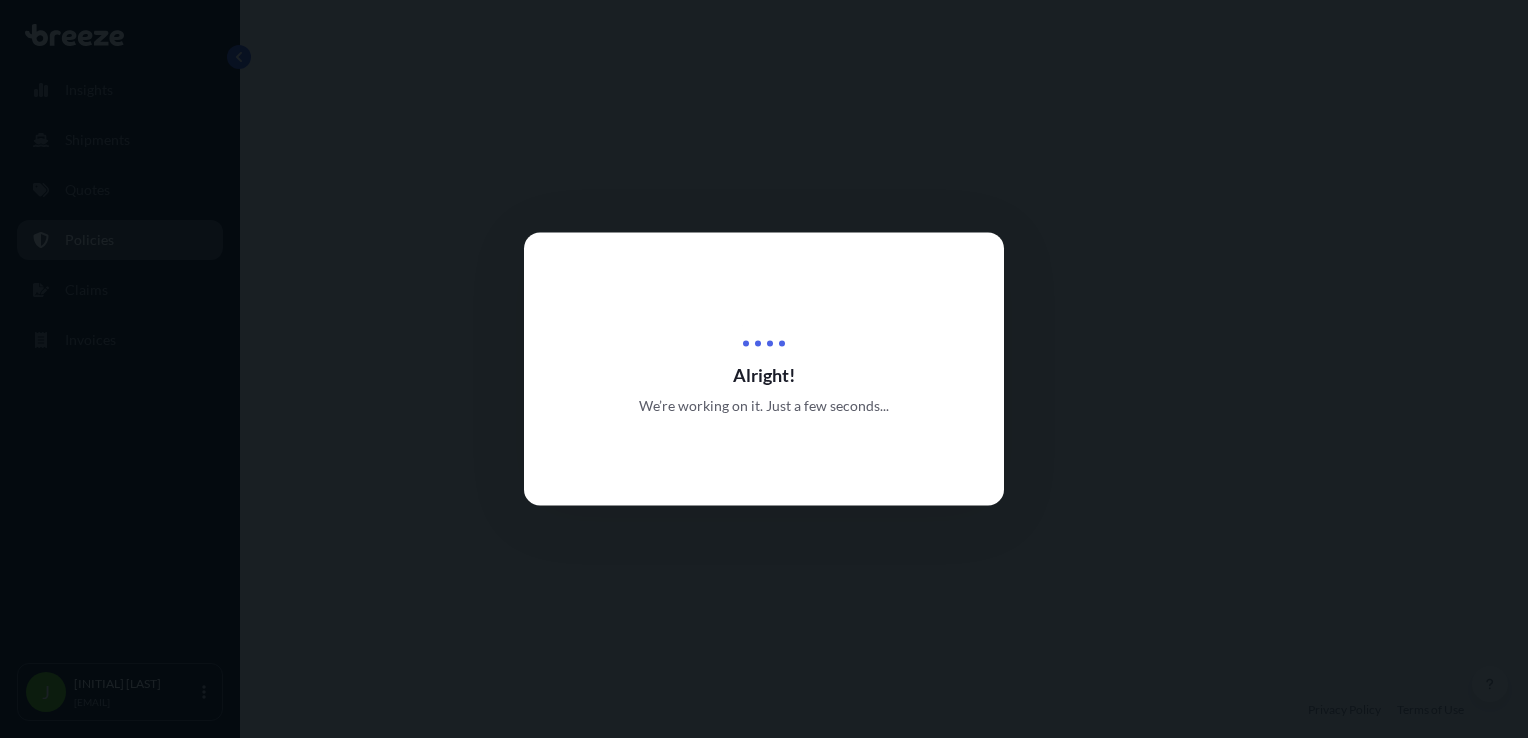 scroll, scrollTop: 0, scrollLeft: 0, axis: both 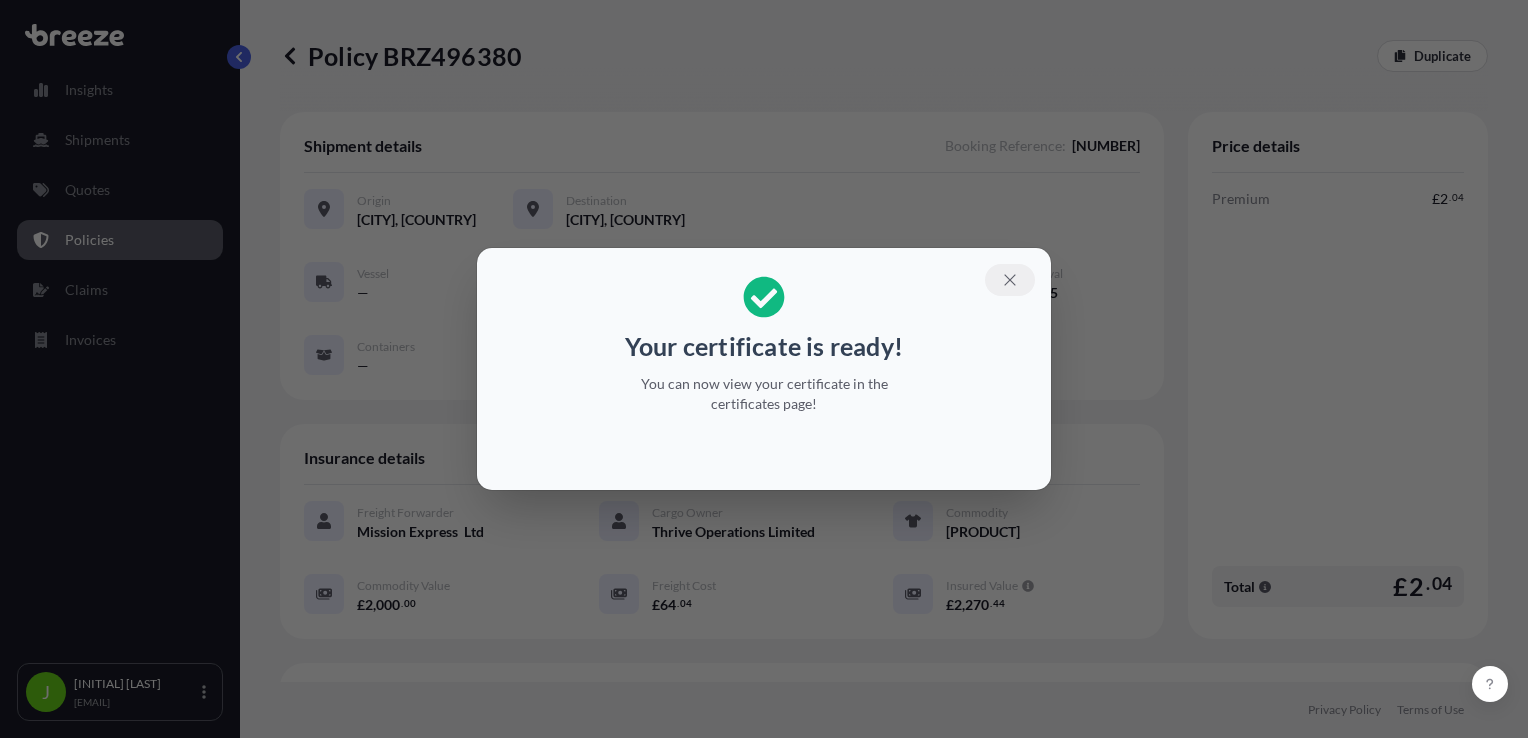 click 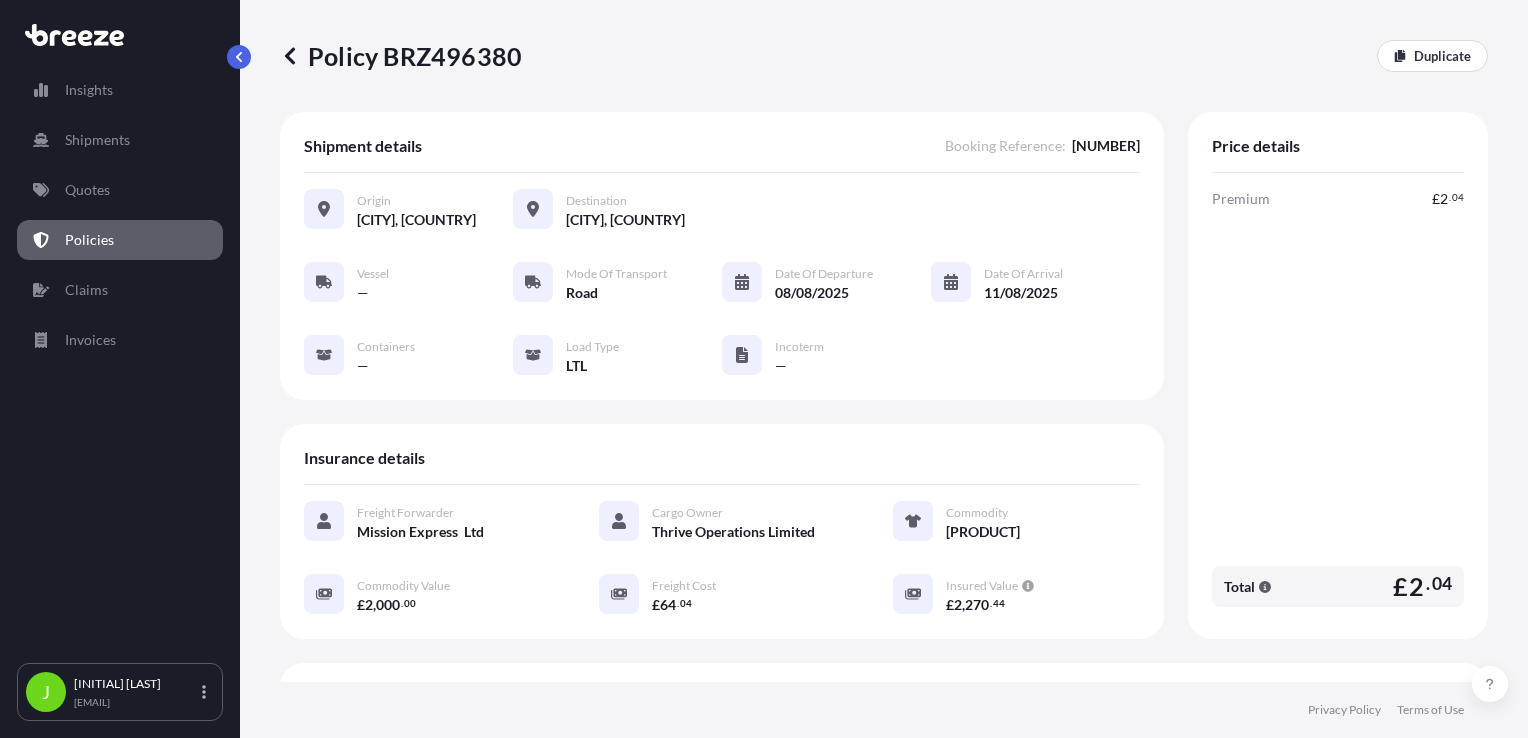 click on "Policy BRZ496380" at bounding box center [401, 56] 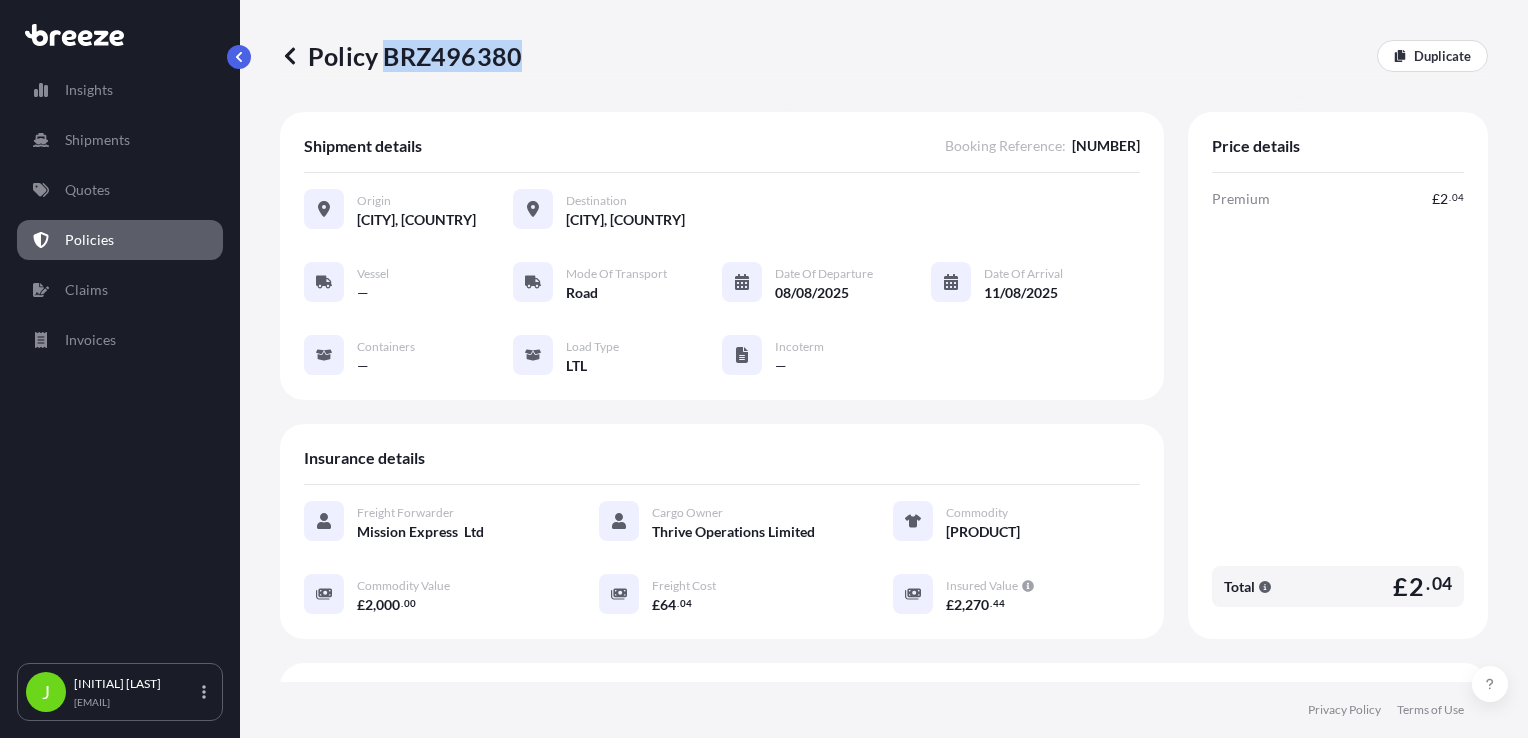 click on "Policy BRZ496380" at bounding box center (401, 56) 